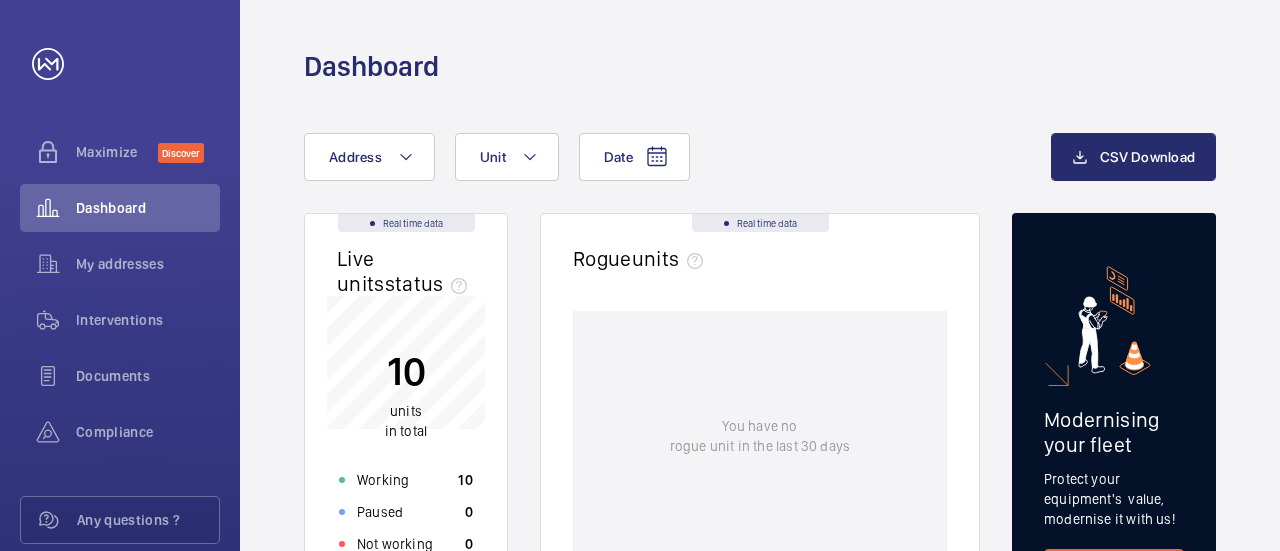 scroll, scrollTop: 0, scrollLeft: 0, axis: both 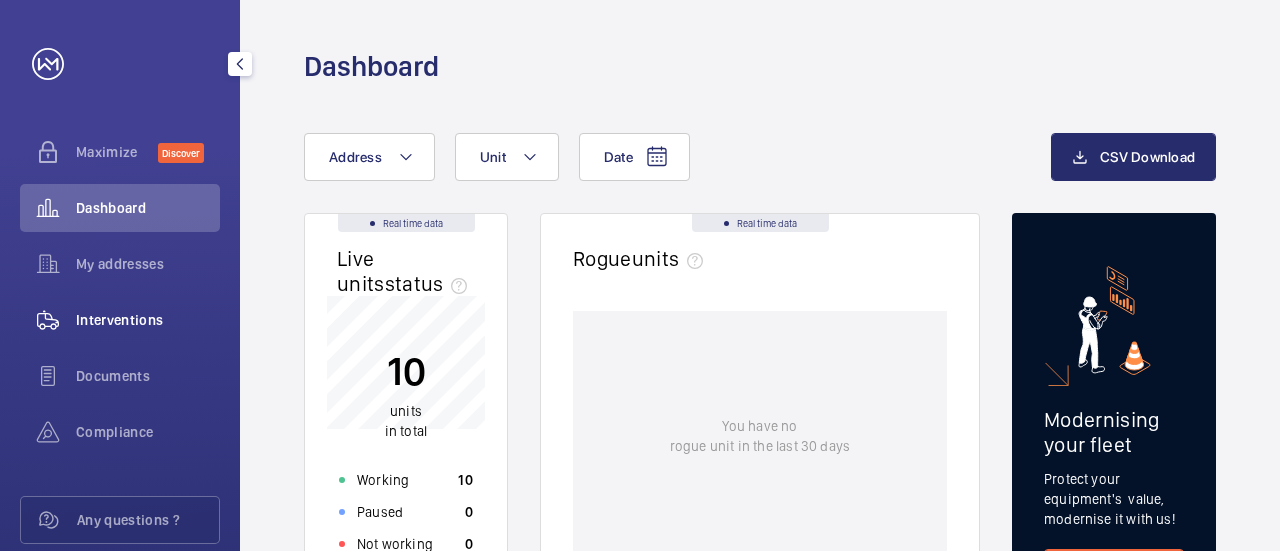 click on "Interventions" 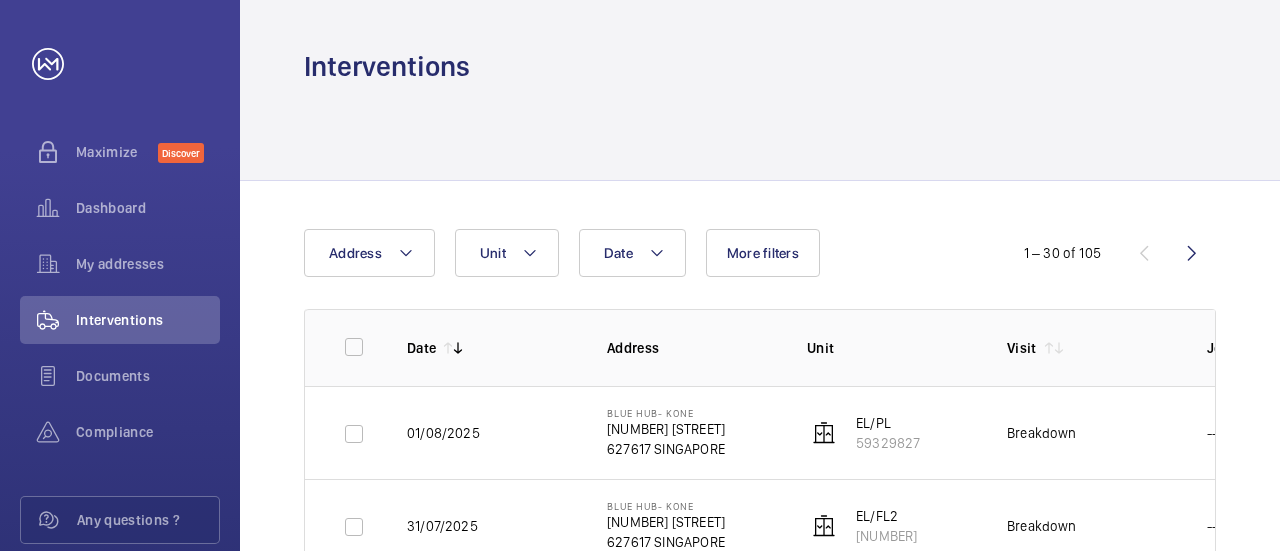 scroll, scrollTop: 100, scrollLeft: 0, axis: vertical 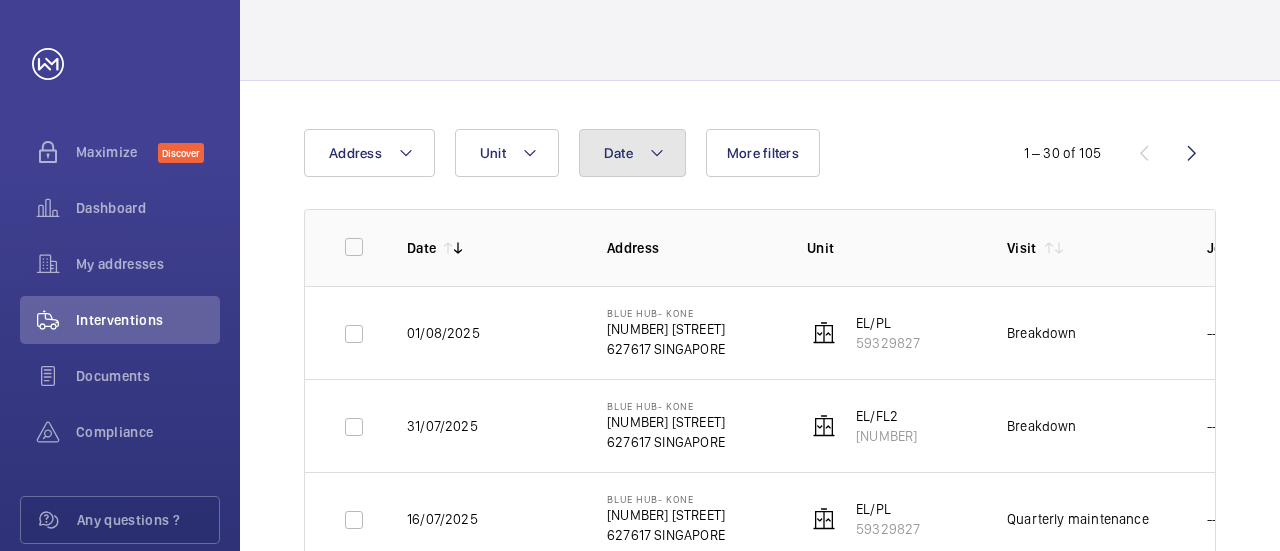 click on "Date" 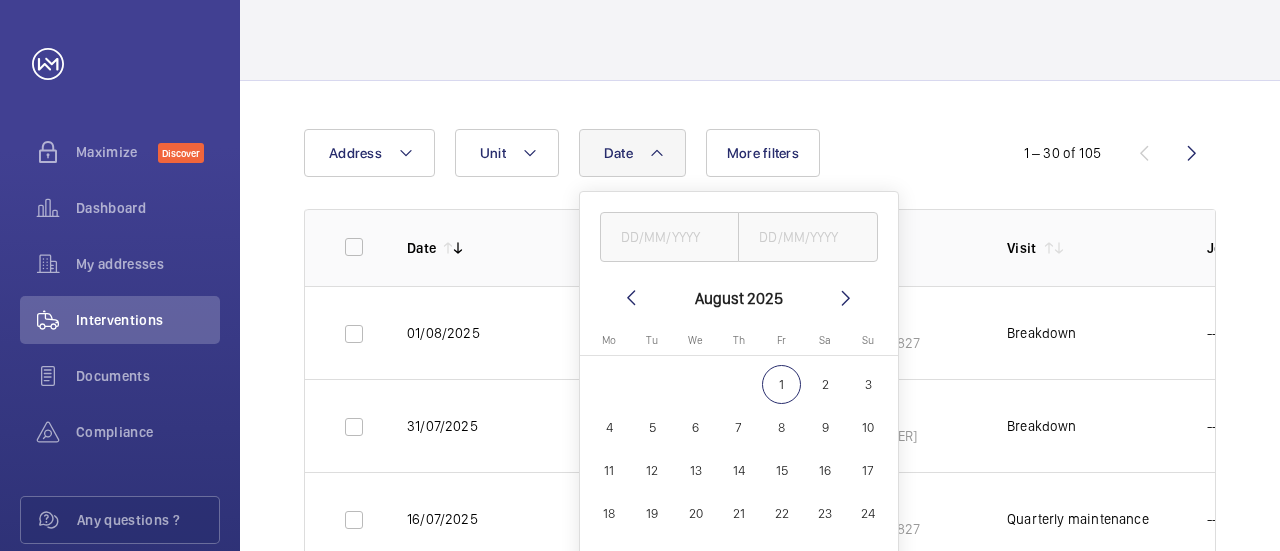 click 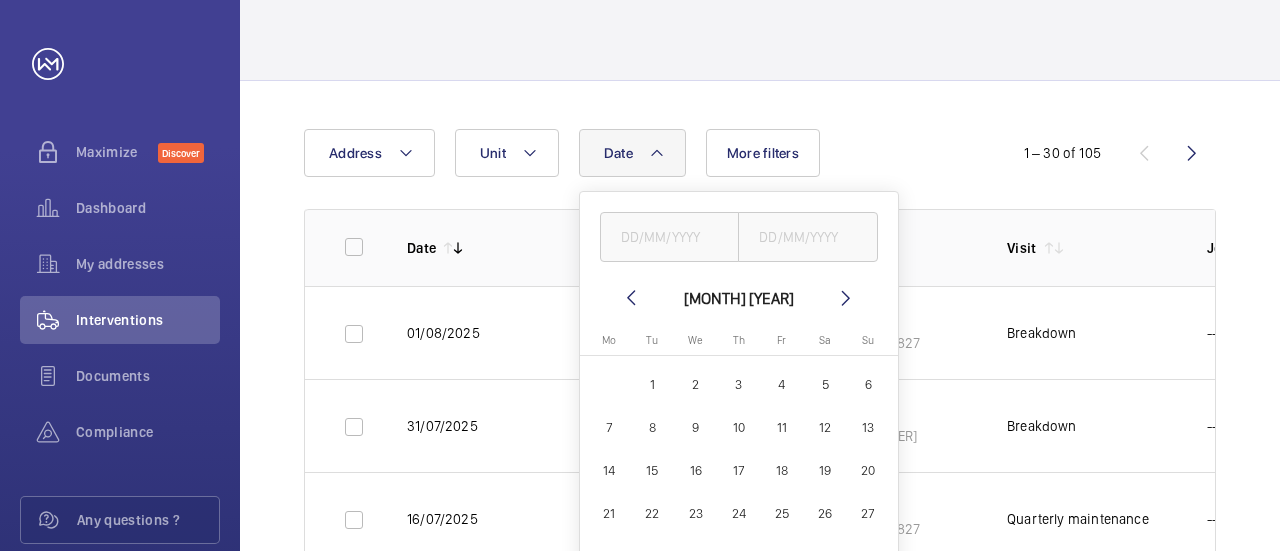 click 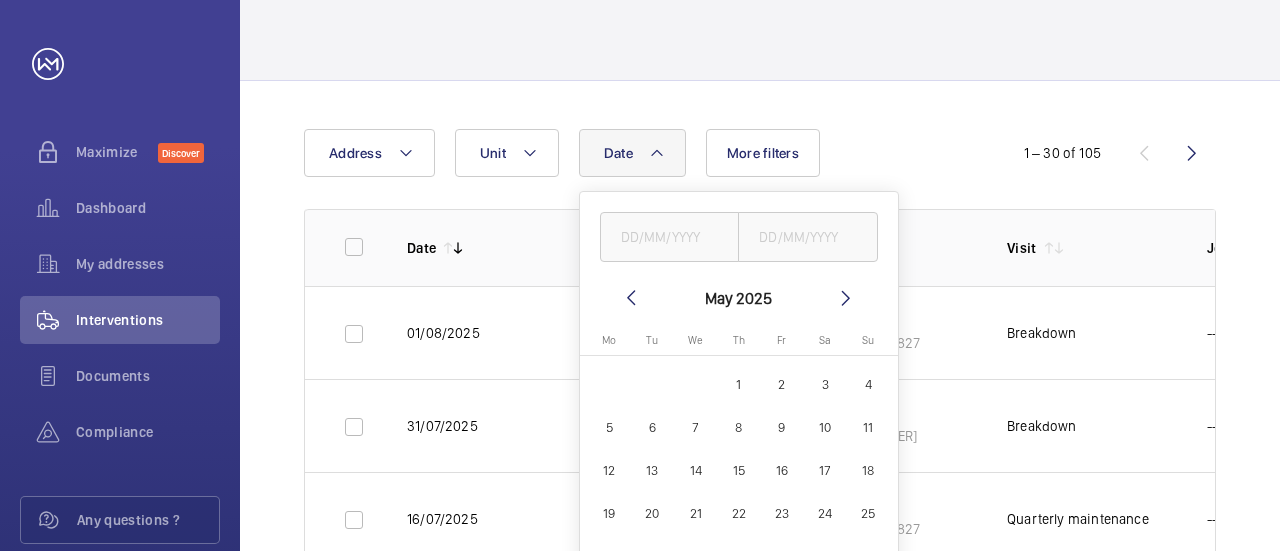 click 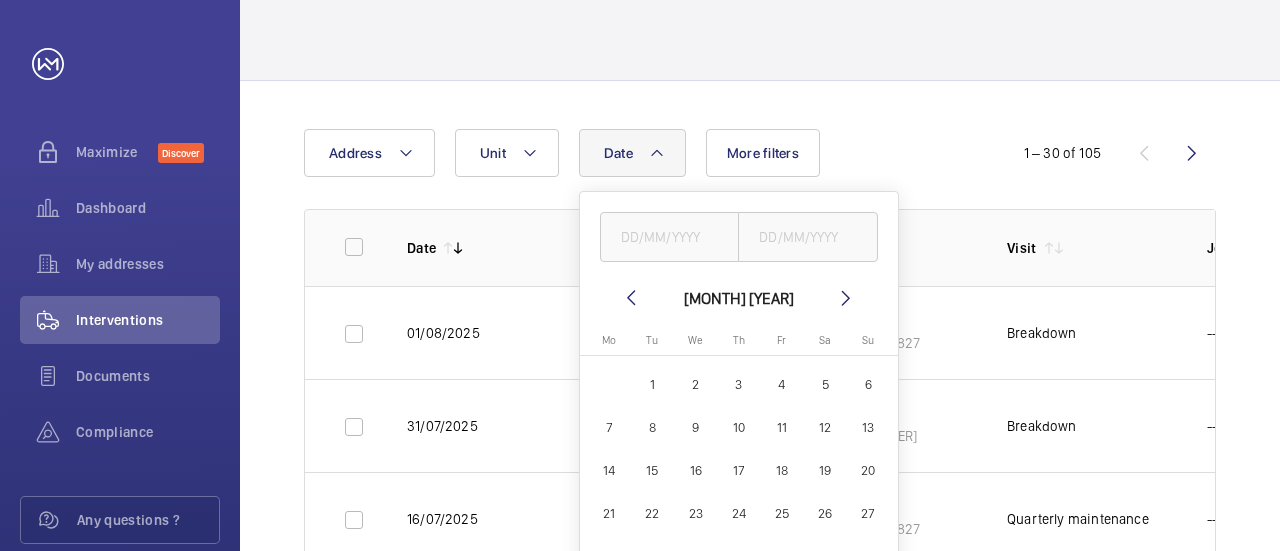 click 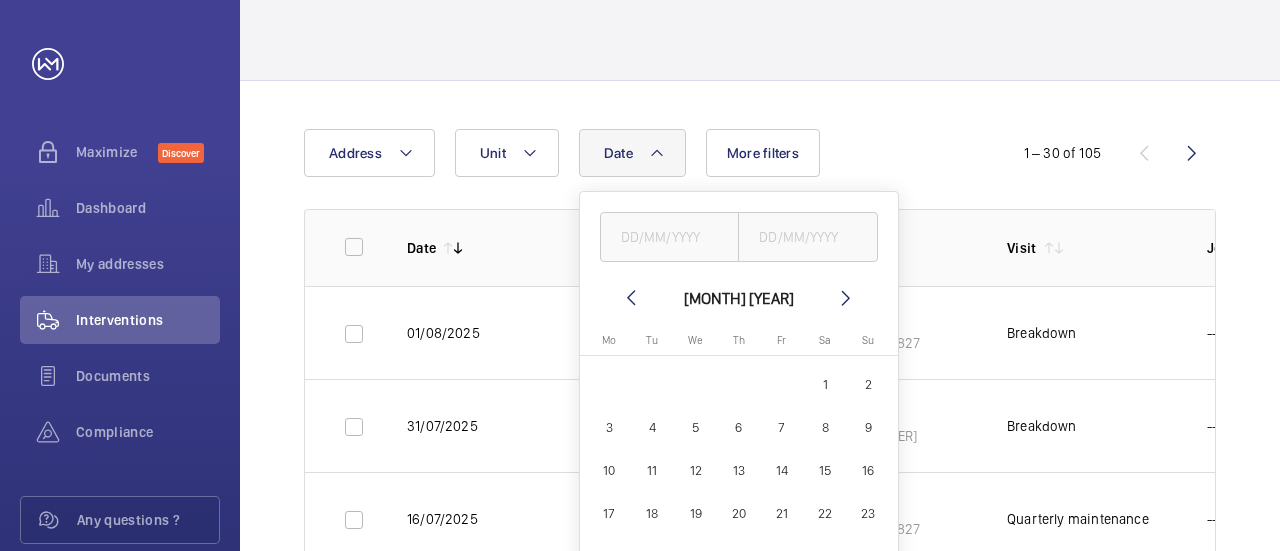 click 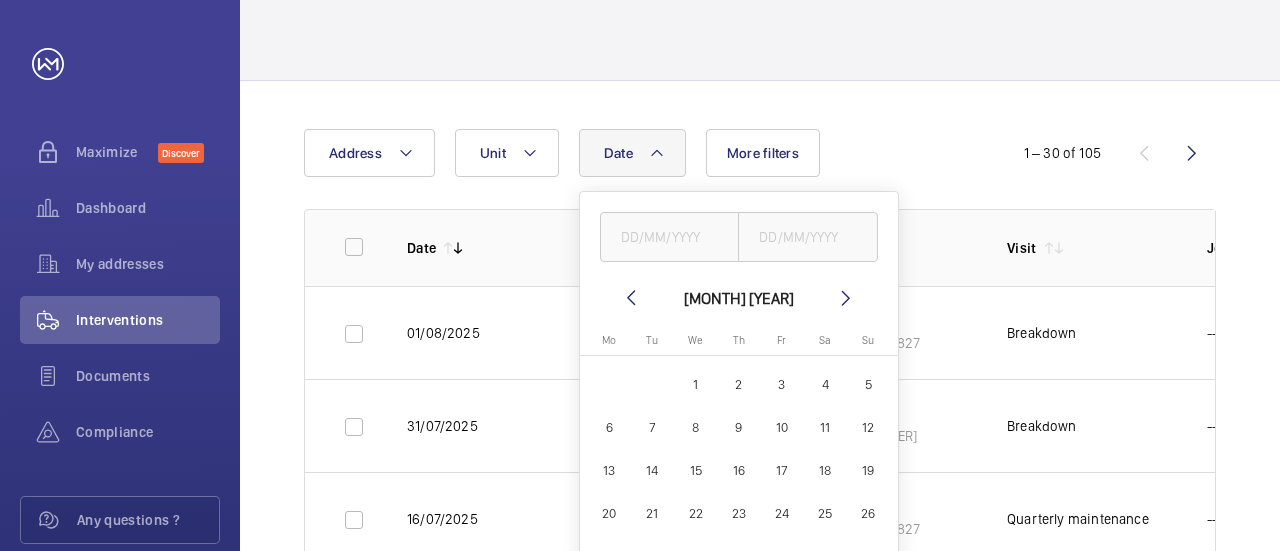 click on "1" 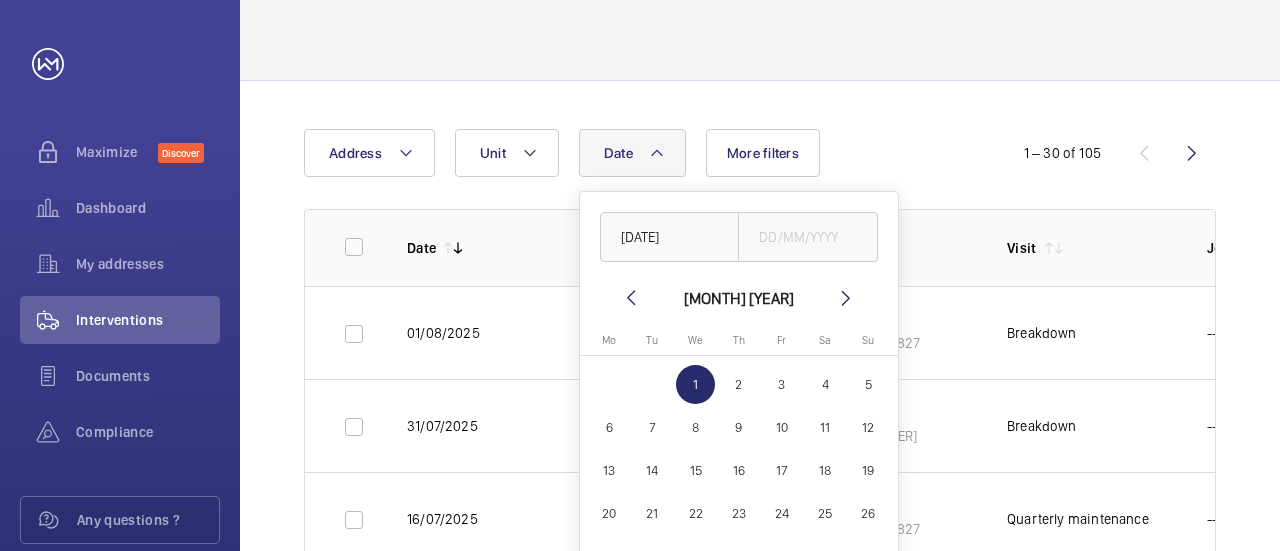 click 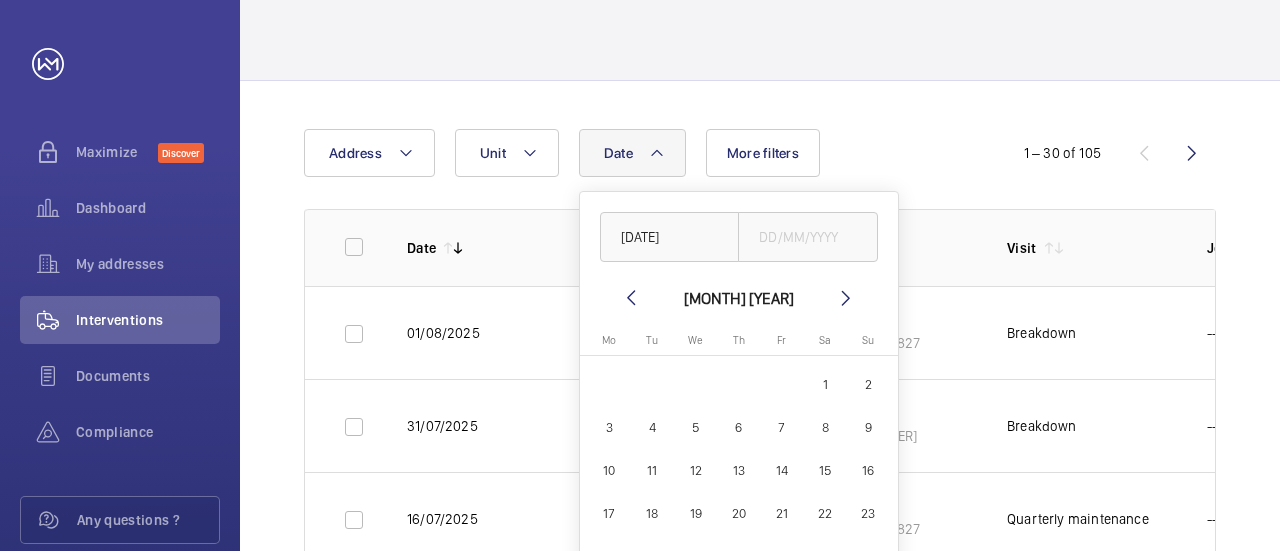 click 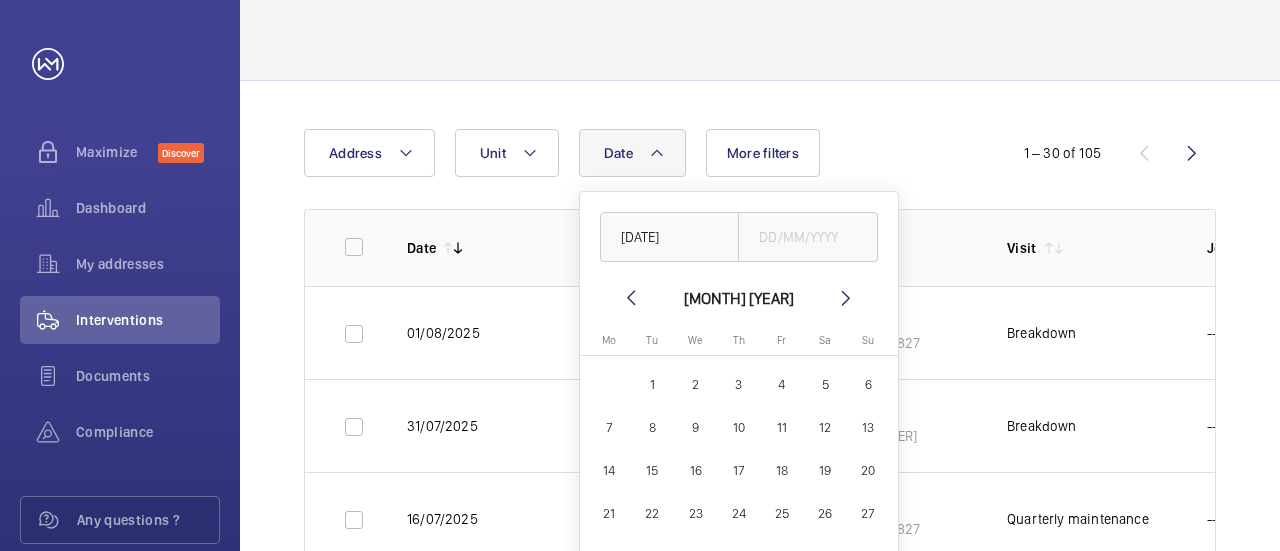 click 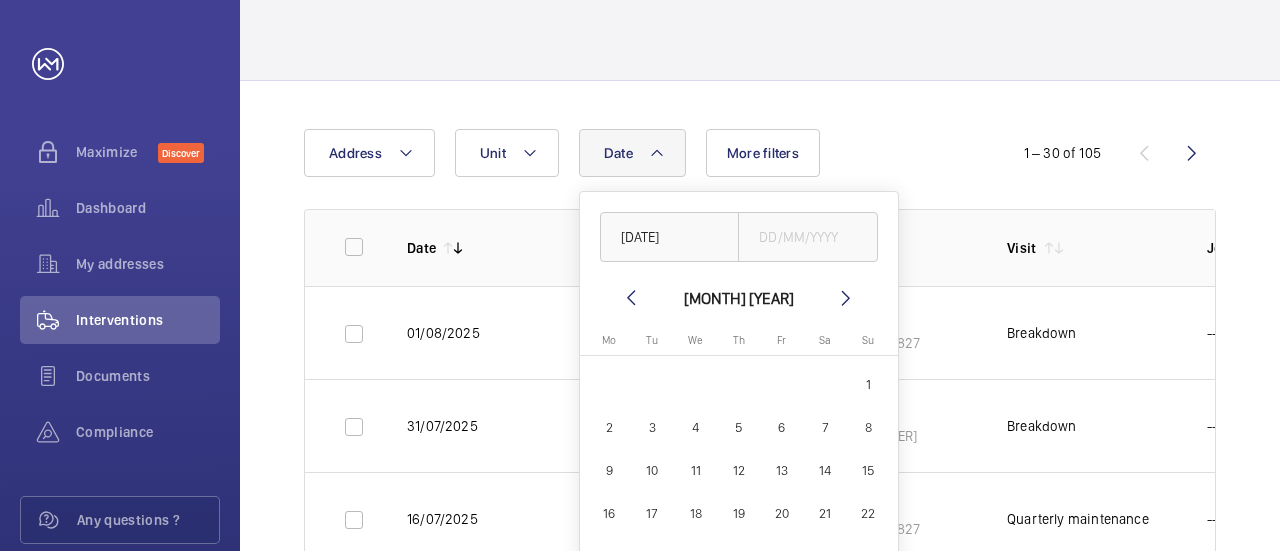 click 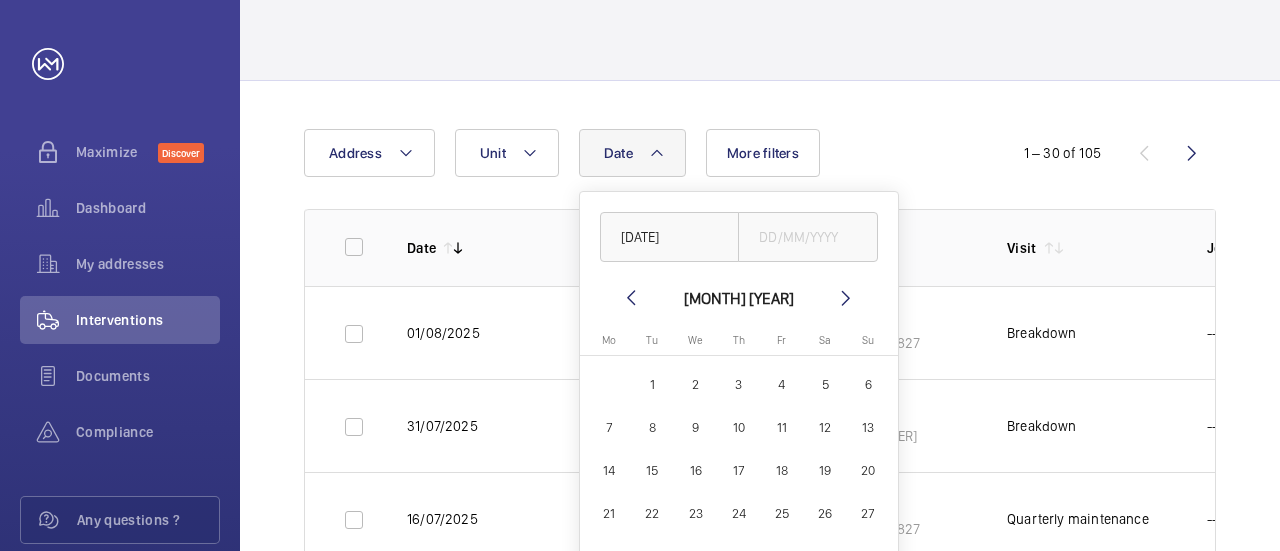 click 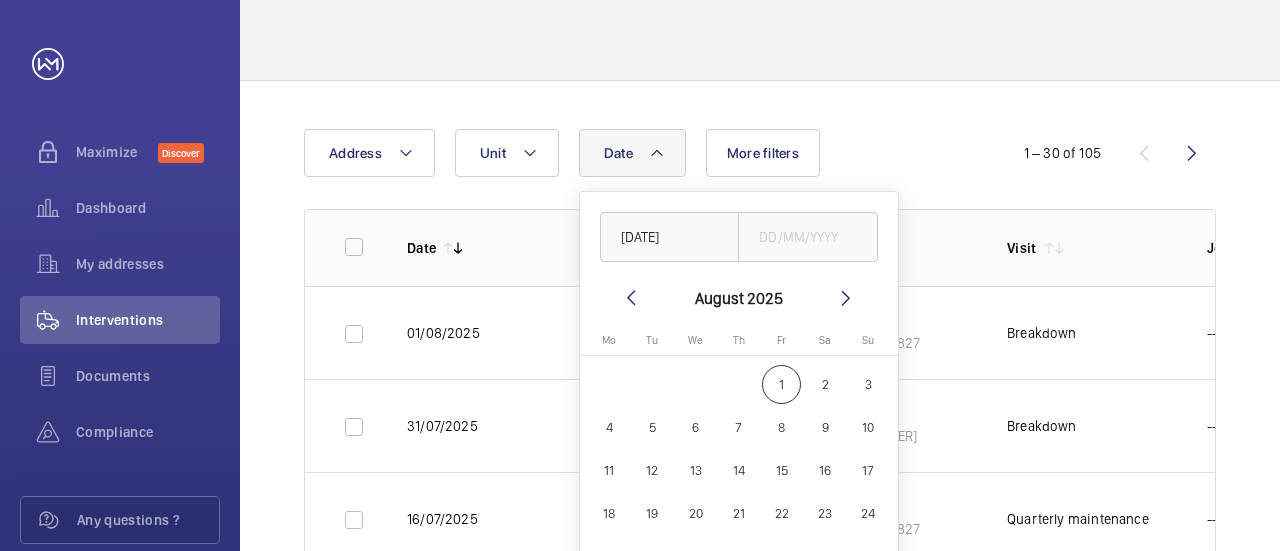 click 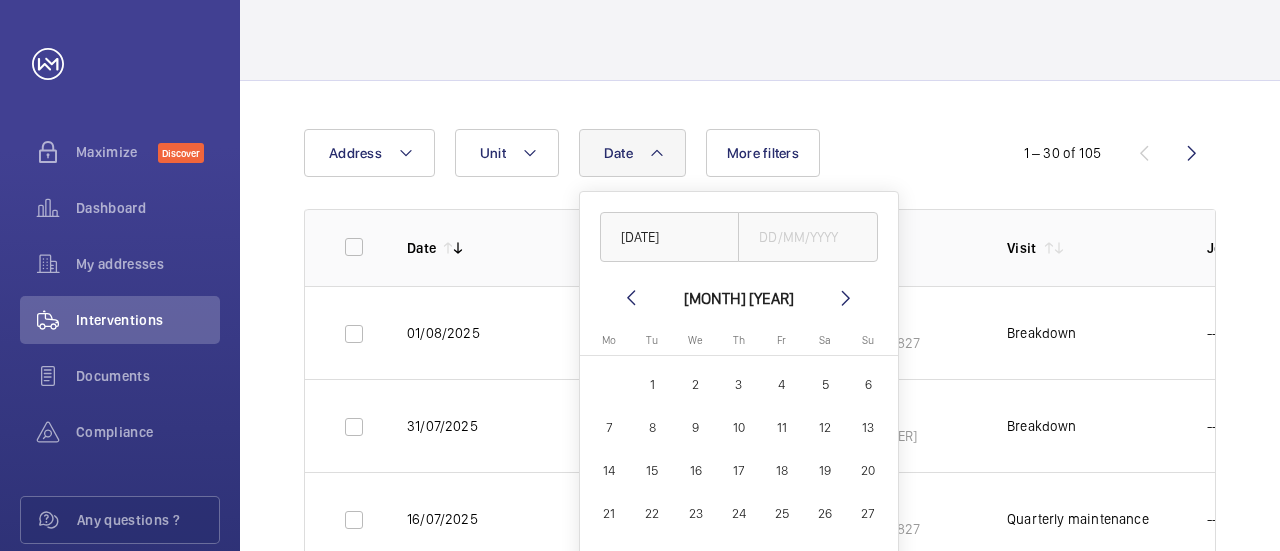 click 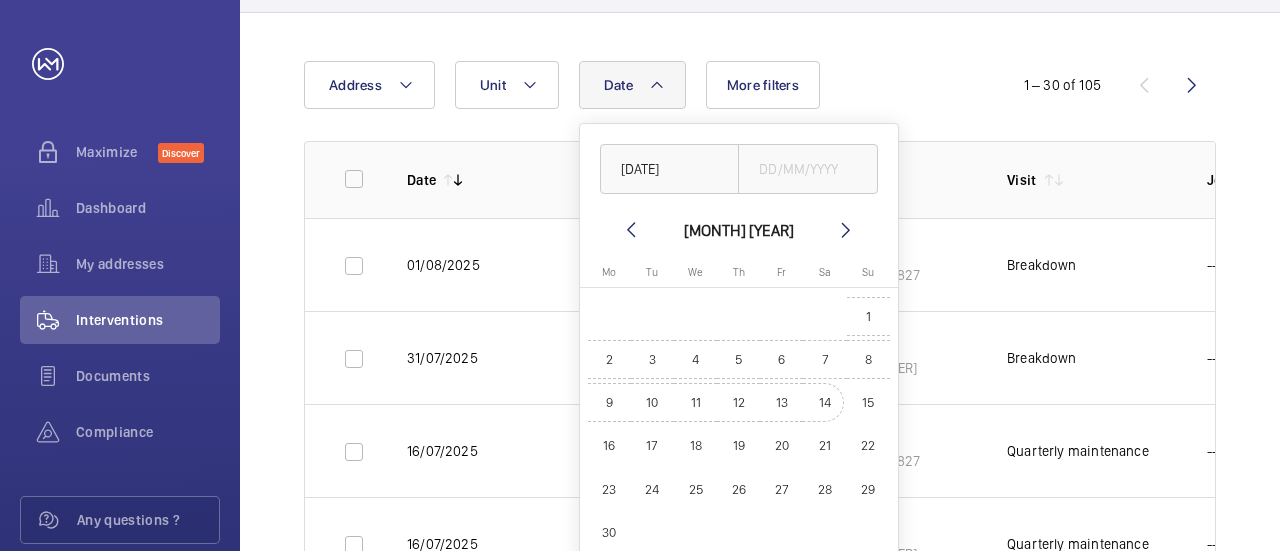 scroll, scrollTop: 200, scrollLeft: 0, axis: vertical 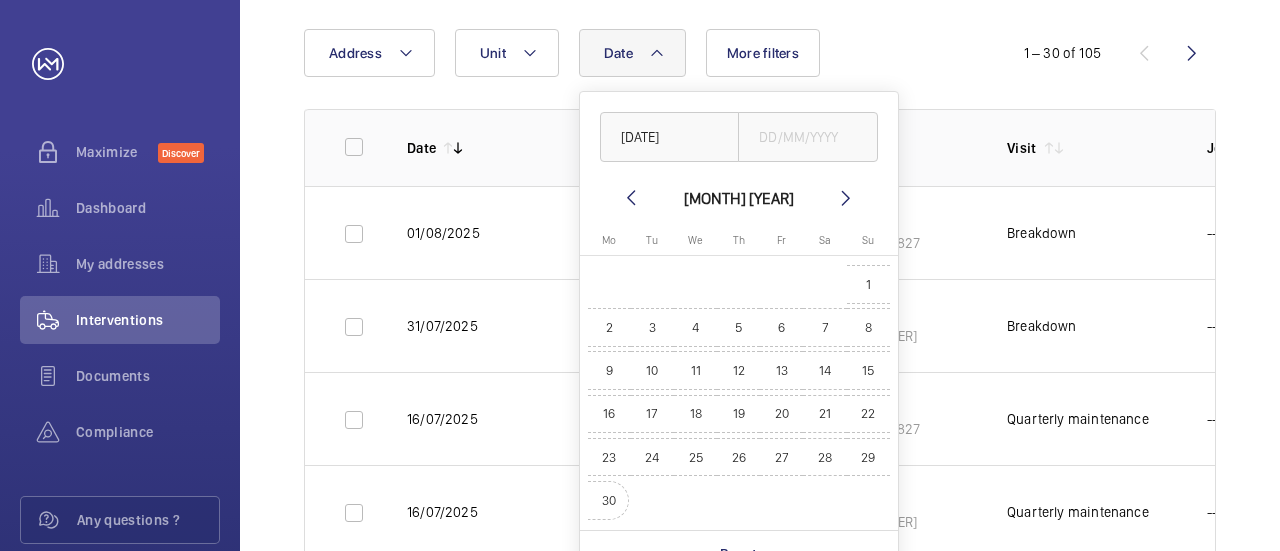 click on "30" 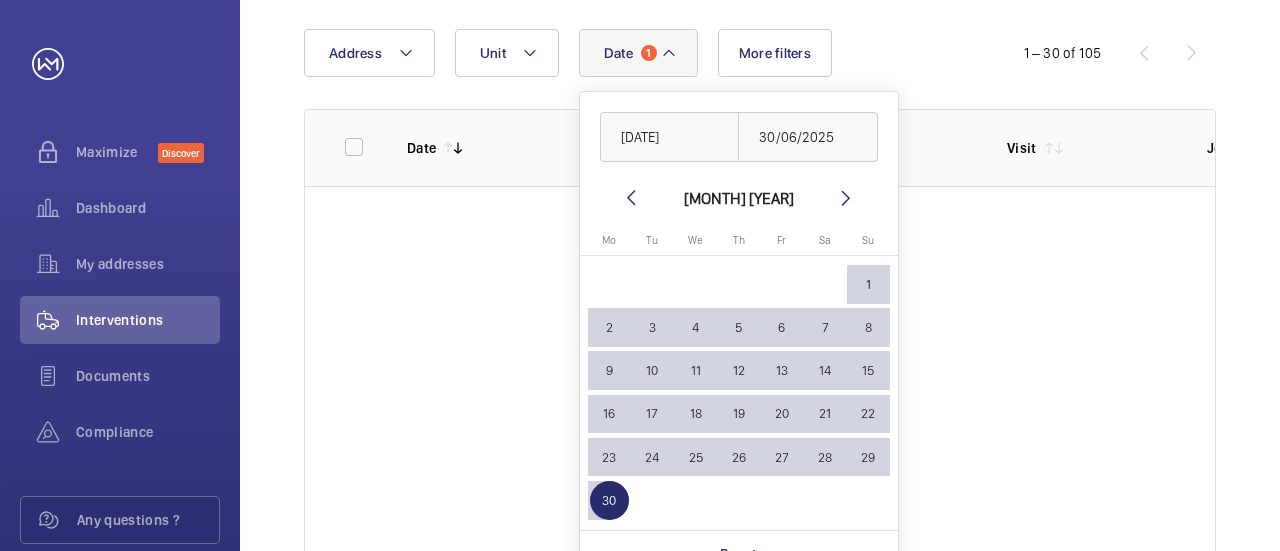 click 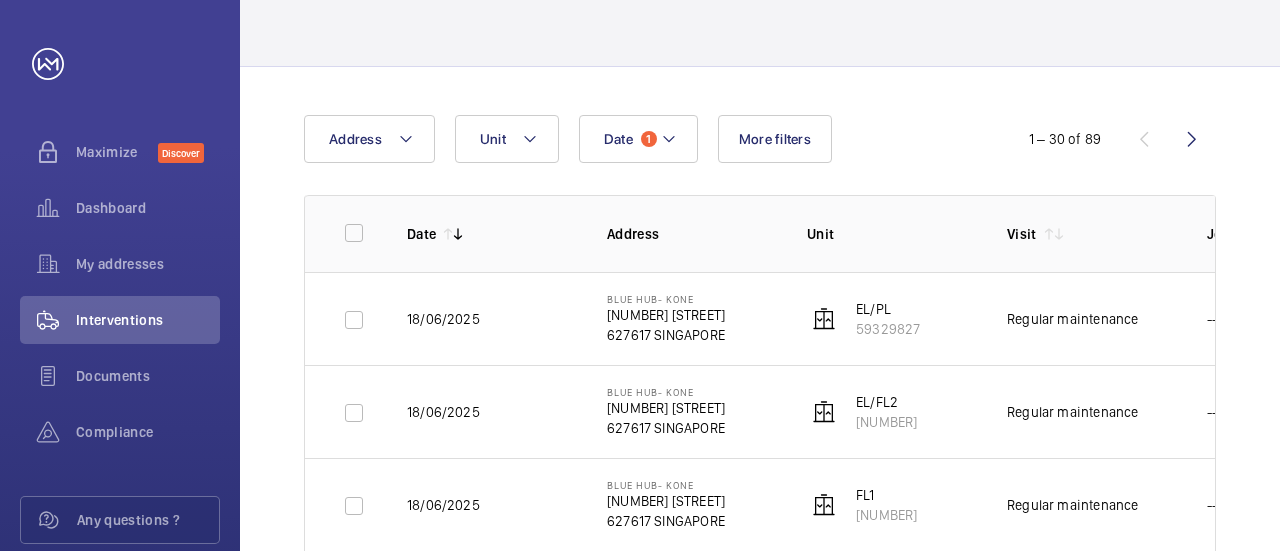 scroll, scrollTop: 0, scrollLeft: 0, axis: both 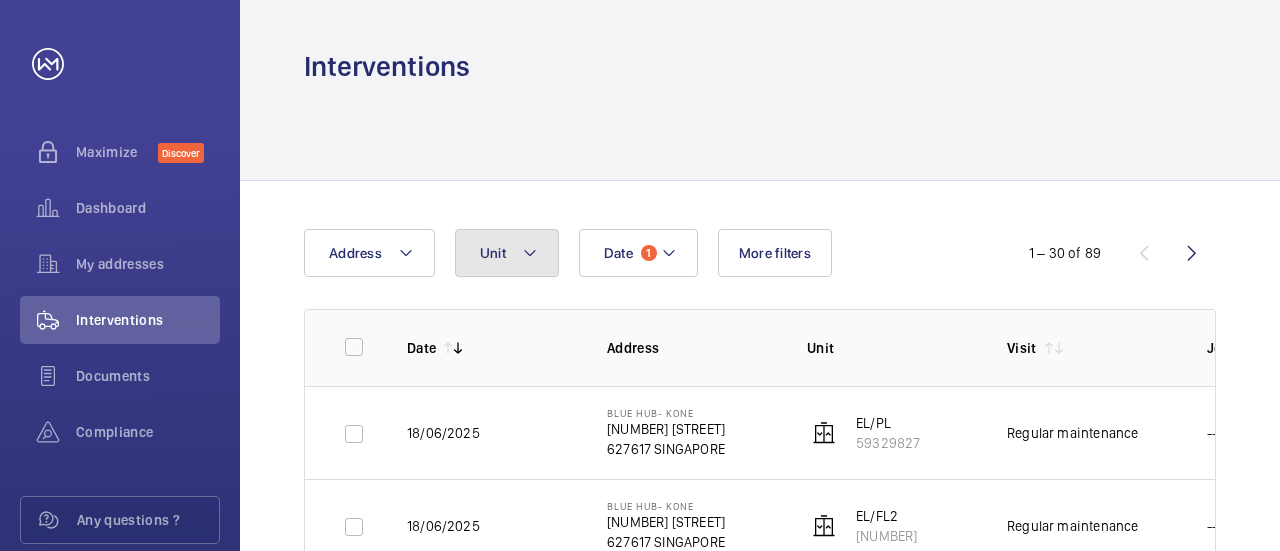 click on "Unit" 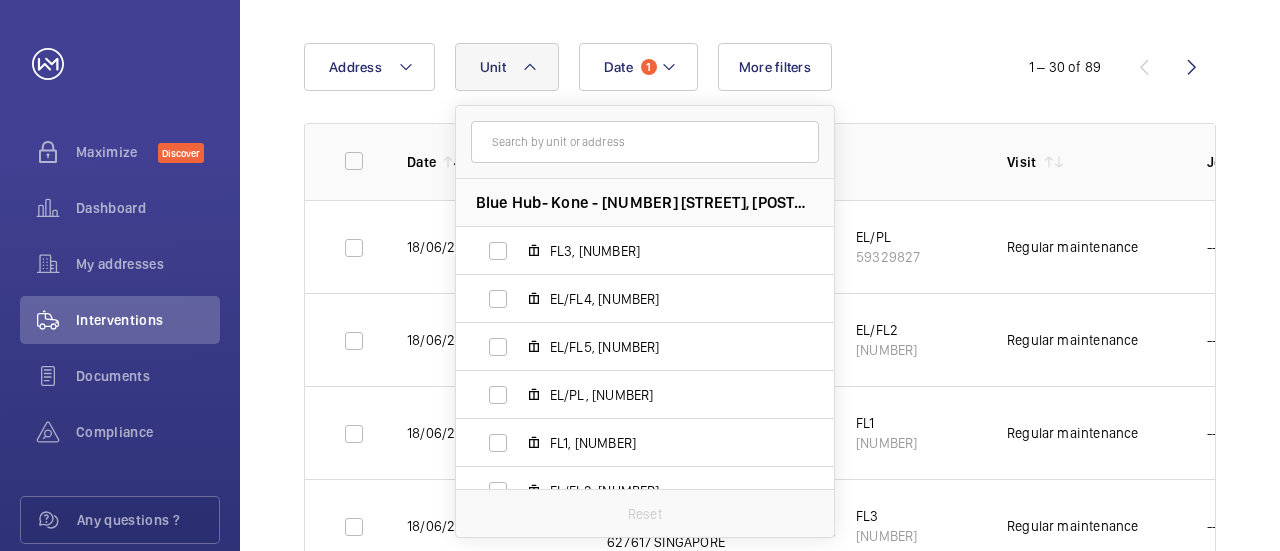 scroll, scrollTop: 200, scrollLeft: 0, axis: vertical 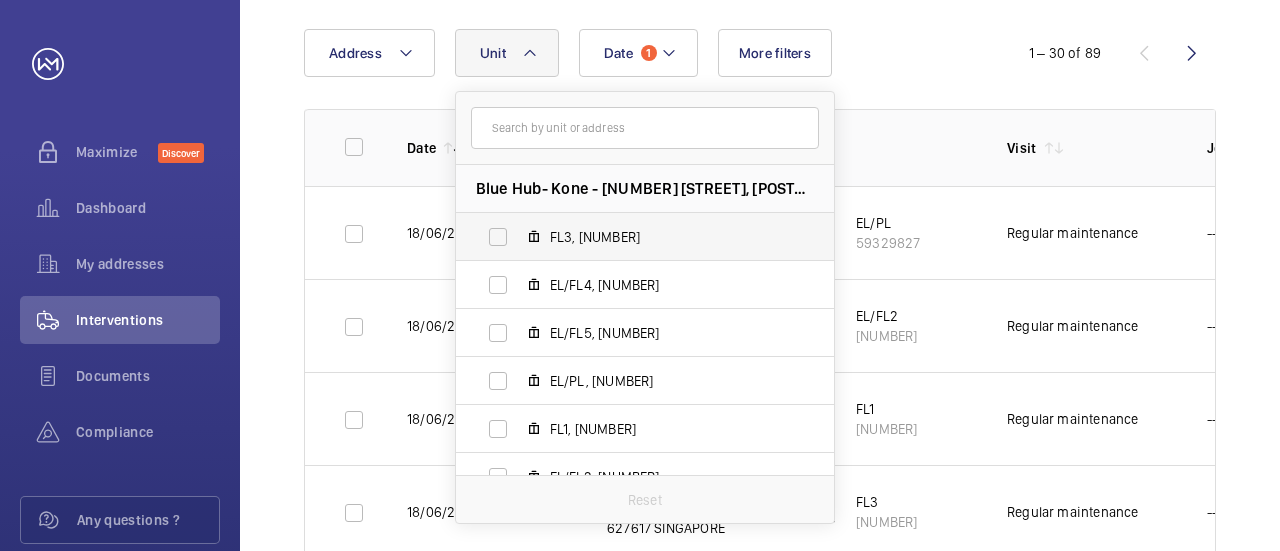 click on "FL3, [NUMBER]" at bounding box center [629, 237] 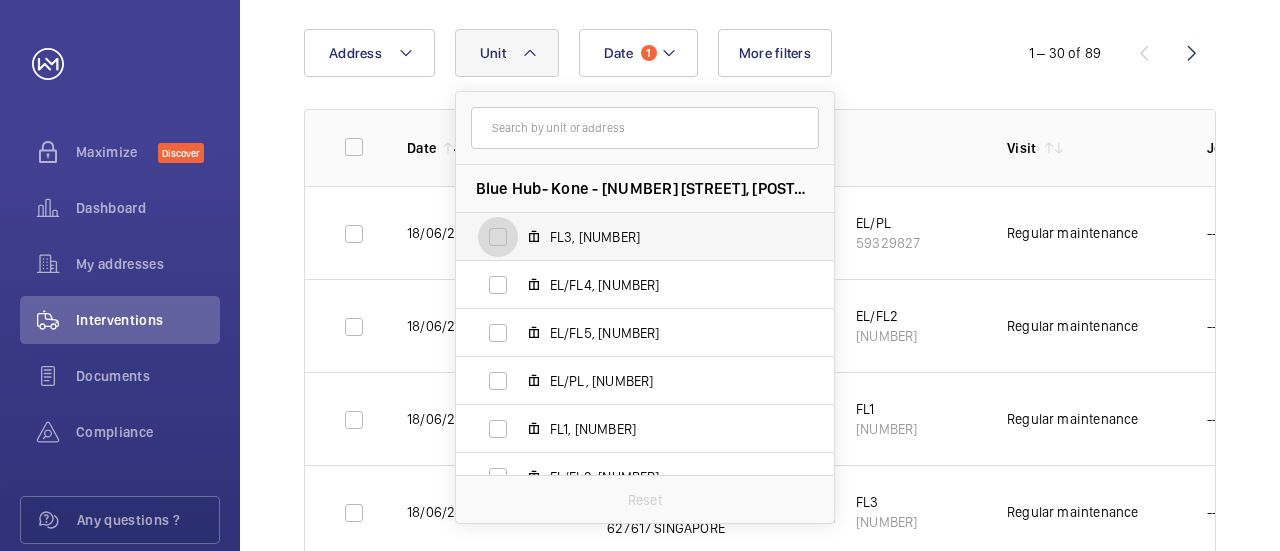 click on "FL3, [NUMBER]" at bounding box center [498, 237] 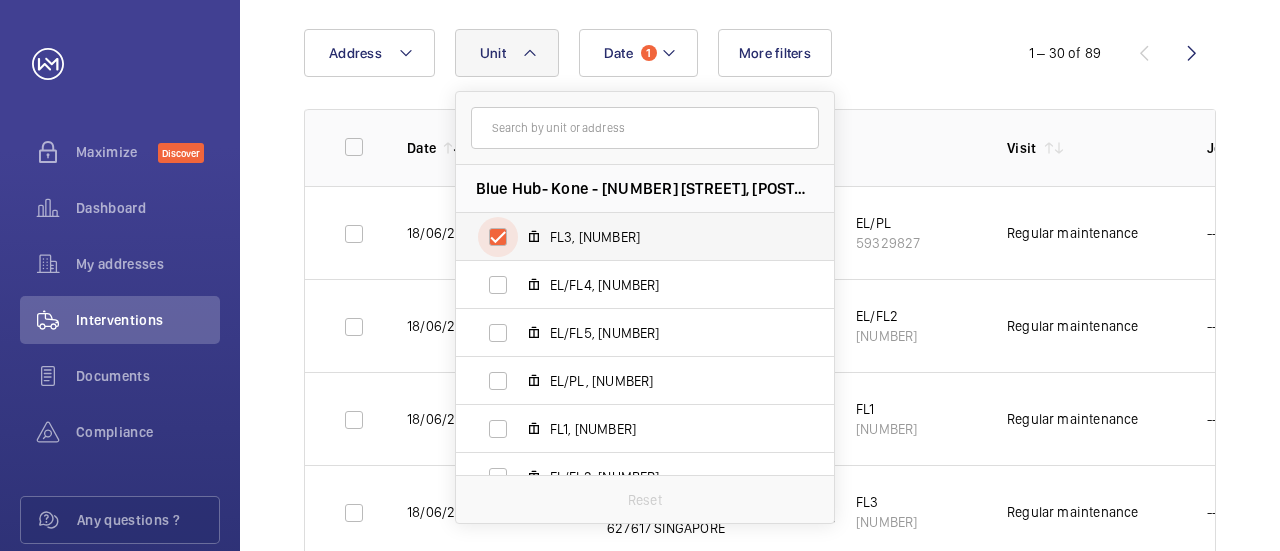checkbox on "true" 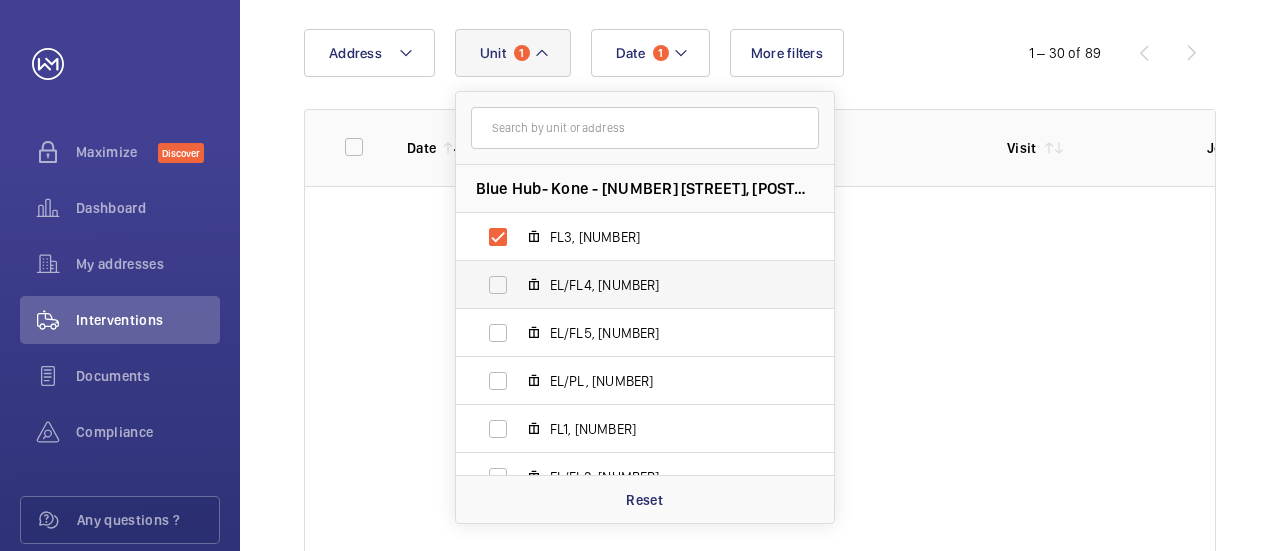 click on "EL/FL4, [NUMBER]" at bounding box center [629, 285] 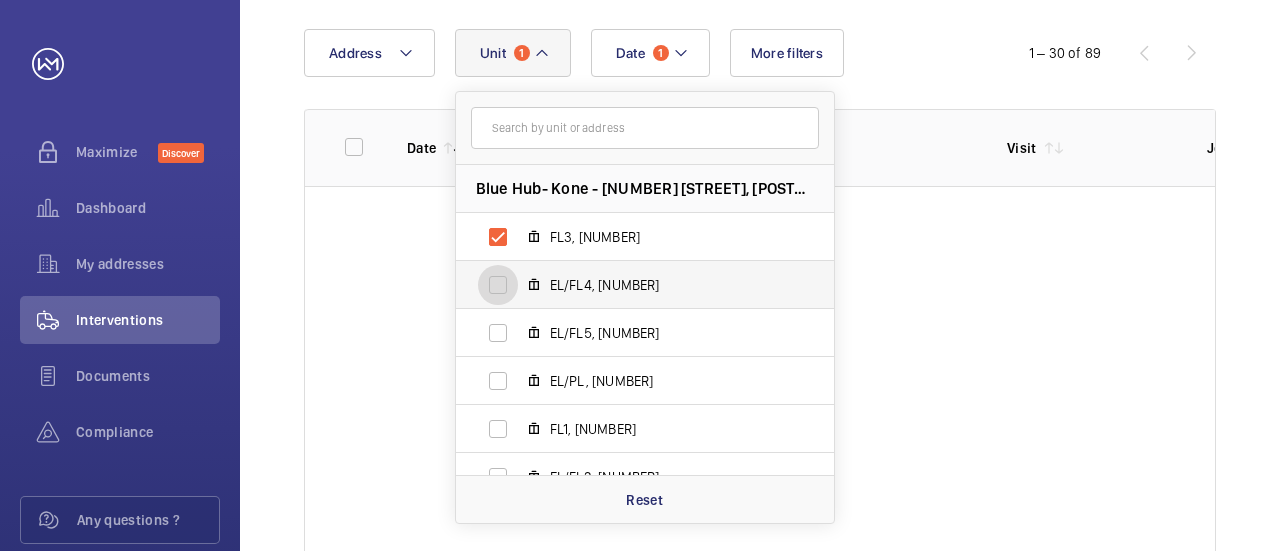 click on "EL/FL4, [NUMBER]" at bounding box center (498, 285) 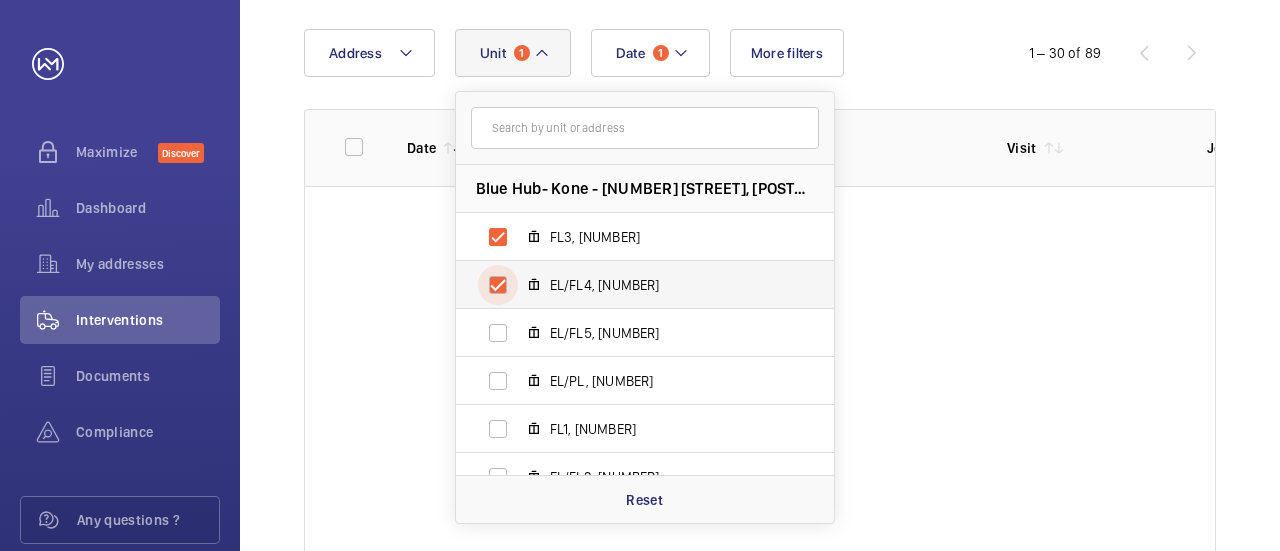 checkbox on "true" 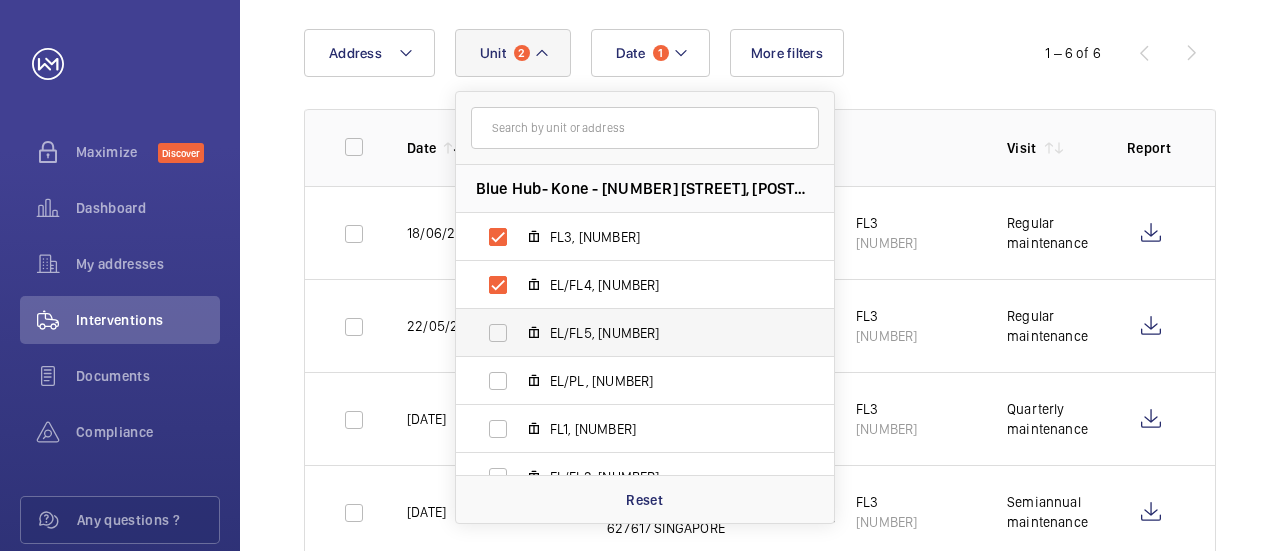 click on "EL/FL5, [NUMBER]" at bounding box center [629, 333] 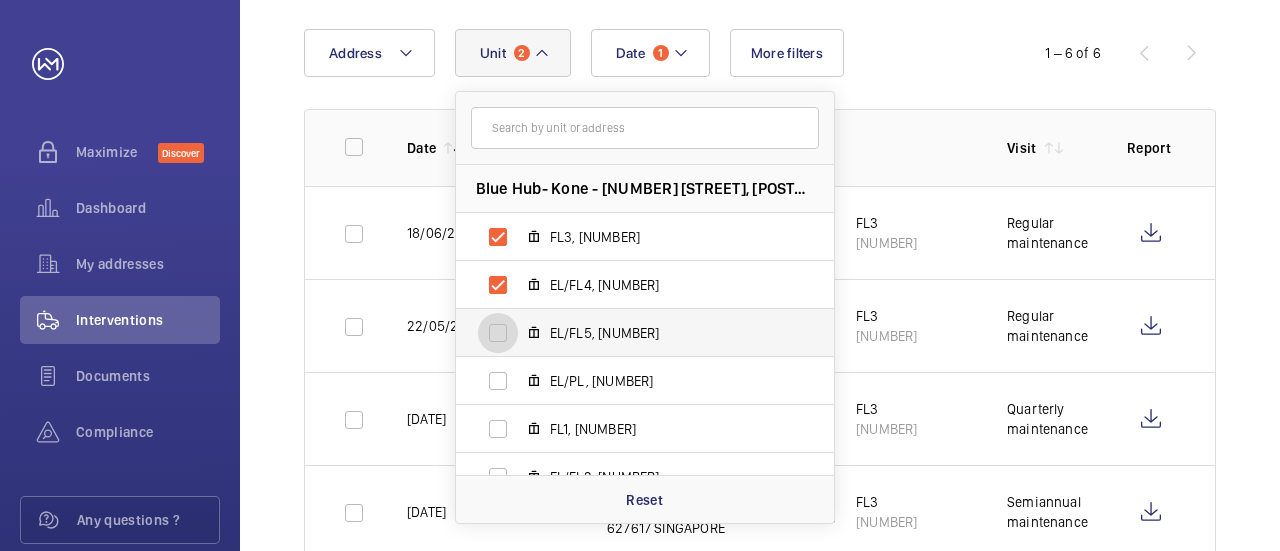 click on "EL/FL5, [NUMBER]" at bounding box center (498, 333) 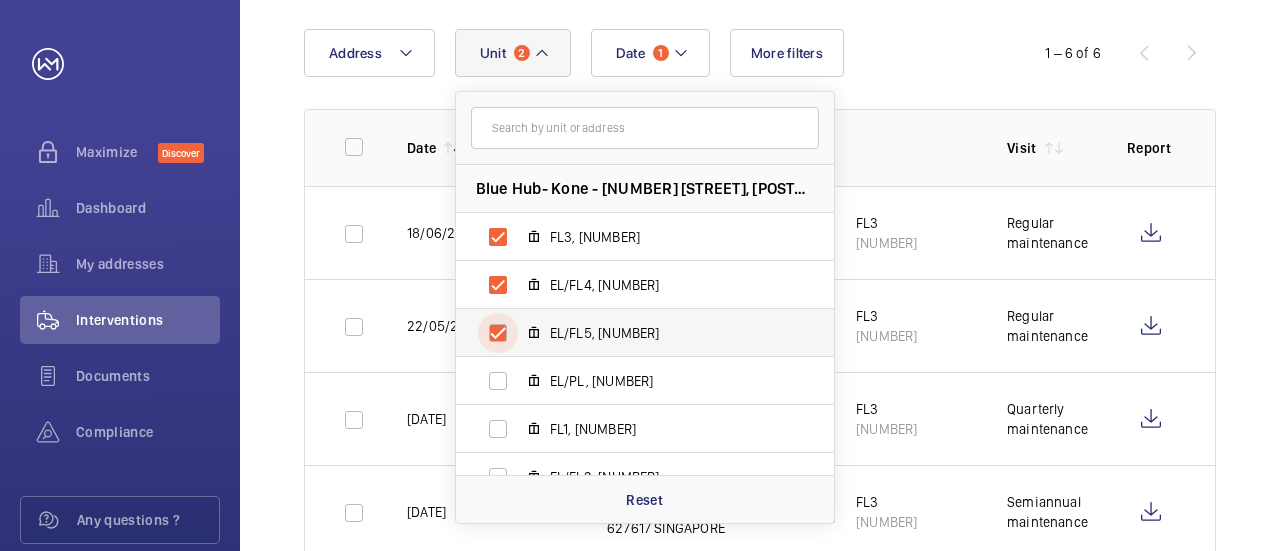 checkbox on "true" 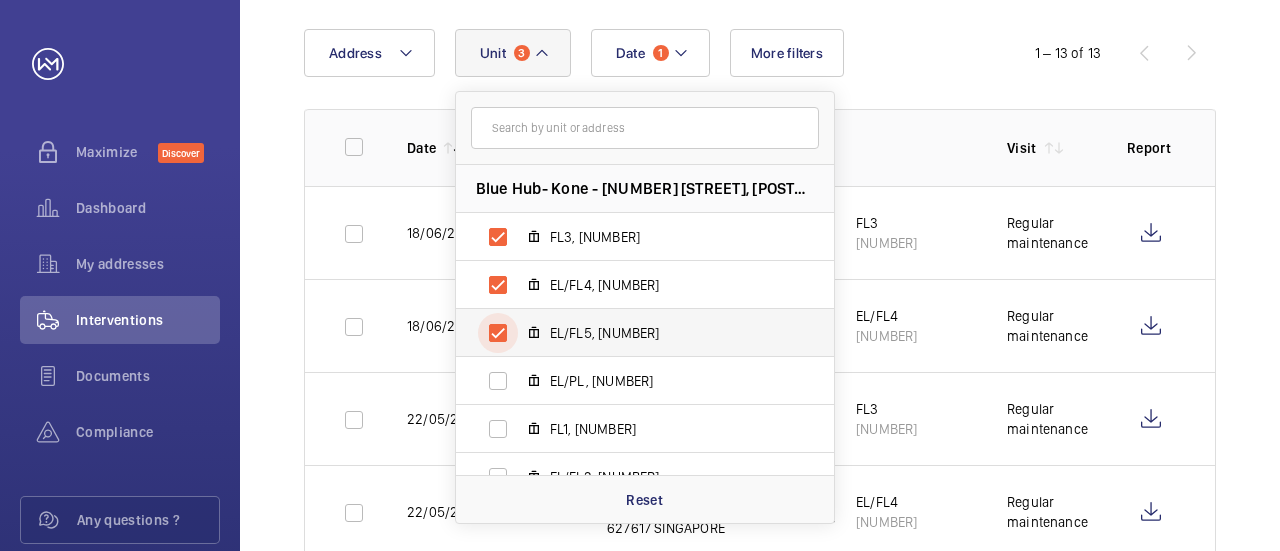 scroll, scrollTop: 100, scrollLeft: 0, axis: vertical 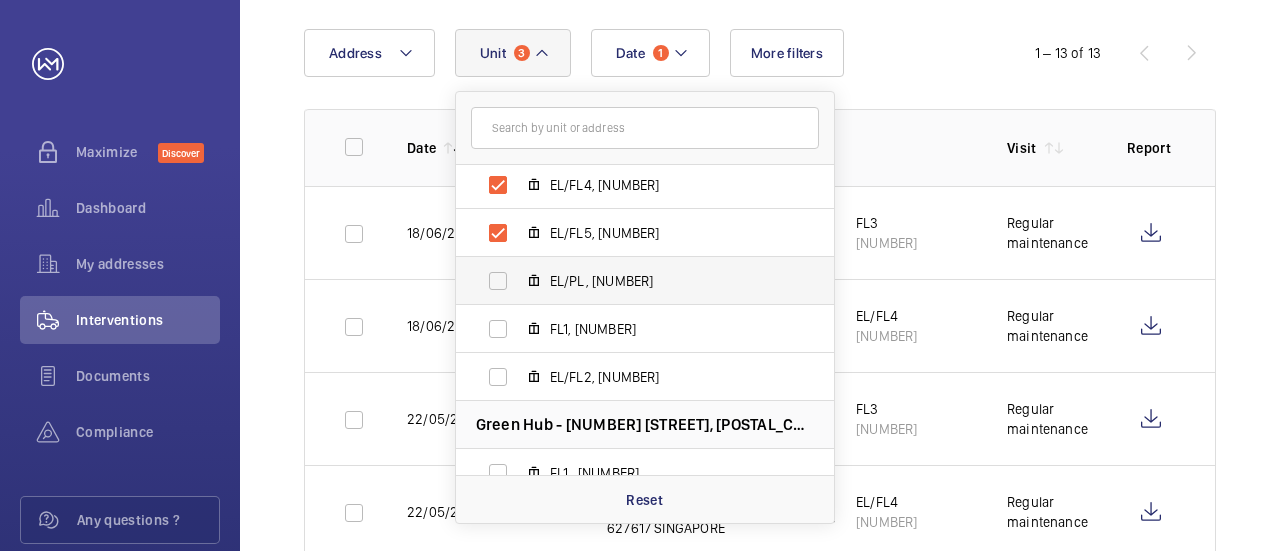 click on "EL/PL, [NUMBER]" at bounding box center [629, 281] 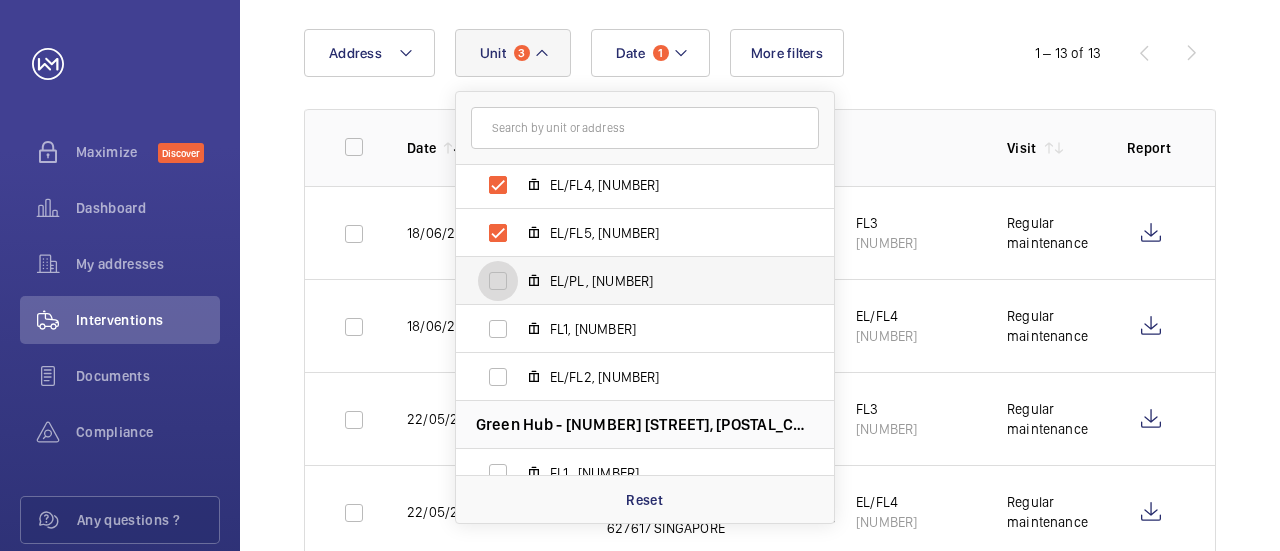click on "EL/PL, [NUMBER]" at bounding box center [498, 281] 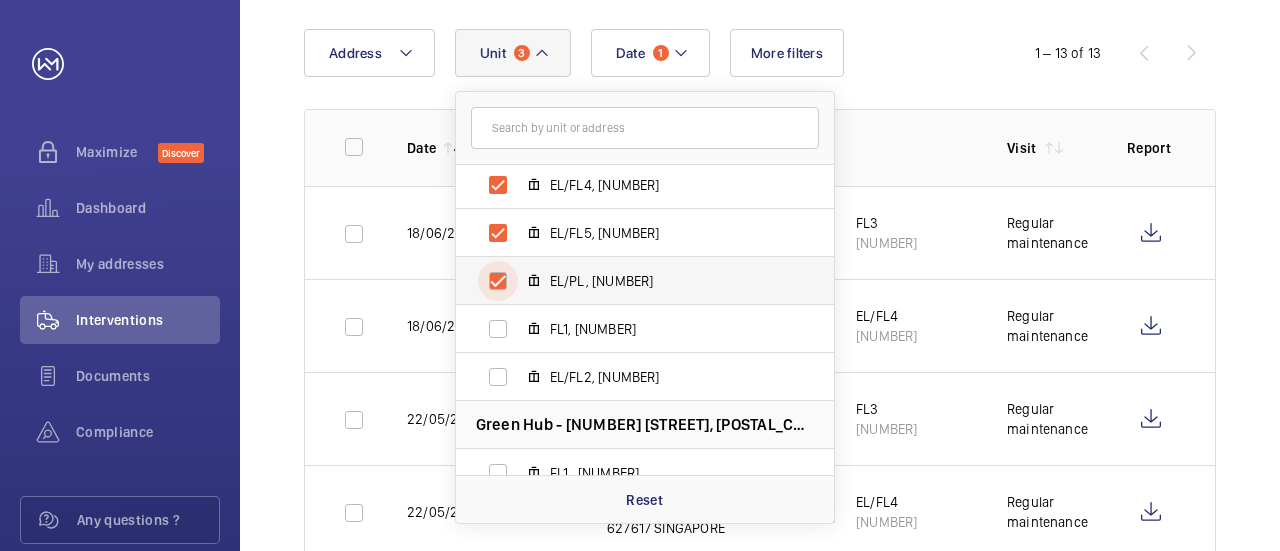 checkbox on "true" 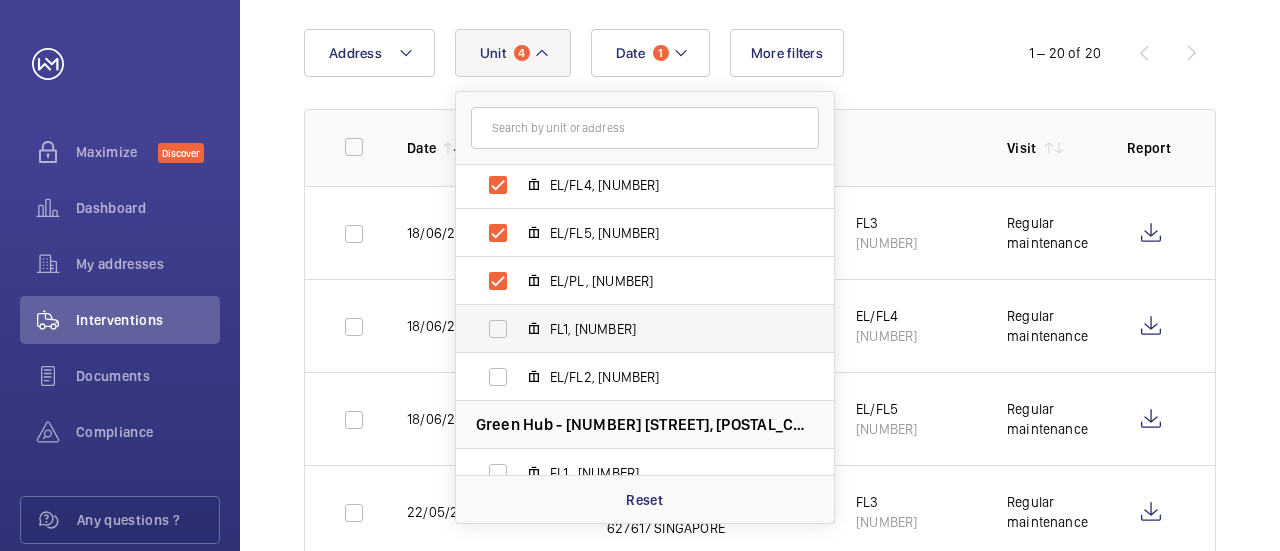 click on "FL1, [NUMBER]" at bounding box center (629, 329) 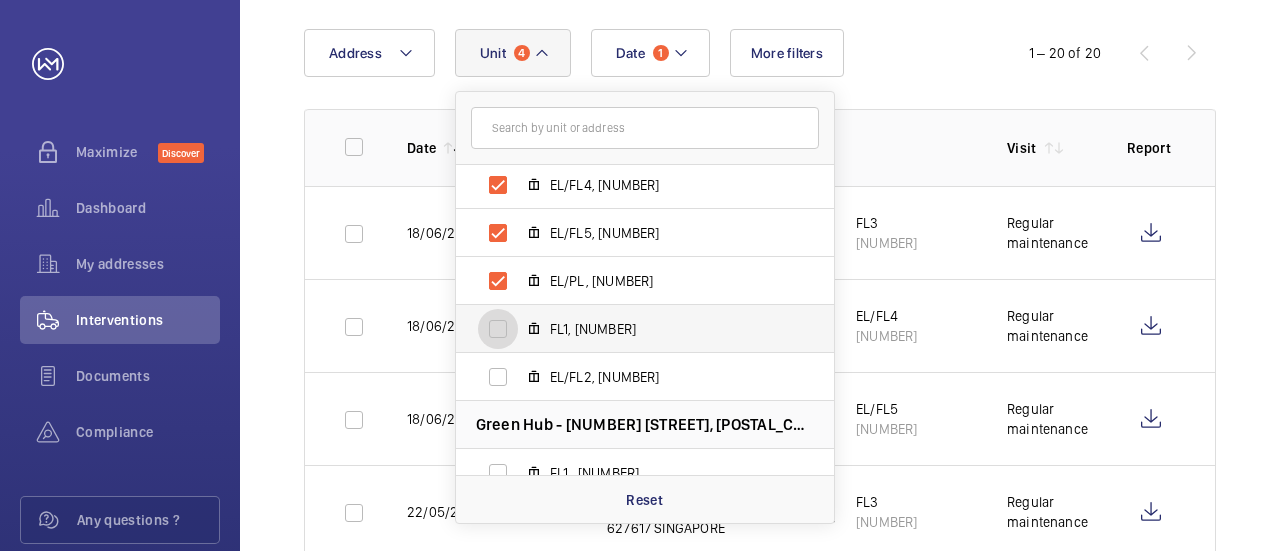 click on "FL1, [NUMBER]" at bounding box center [498, 329] 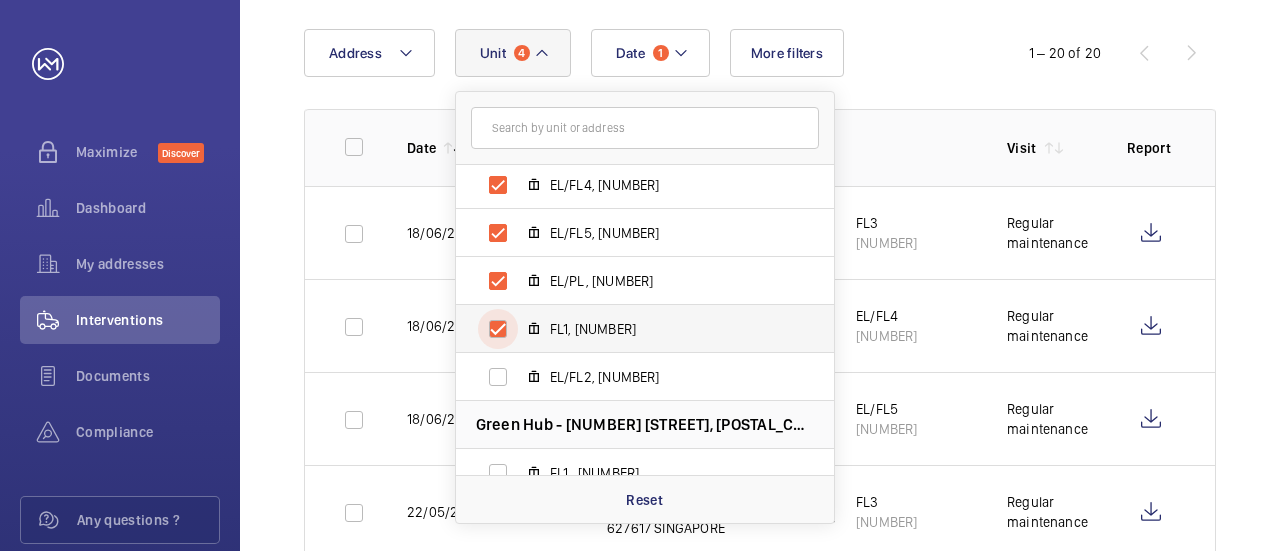 checkbox on "true" 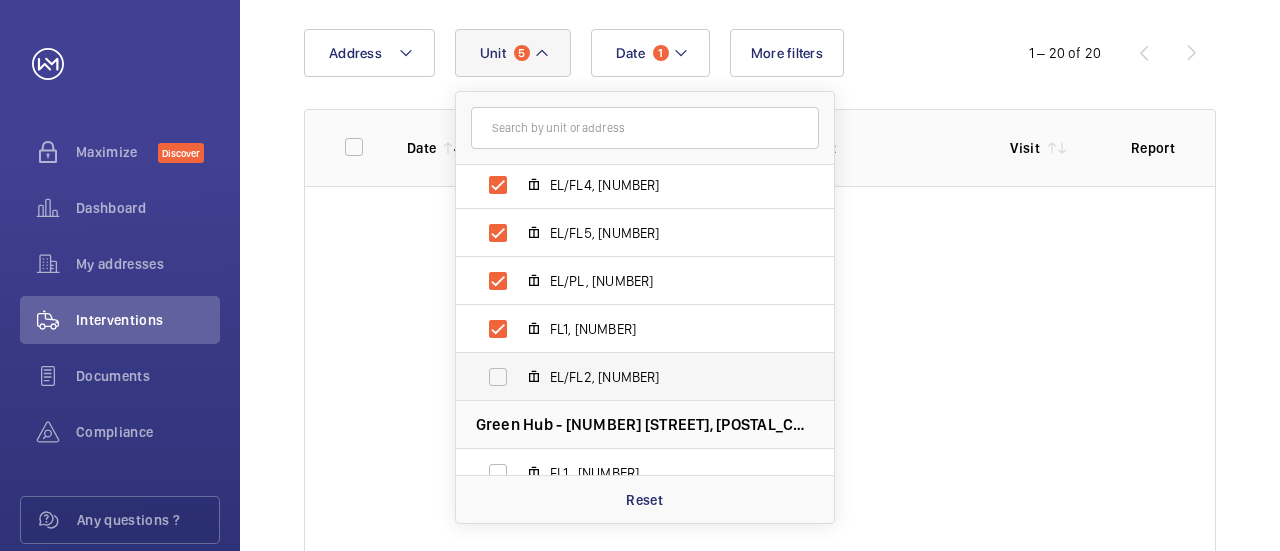click on "EL/FL2, [NUMBER]" at bounding box center [629, 377] 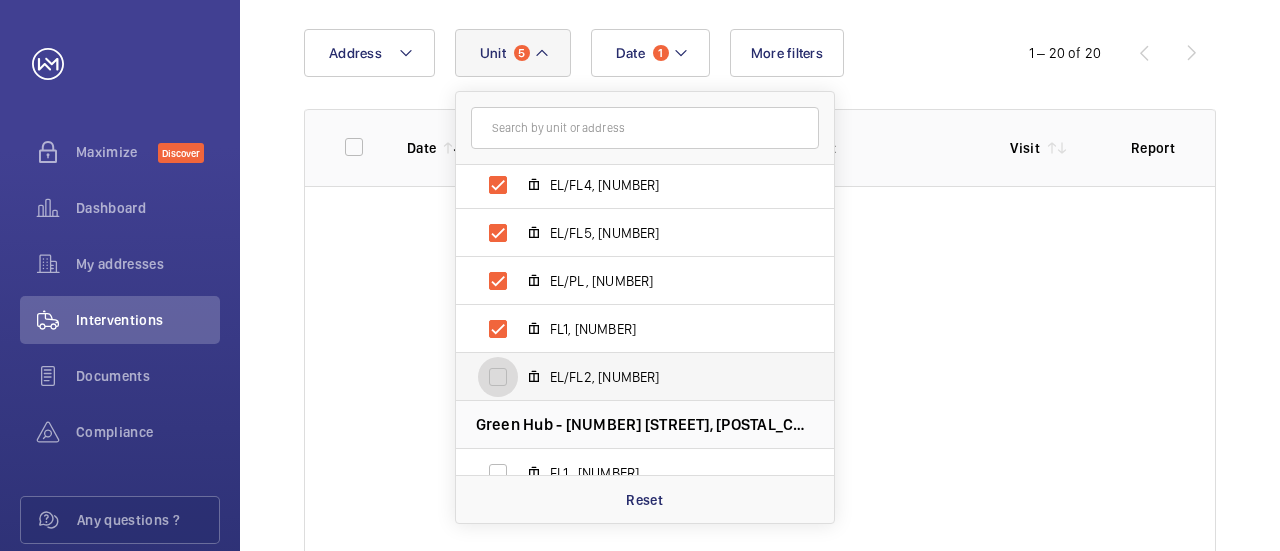 click on "EL/FL2, [NUMBER]" at bounding box center (498, 377) 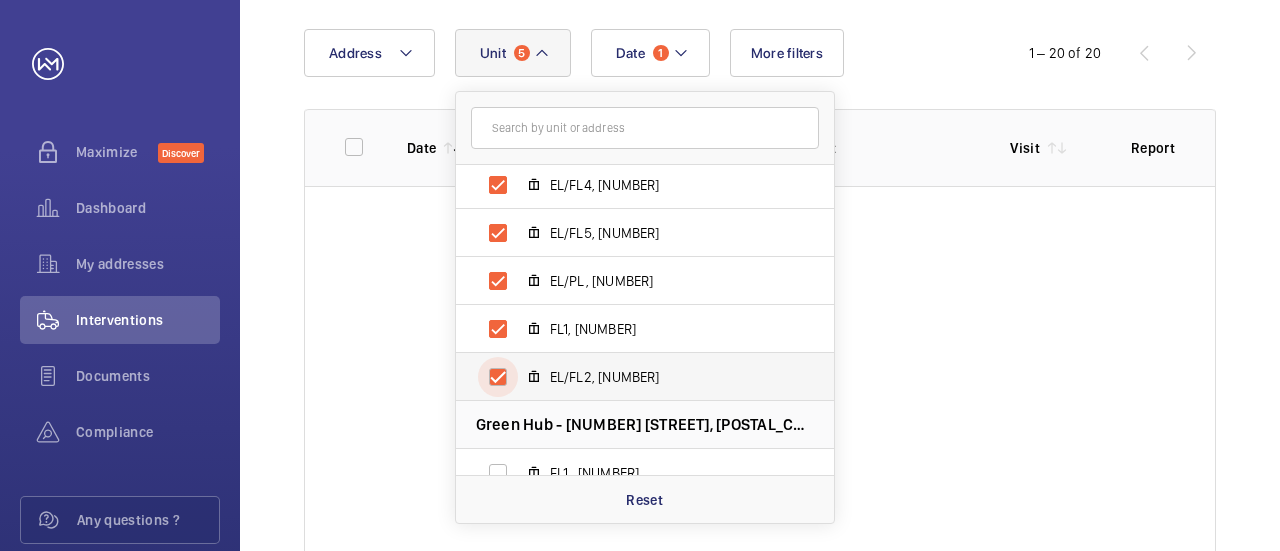 checkbox on "true" 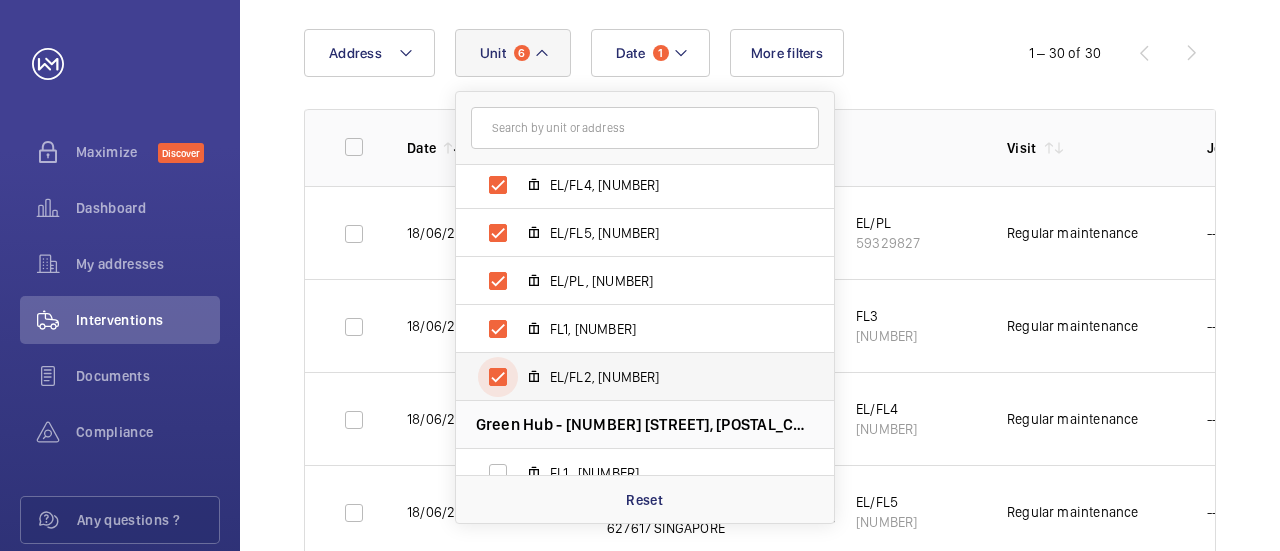 scroll, scrollTop: 266, scrollLeft: 0, axis: vertical 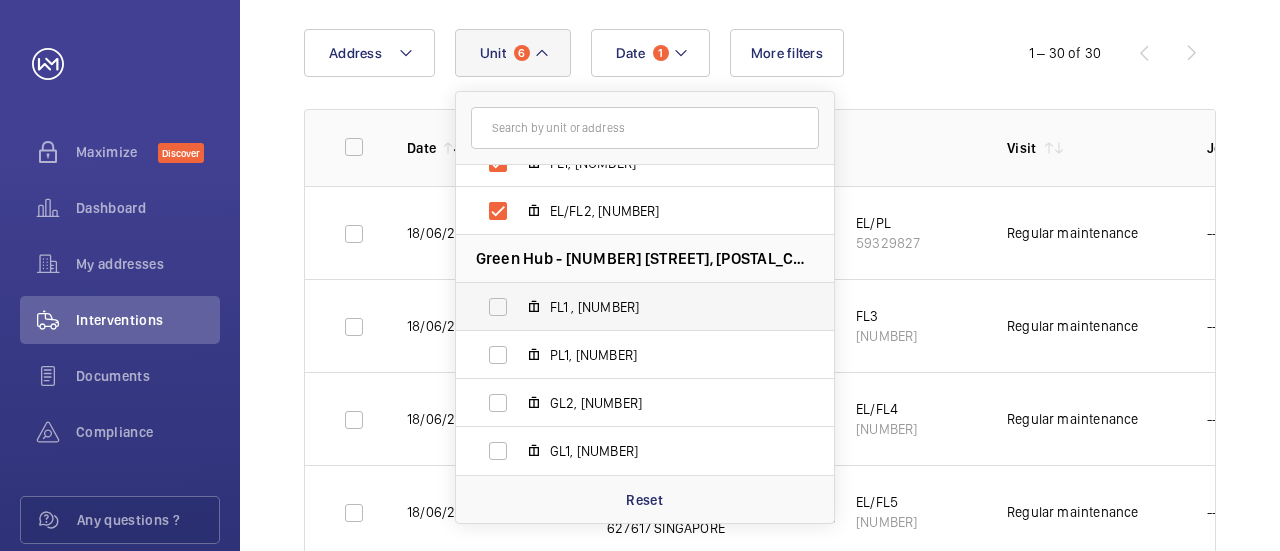 click on "FL1 , [NUMBER]" at bounding box center [629, 307] 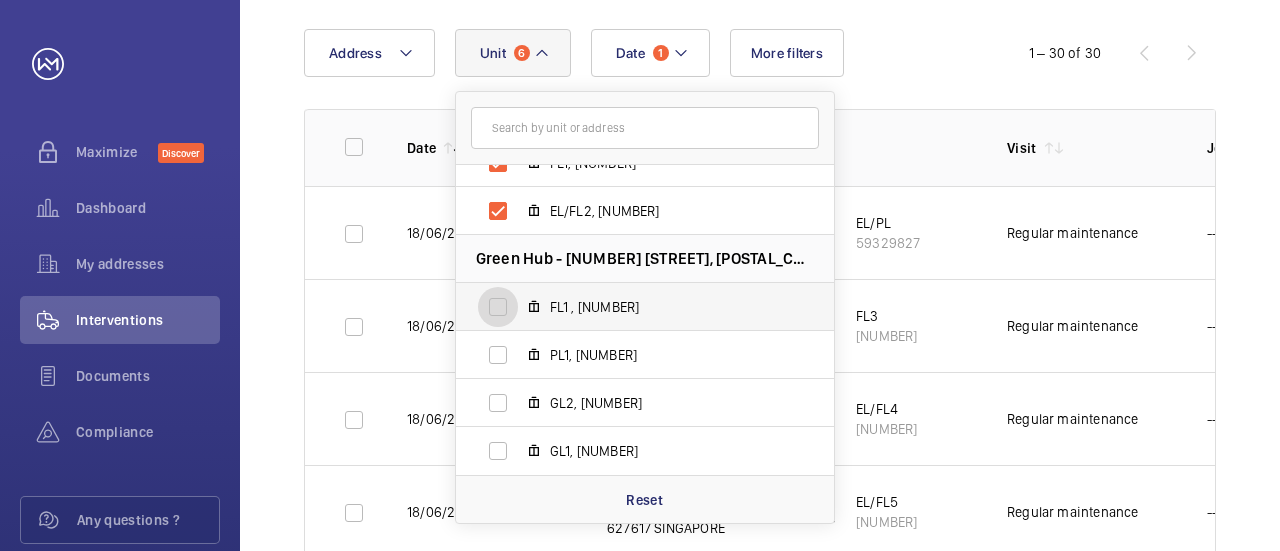click on "FL1 , [NUMBER]" at bounding box center (498, 307) 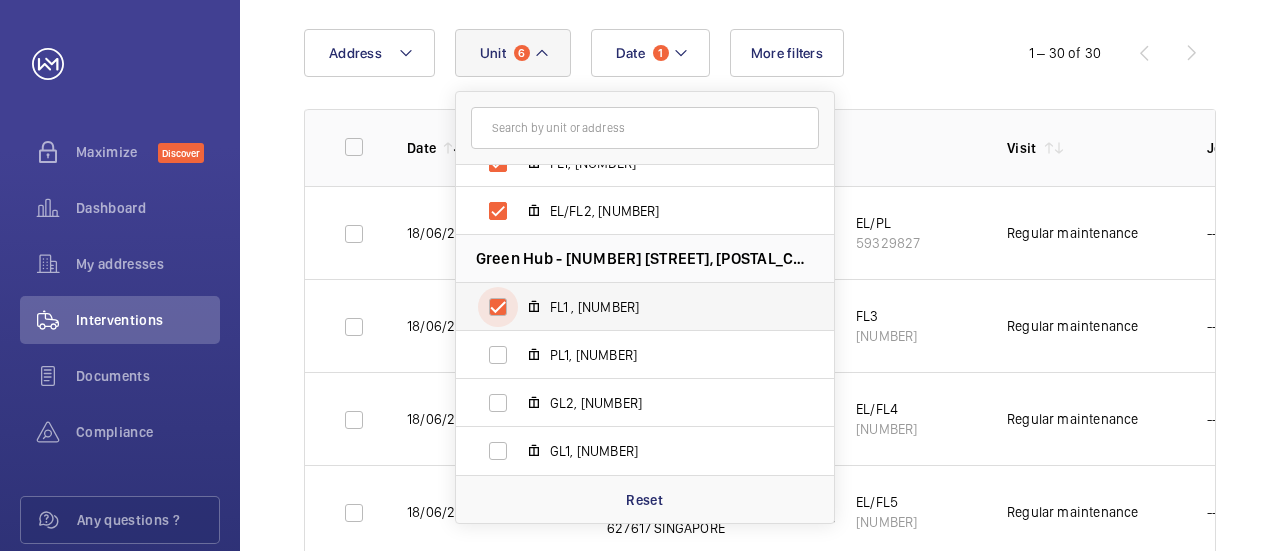 checkbox on "true" 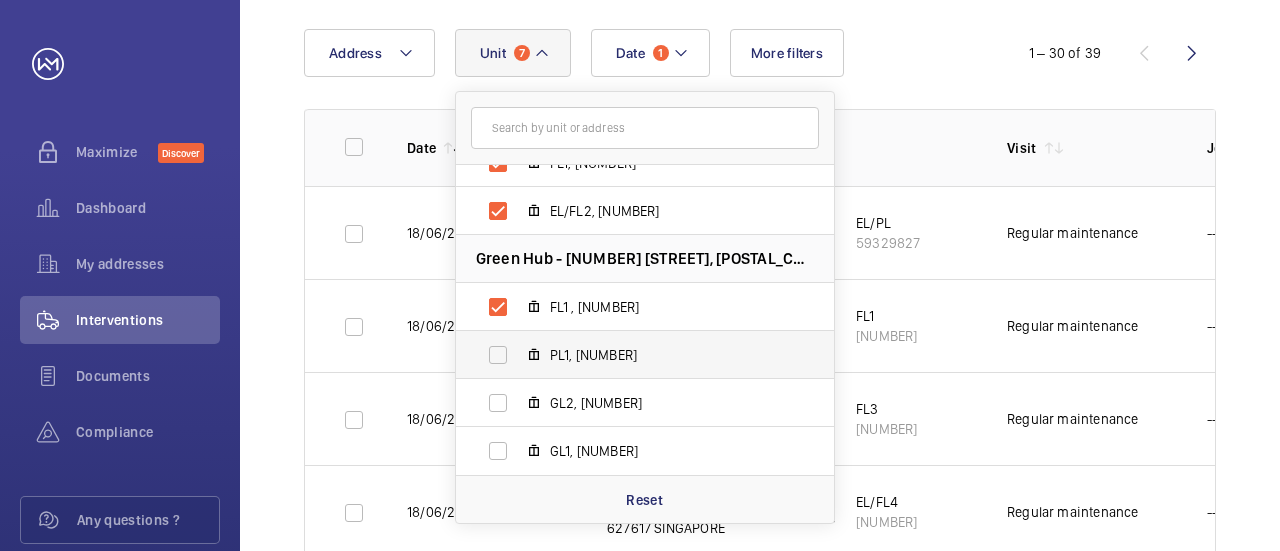 click on "PL1, [NUMBER]" at bounding box center [629, 355] 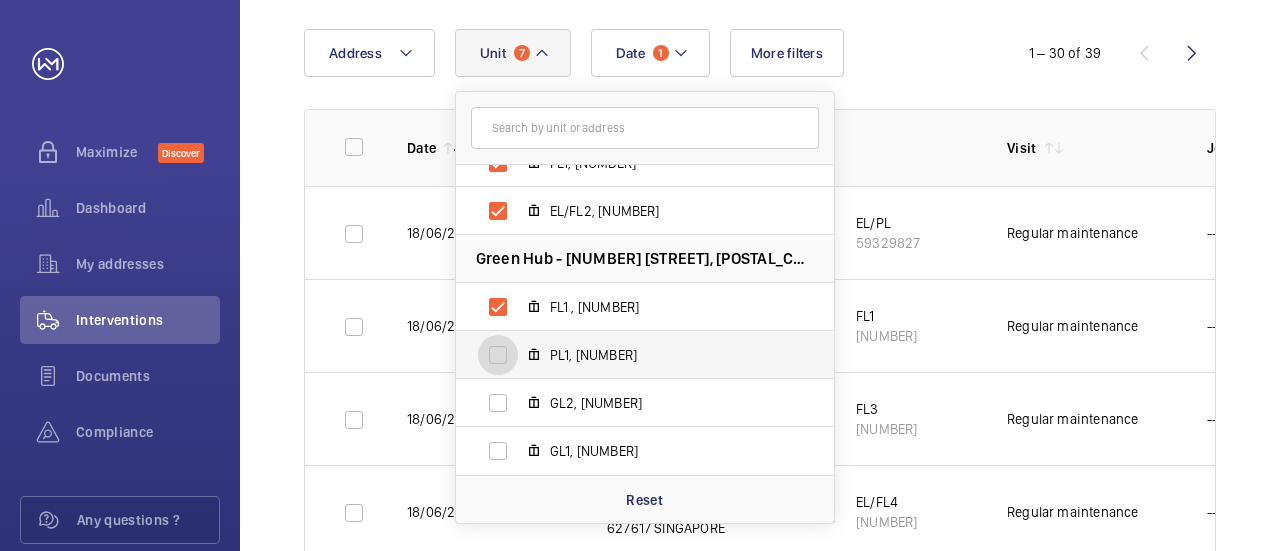 click on "PL1, [NUMBER]" at bounding box center [498, 355] 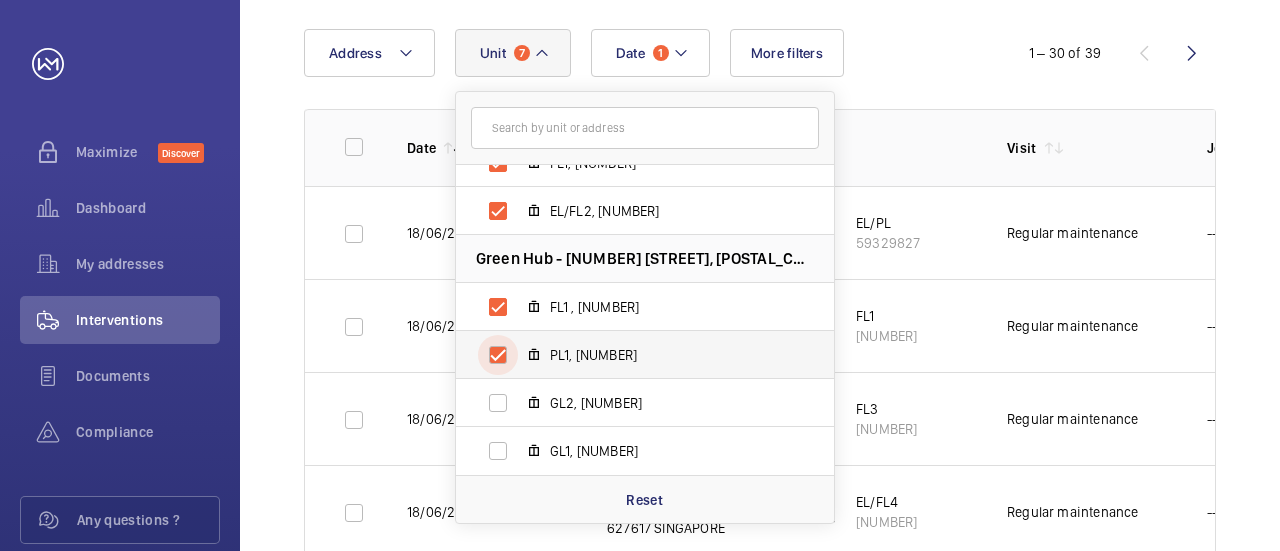 checkbox on "true" 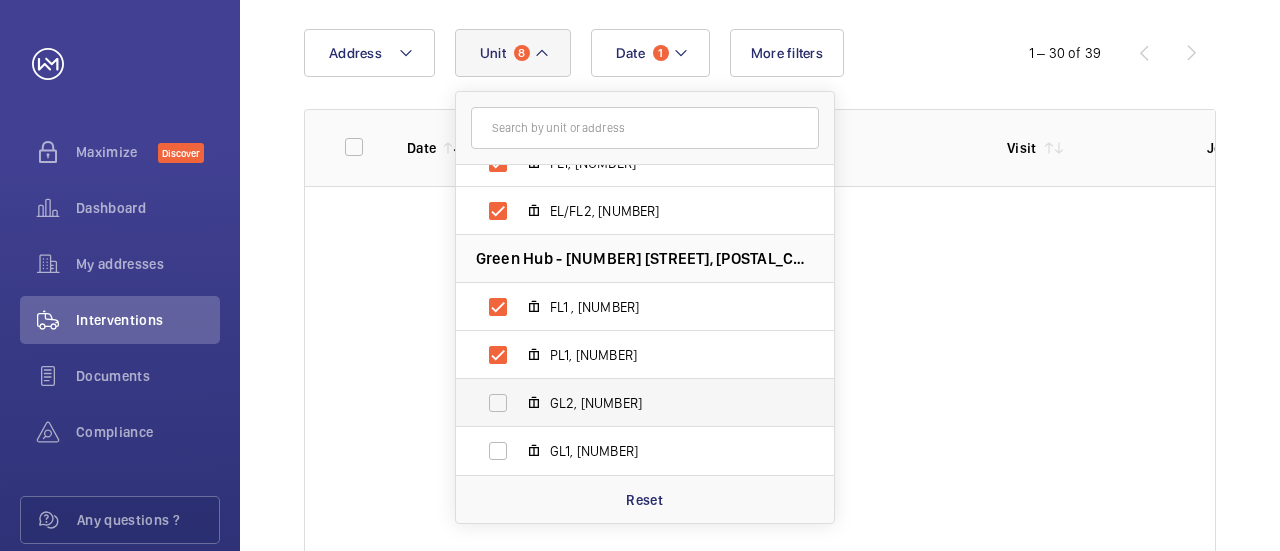 click on "GL2, [NUMBER]" at bounding box center [629, 403] 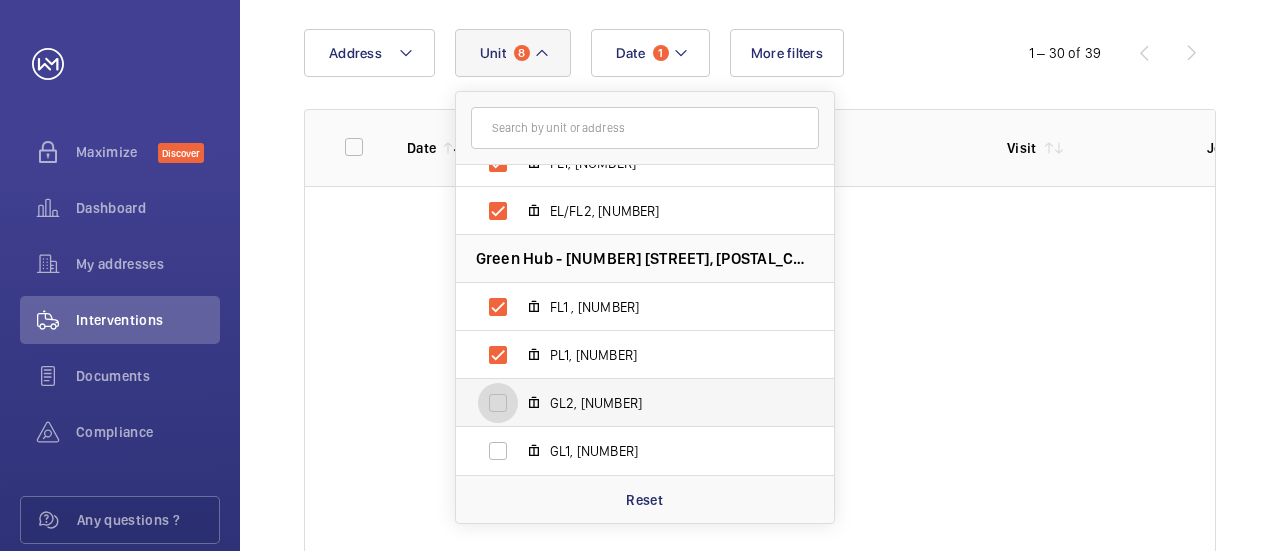 click on "GL2, [NUMBER]" at bounding box center [498, 403] 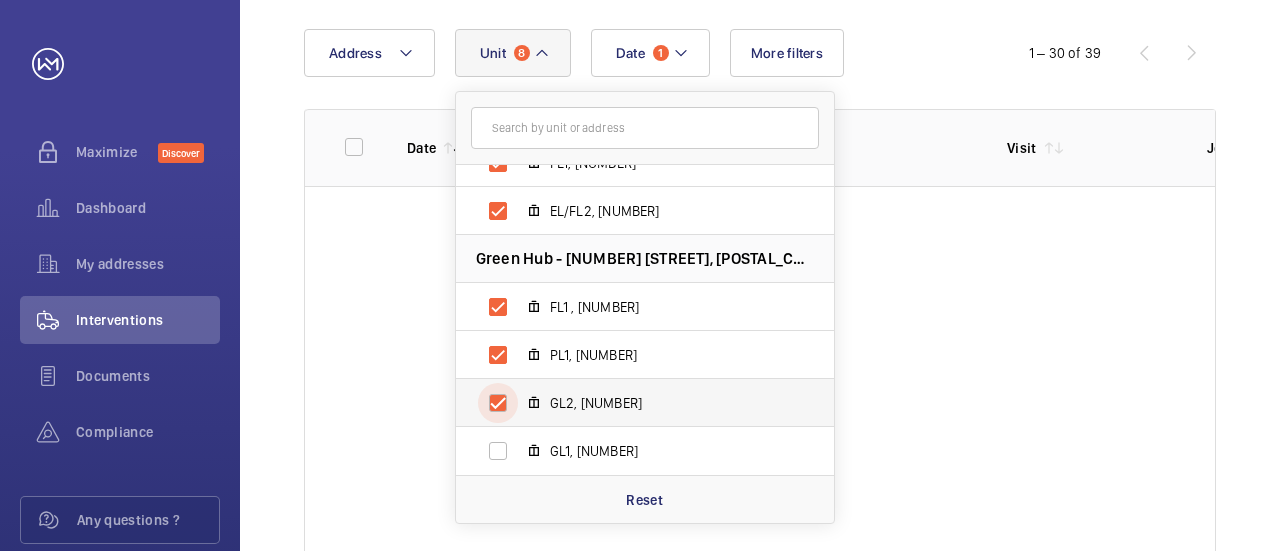 checkbox on "true" 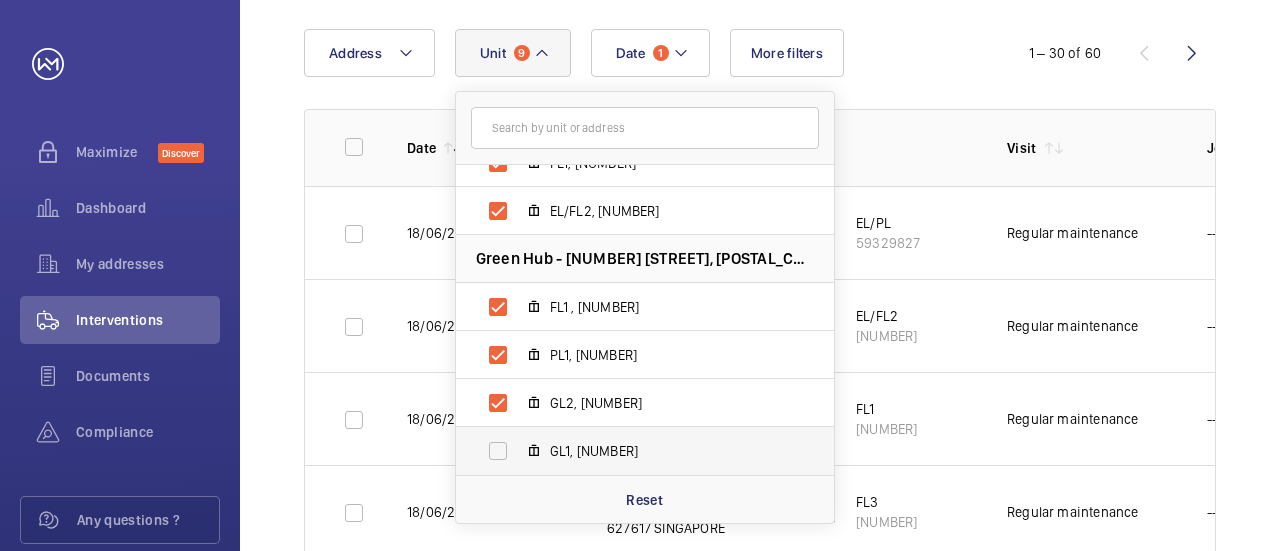 click on "GL1, [NUMBER]" at bounding box center [629, 451] 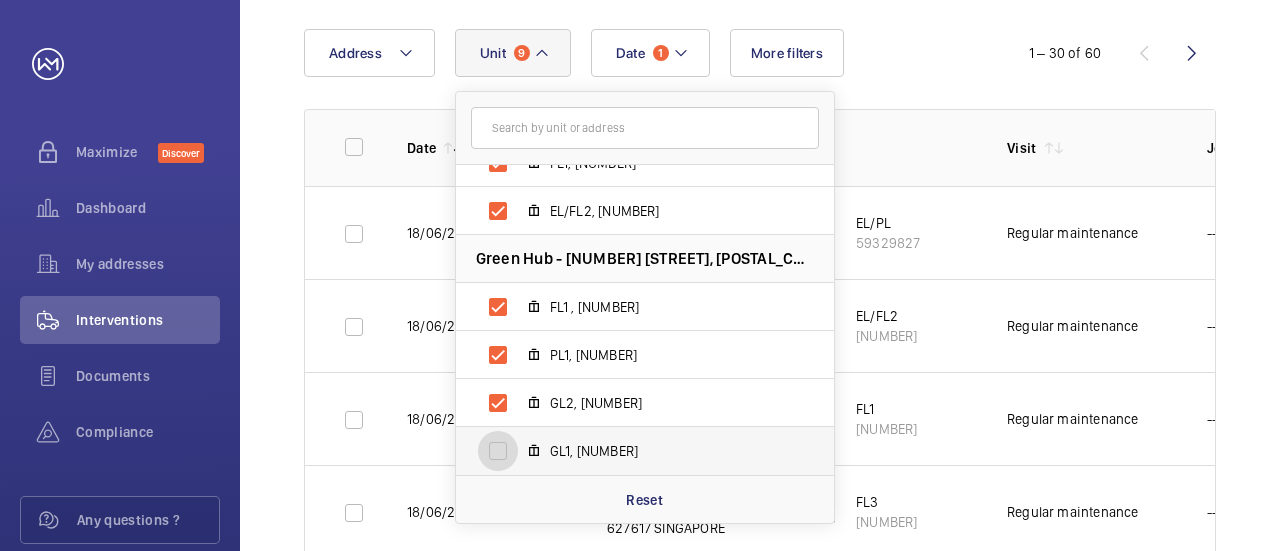 click on "GL1, [NUMBER]" at bounding box center [498, 451] 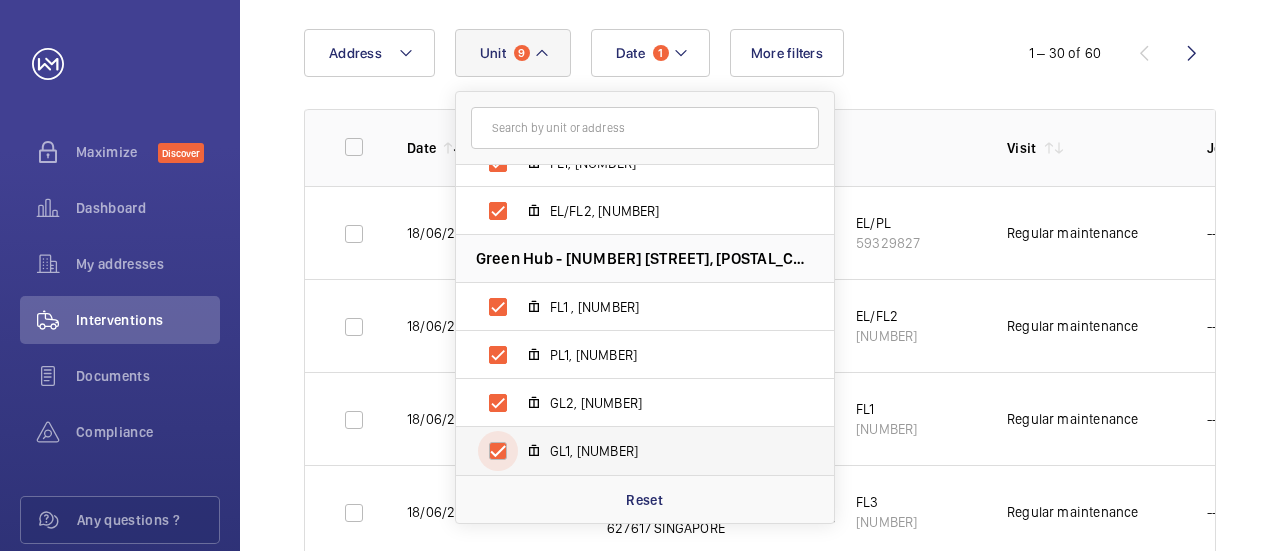 checkbox on "true" 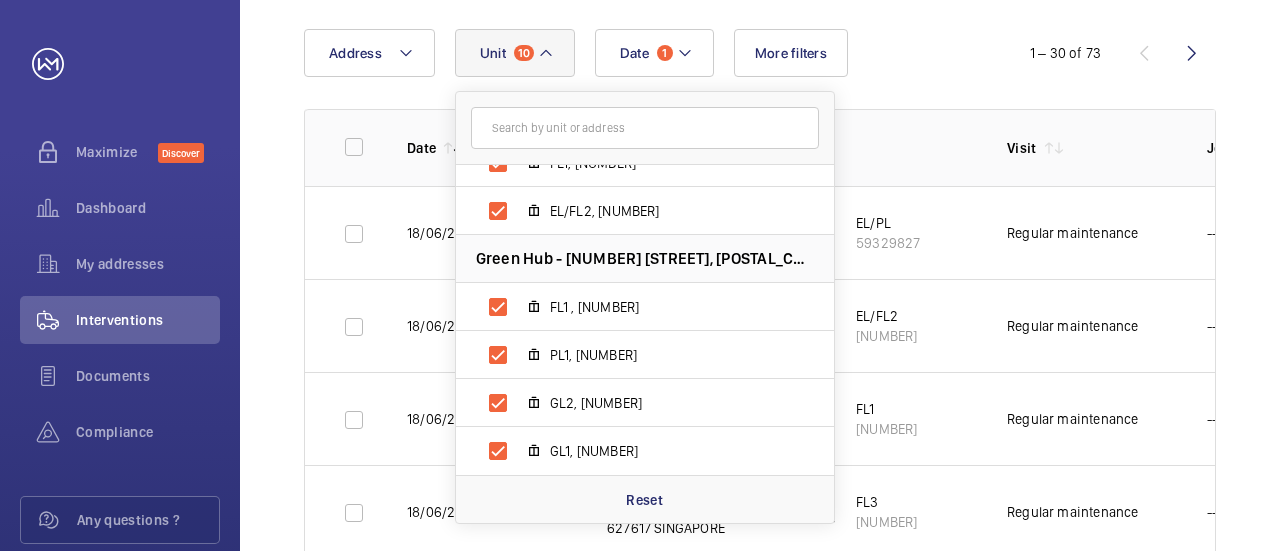click on "Date 1 Address Unit 10 Blue Hub- Kone - [NUMBER] [STREET], [POSTAL_CODE] [CITY] FL3, [NUMBER] EL/FL4, [NUMBER] EL/FL5, [NUMBER] EL/PL, [NUMBER] FL1, [NUMBER] EL/FL2, [NUMBER] Green Hub - [NUMBER] [STREET], [POSTAL_CODE] [CITY] FL1 , [NUMBER] PL1, [NUMBER] GL2, [NUMBER] GL1, [NUMBER] Reset More filters 1 – 30 of 73 Date Address Unit Visit Job Id Report [DATE] Blue Hub- Kone [NUMBER] [STREET] [POSTAL_CODE] [CITY] EL/PL [NUMBER] Regular maintenance --- [DATE] Blue Hub- Kone [NUMBER] [STREET] [POSTAL_CODE] [CITY] EL/FL2 [NUMBER] Regular maintenance --- [DATE] Blue Hub- Kone [NUMBER] [STREET] [POSTAL_CODE] [CITY] FL1 [NUMBER] Regular maintenance --- [DATE] Blue Hub- Kone [NUMBER] [STREET] [POSTAL_CODE] [CITY] FL3 [NUMBER] Regular maintenance --- [DATE] Blue Hub- Kone [NUMBER] [STREET] [POSTAL_CODE] [CITY] EL/FL4 [NUMBER] Regular maintenance --- [DATE] Blue Hub- Kone [NUMBER] [STREET] [POSTAL_CODE] [CITY] EL/FL5 [NUMBER] Regular maintenance ---" 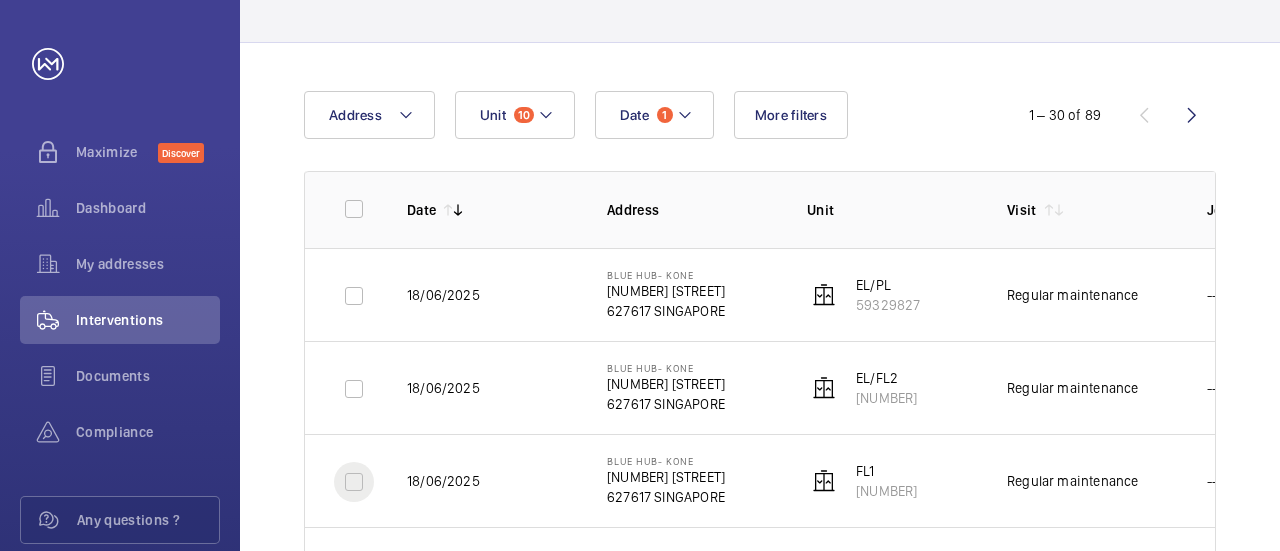 scroll, scrollTop: 200, scrollLeft: 0, axis: vertical 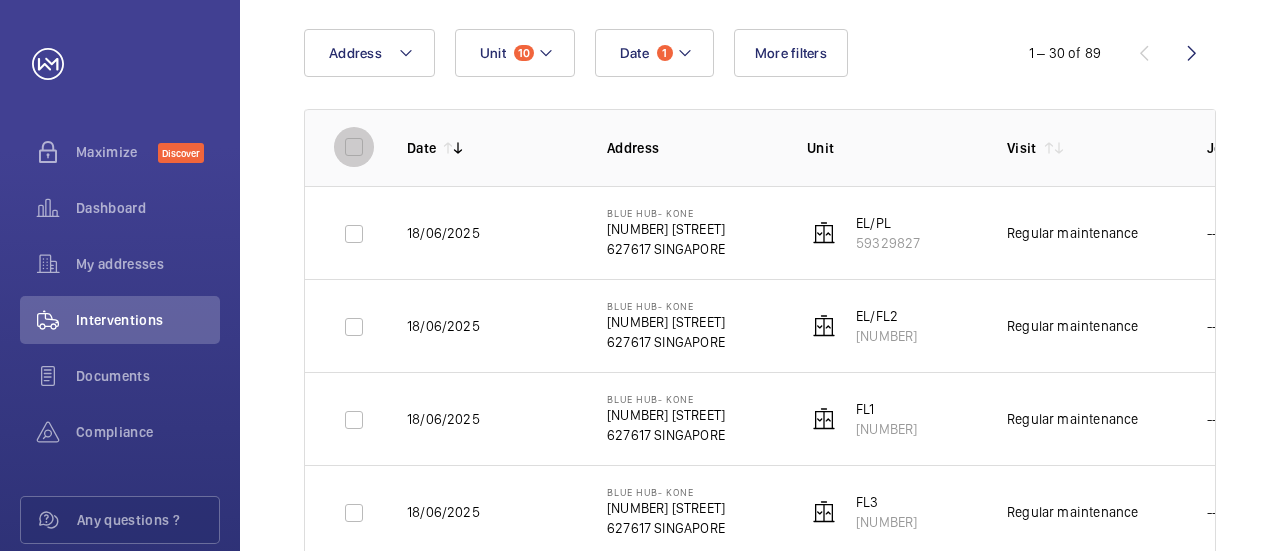 click at bounding box center (354, 147) 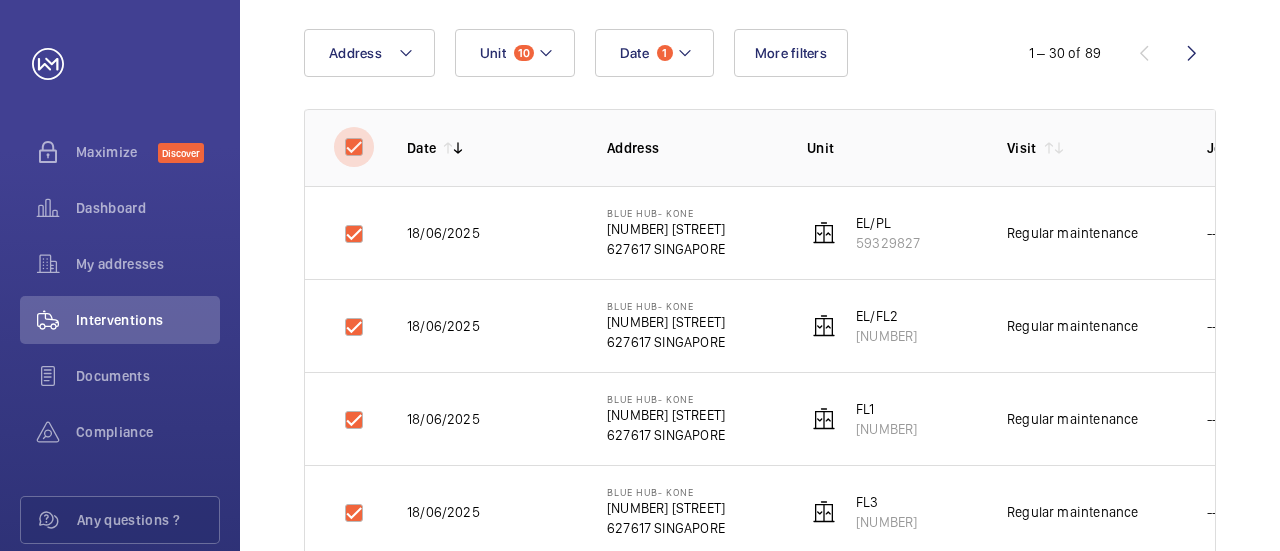checkbox on "true" 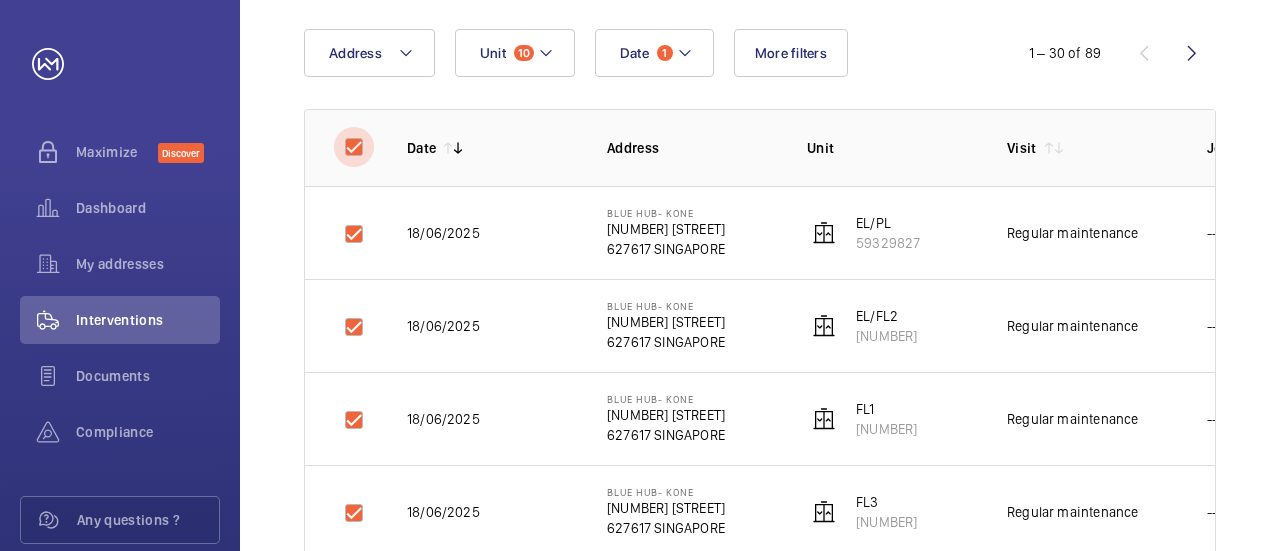 checkbox on "true" 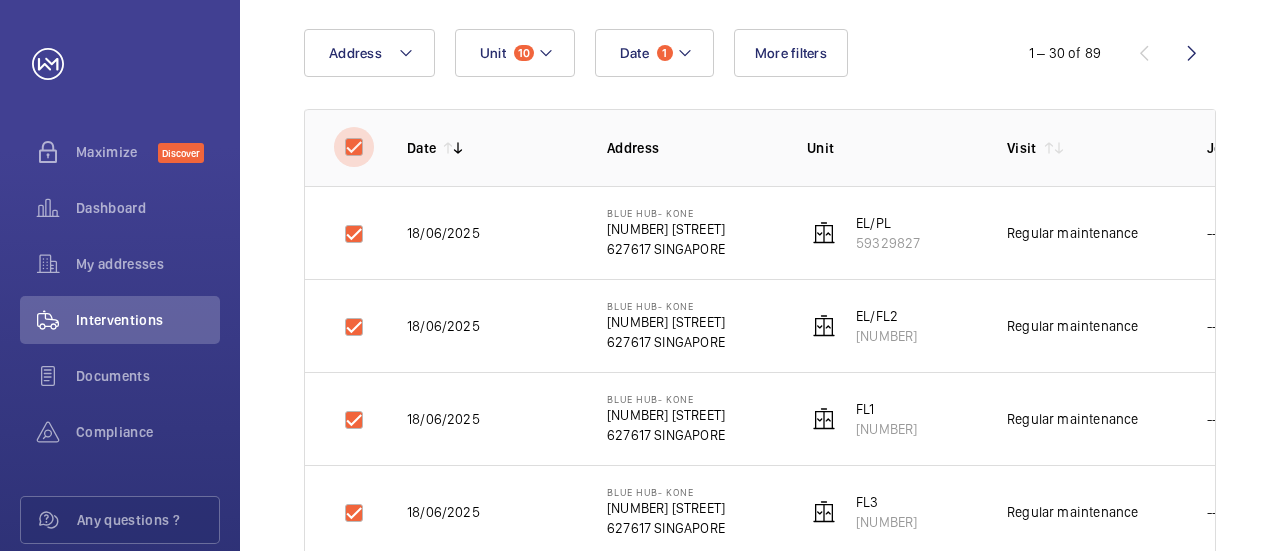 checkbox on "true" 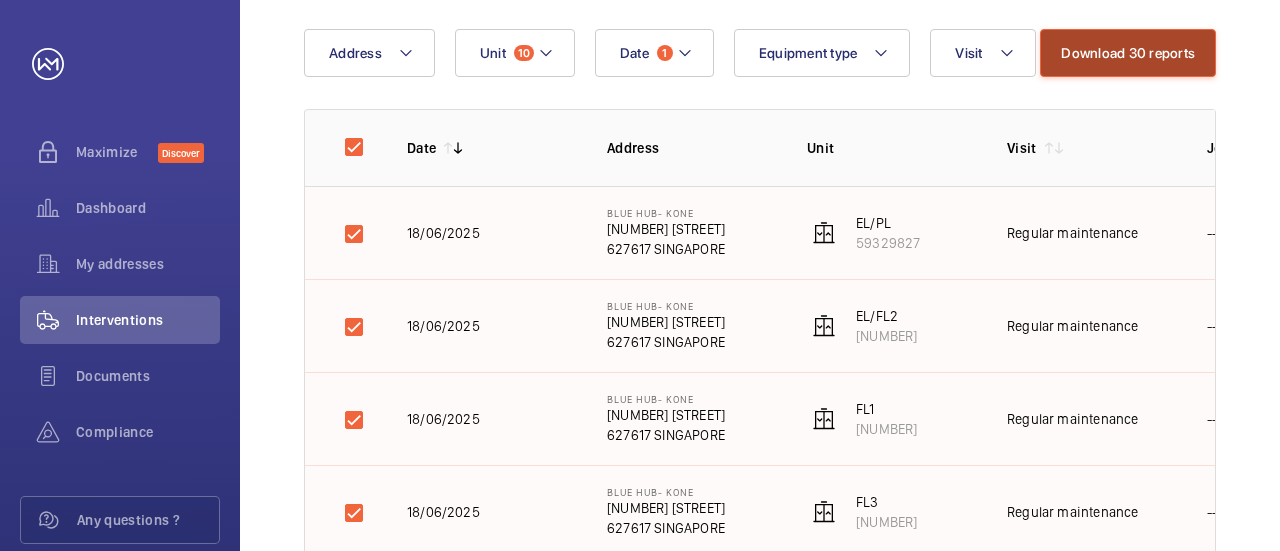 click on "Download 30 reports" 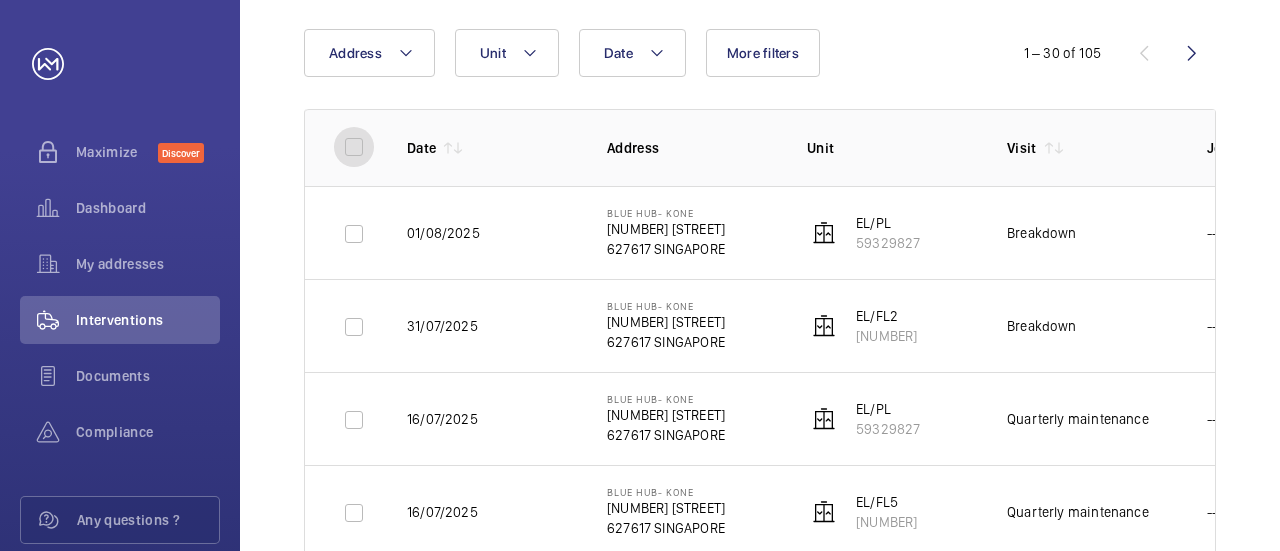 click at bounding box center [354, 147] 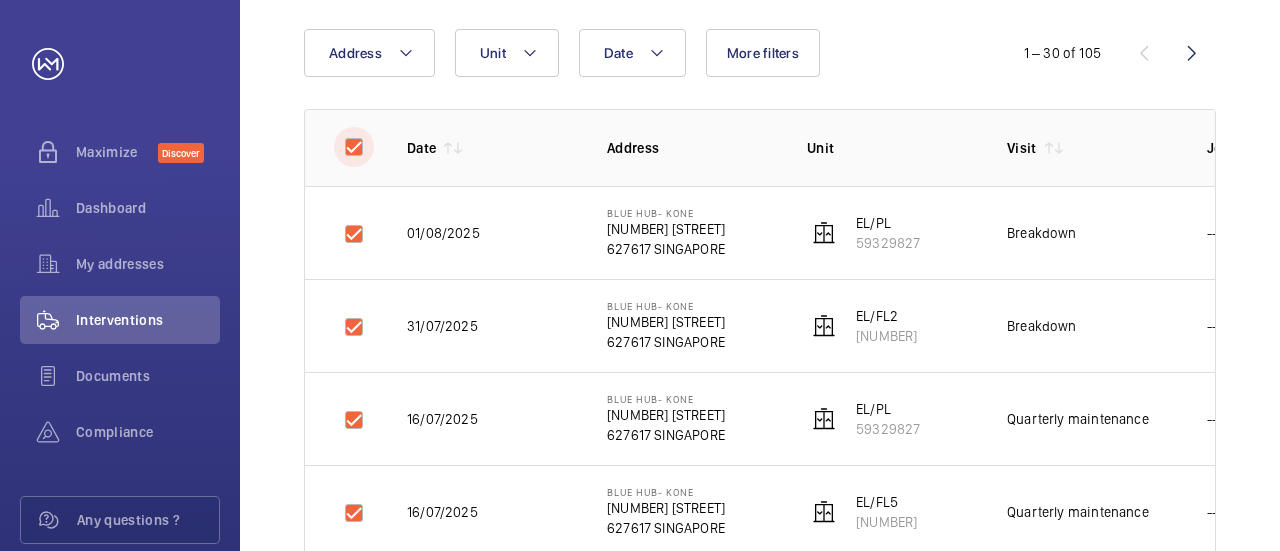 checkbox on "true" 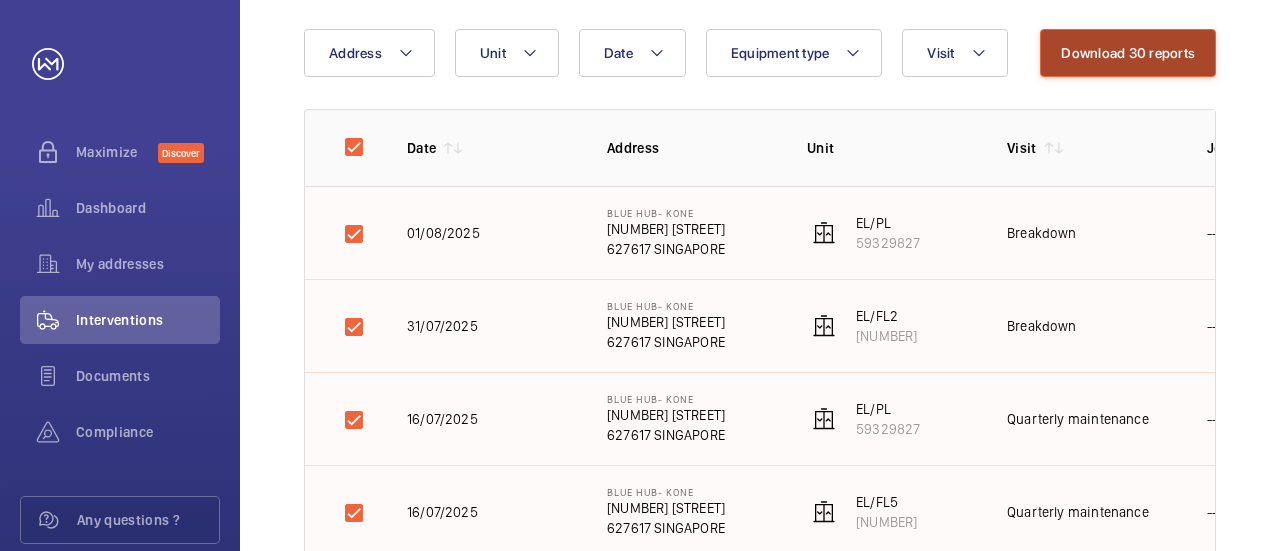 click on "Download 30 reports" 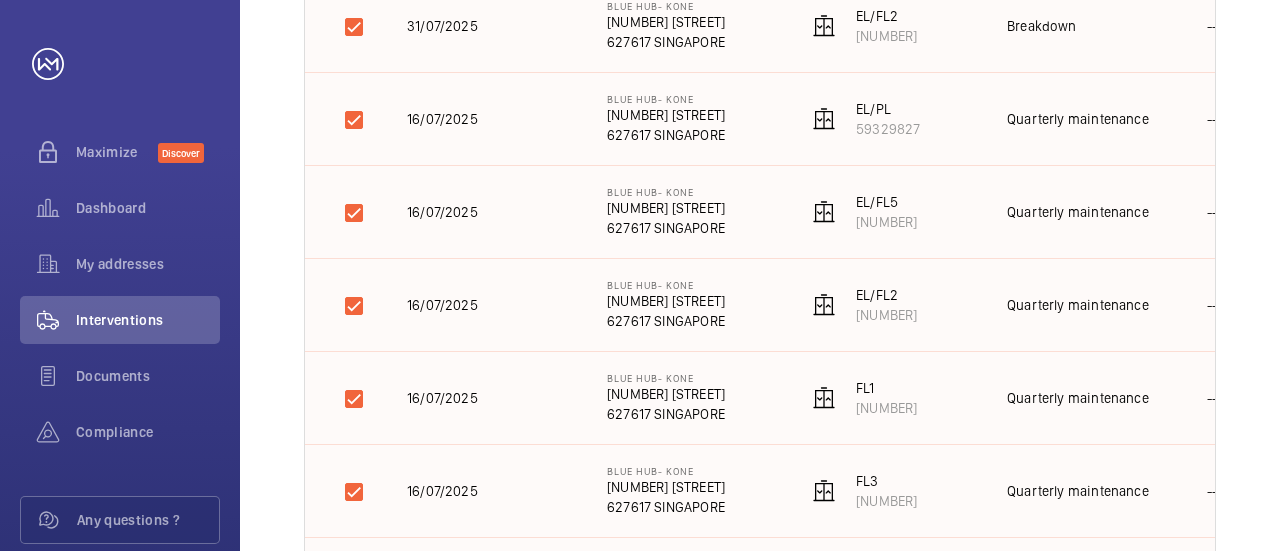 scroll, scrollTop: 0, scrollLeft: 0, axis: both 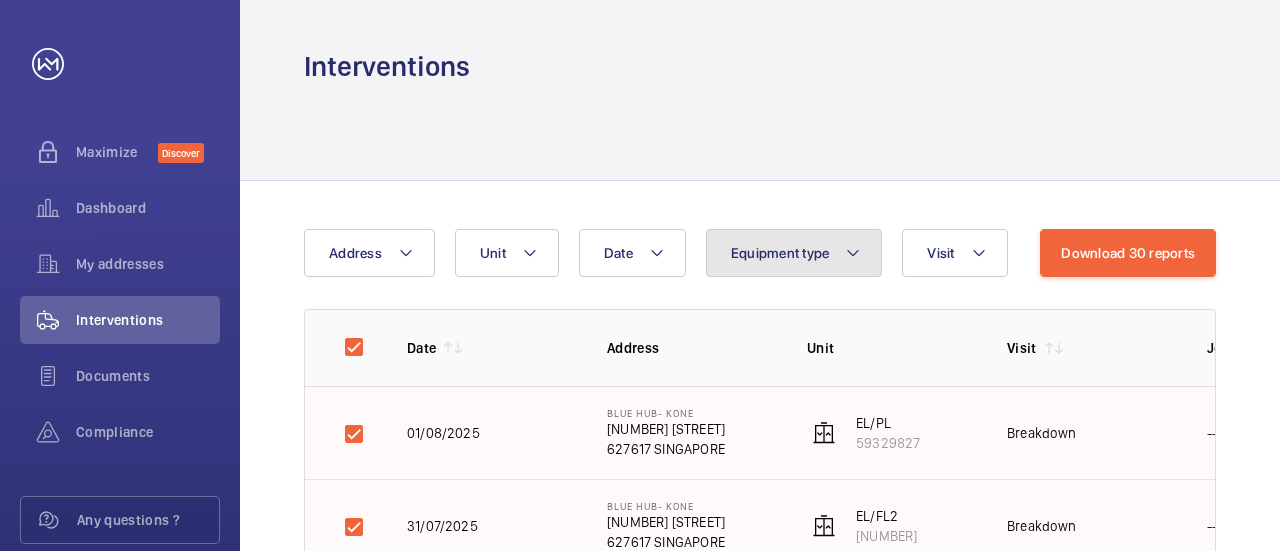 click on "Equipment type" 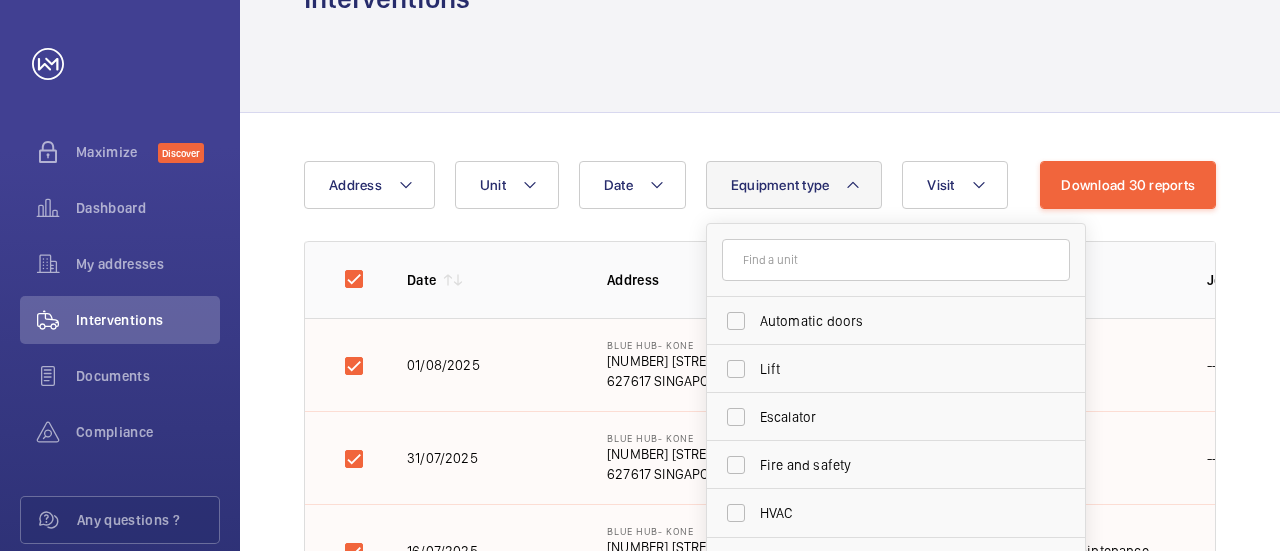 scroll, scrollTop: 100, scrollLeft: 0, axis: vertical 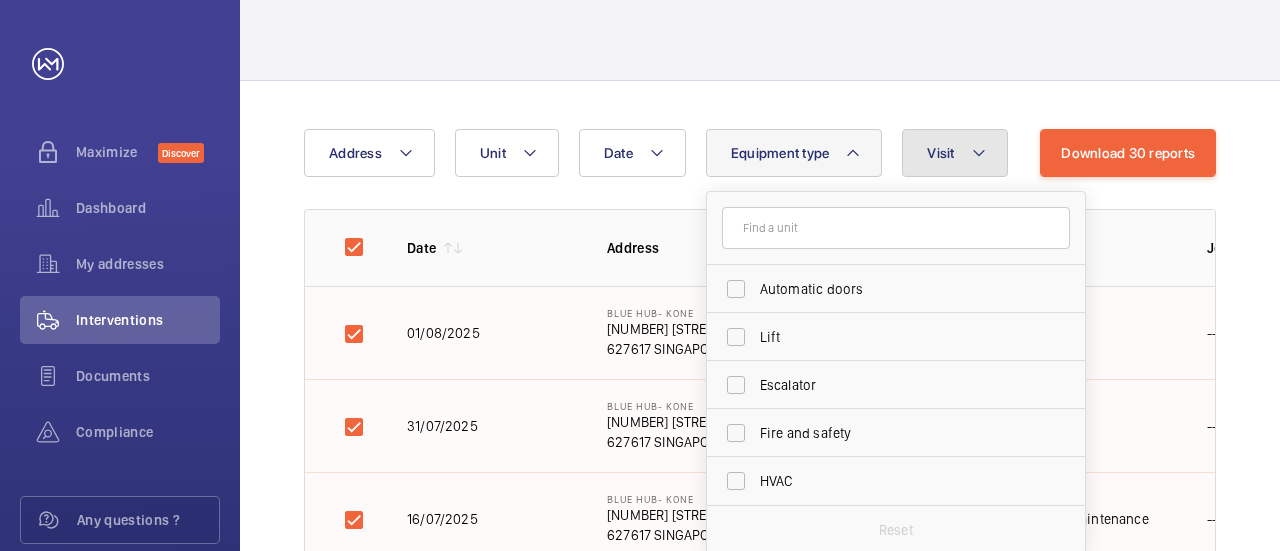 click on "Visit" 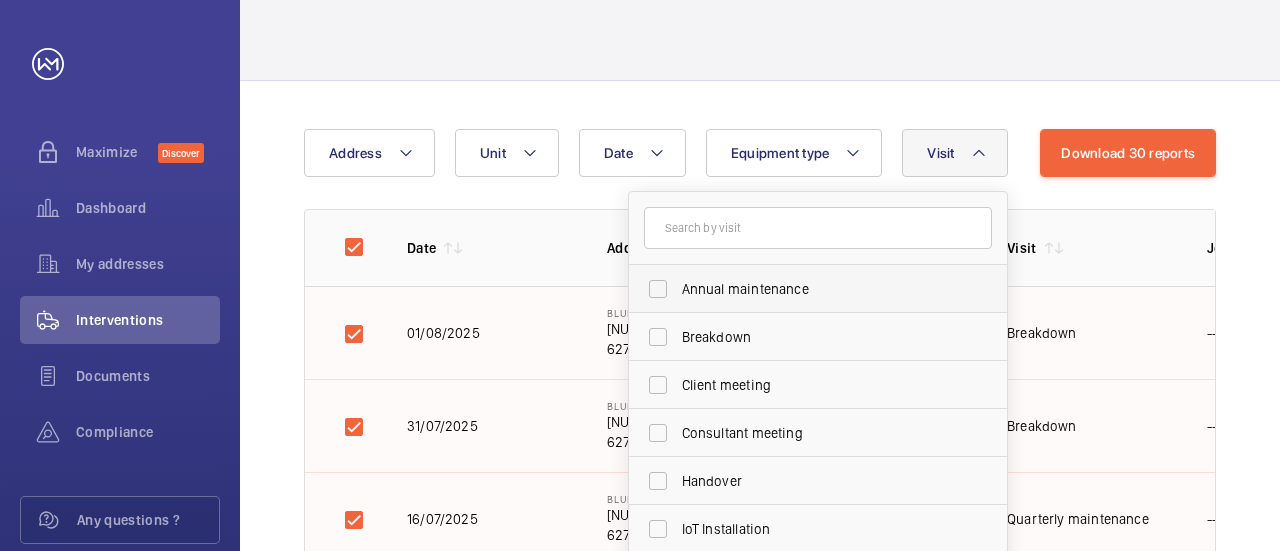 click on "Annual maintenance" at bounding box center (803, 289) 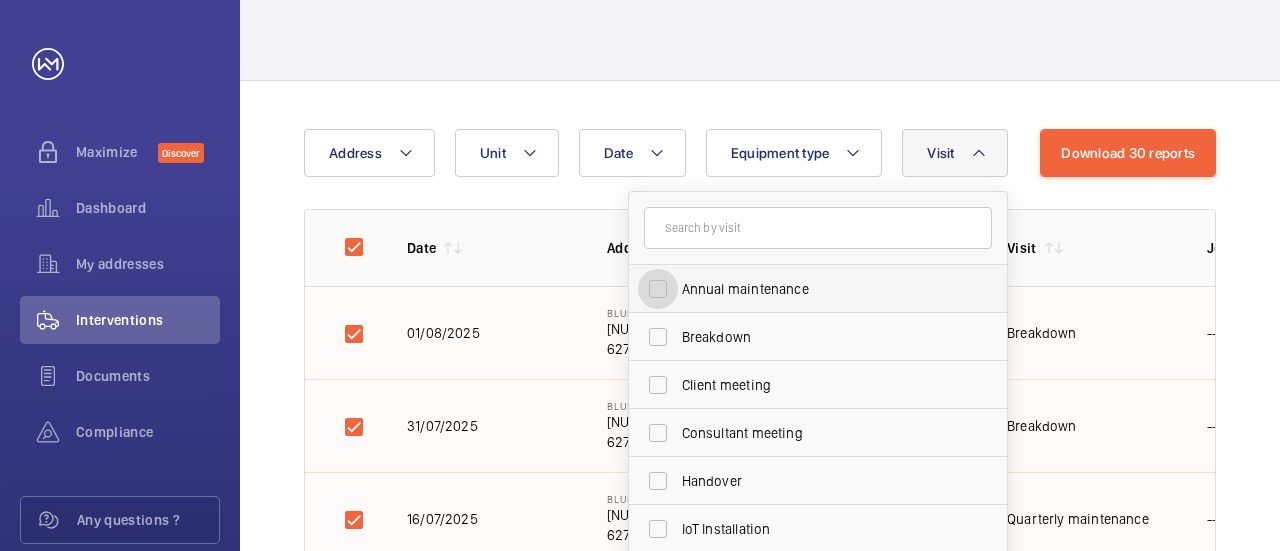 click on "Annual maintenance" at bounding box center [658, 289] 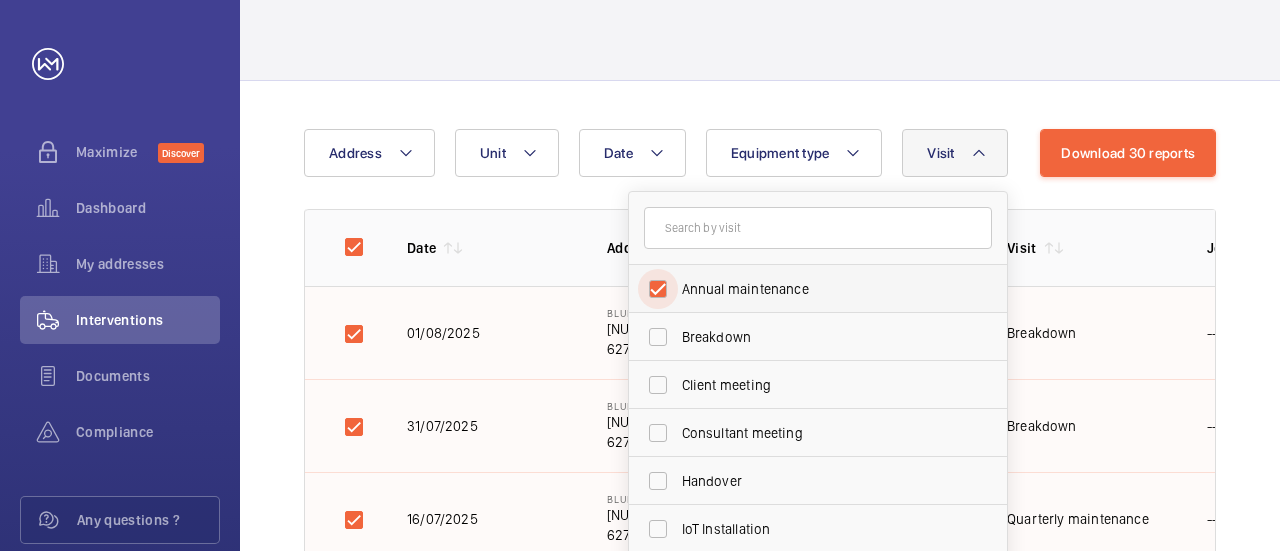 checkbox on "true" 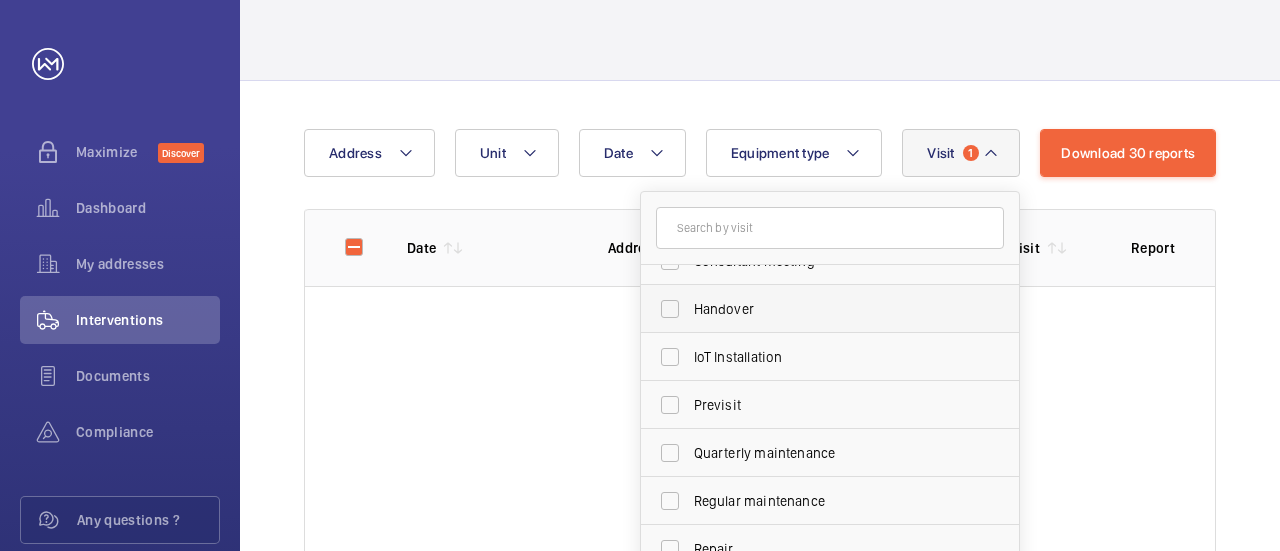 scroll, scrollTop: 200, scrollLeft: 0, axis: vertical 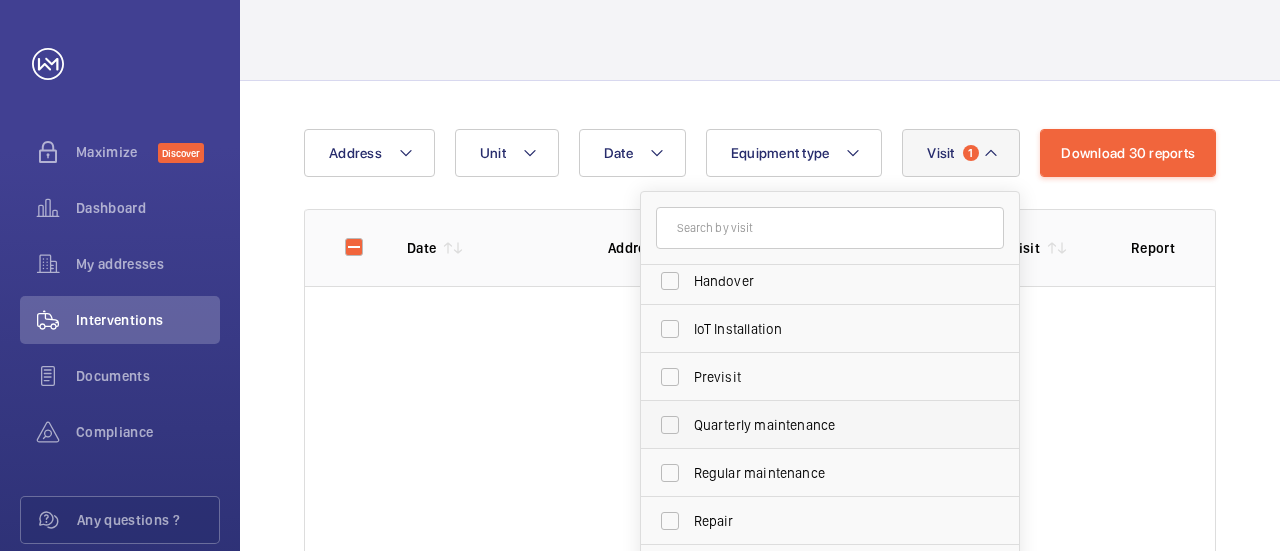 click on "Quarterly maintenance" at bounding box center (815, 425) 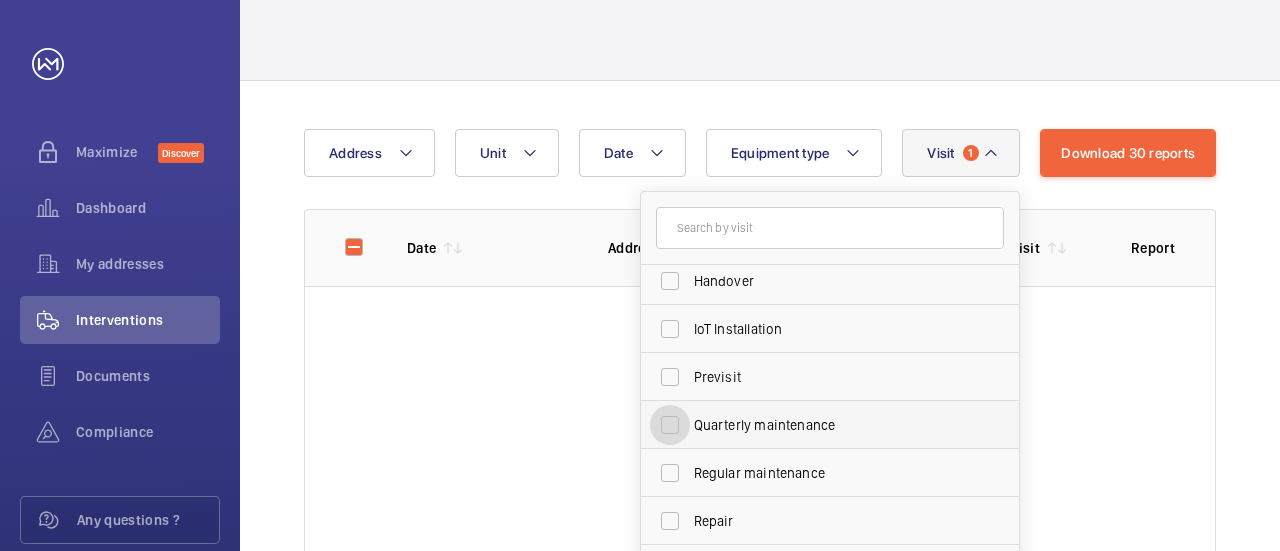 click on "Quarterly maintenance" at bounding box center (670, 425) 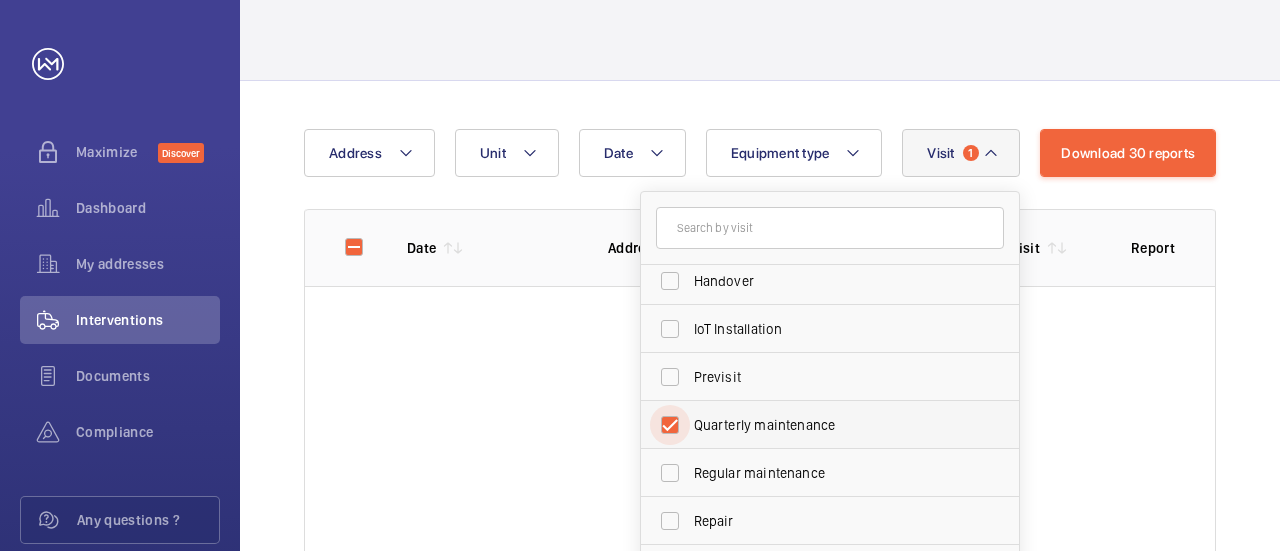 checkbox on "true" 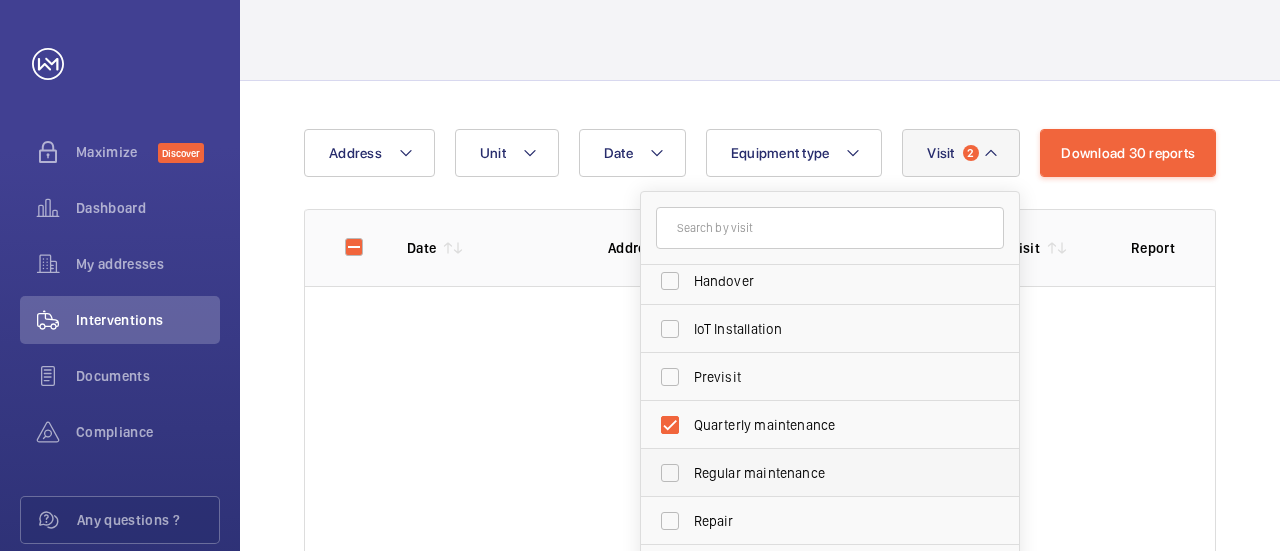click on "Regular maintenance" at bounding box center (815, 473) 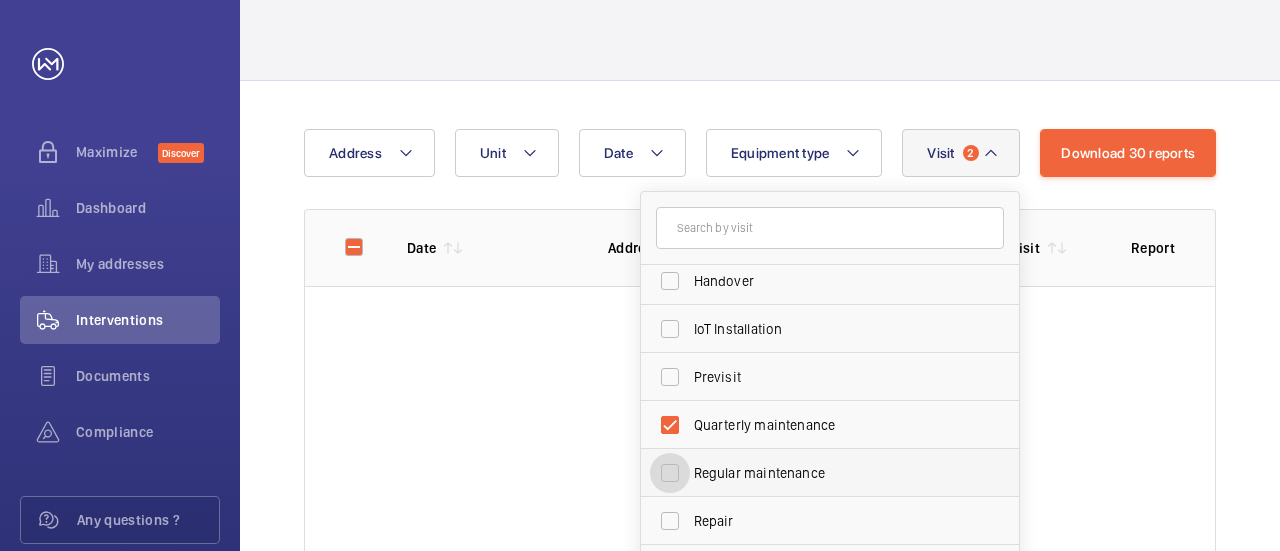 click on "Regular maintenance" at bounding box center (670, 473) 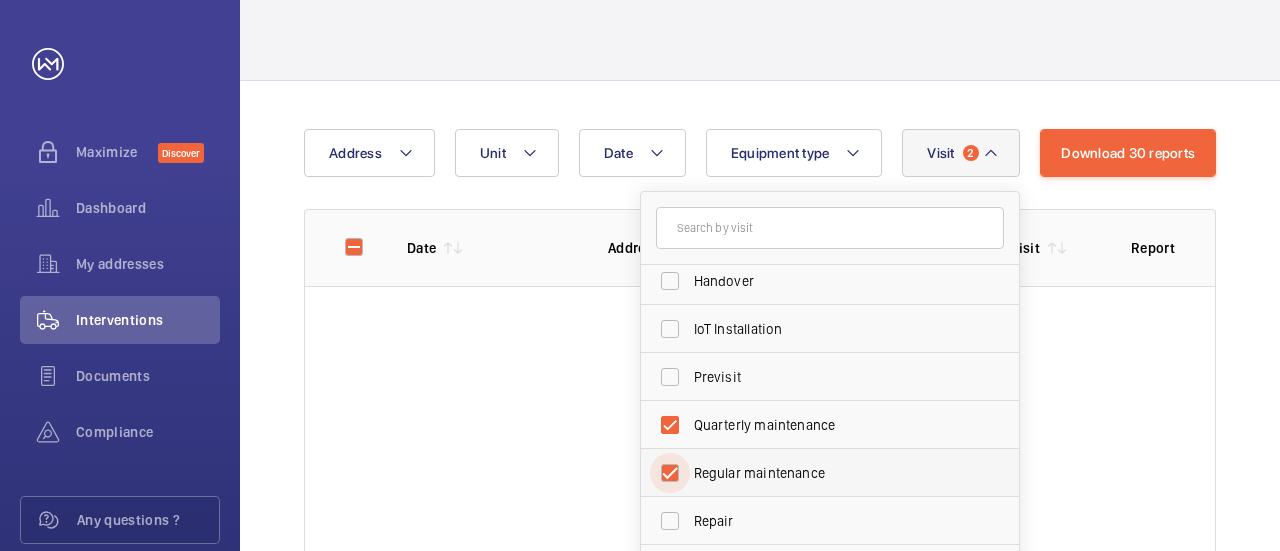checkbox on "true" 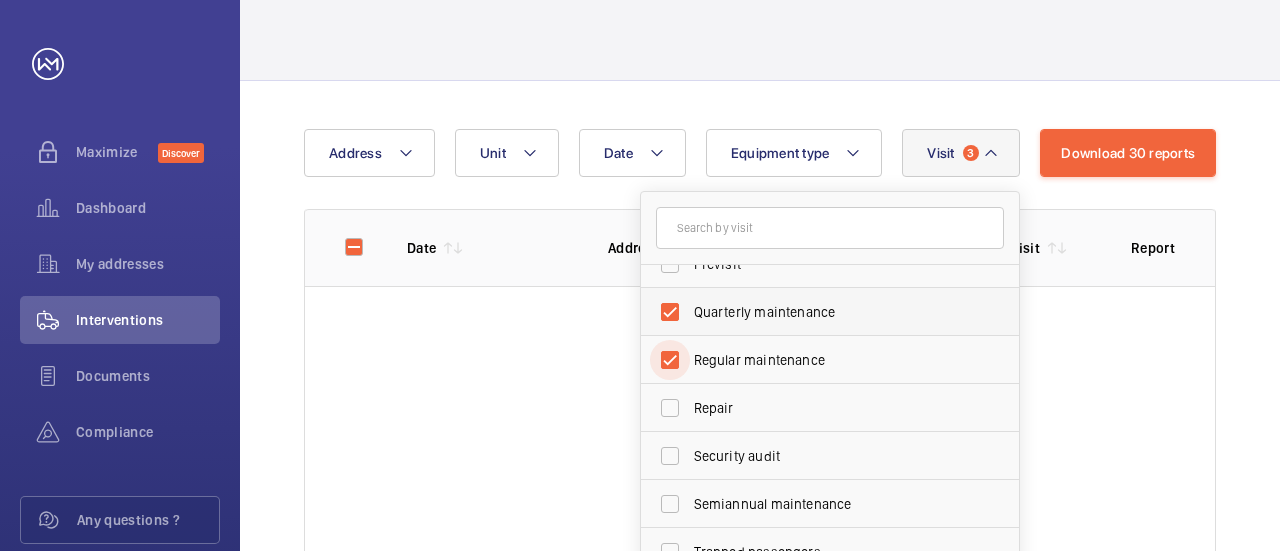 scroll, scrollTop: 314, scrollLeft: 0, axis: vertical 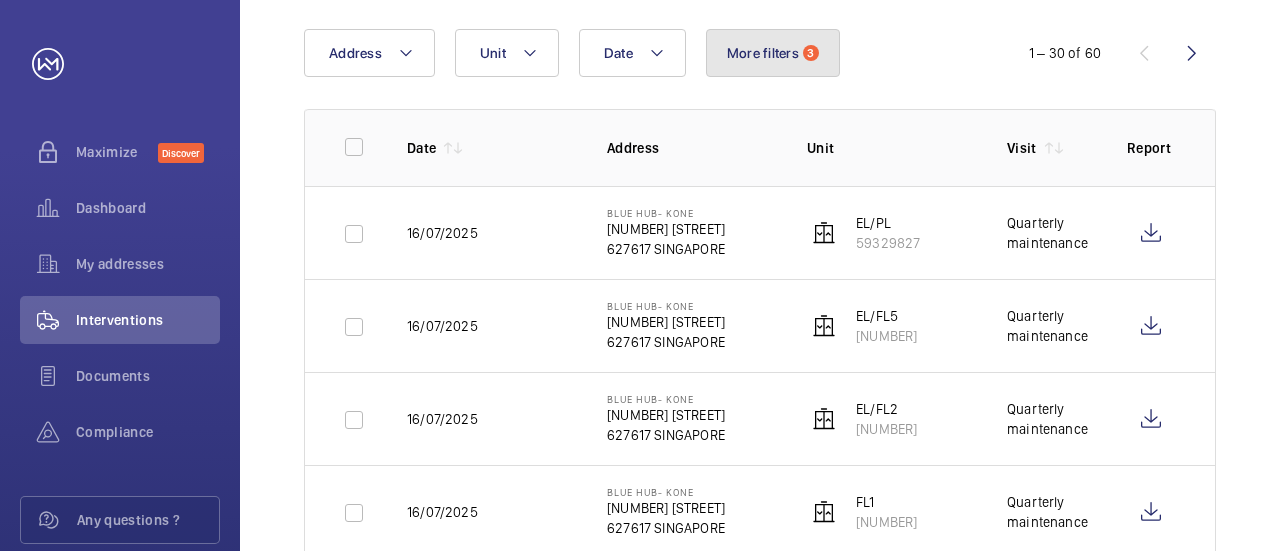 click on "More filters" 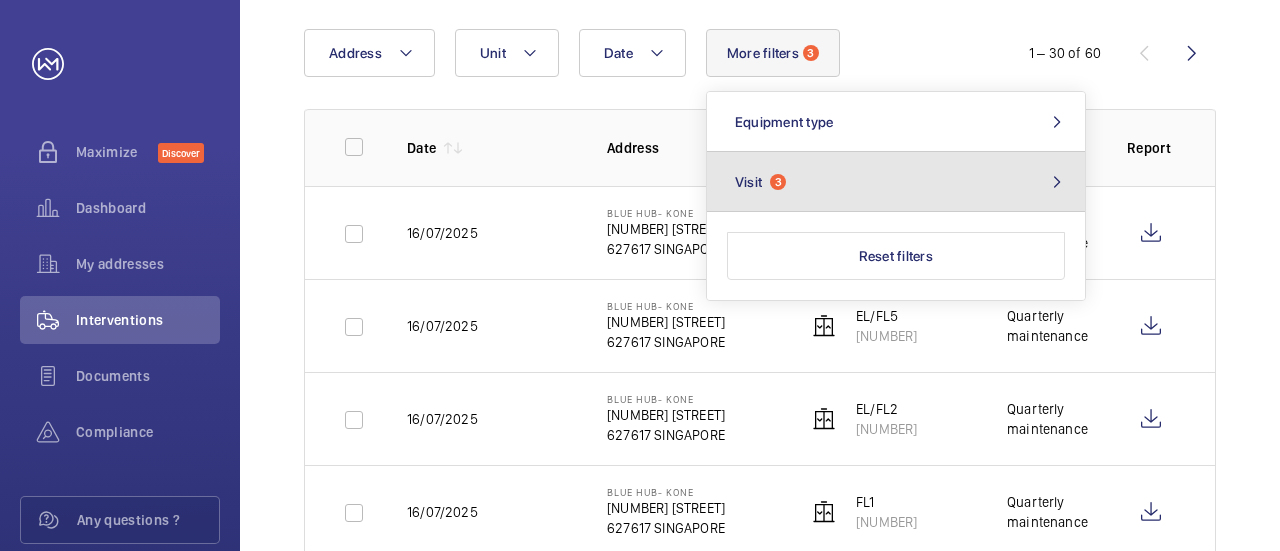 click on "Visit 3" 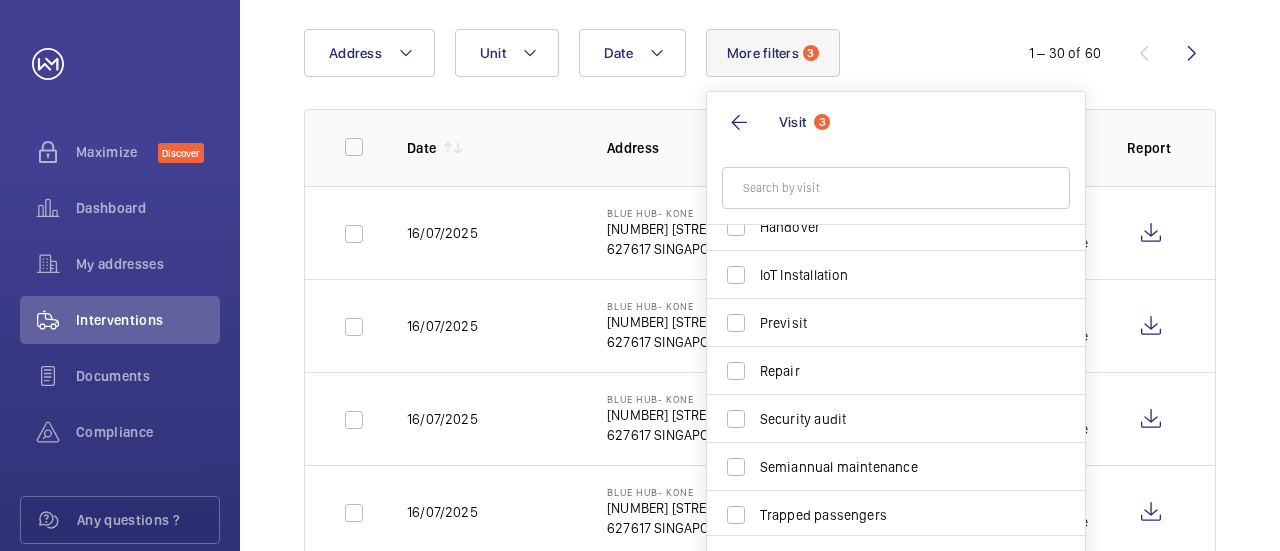 scroll, scrollTop: 314, scrollLeft: 0, axis: vertical 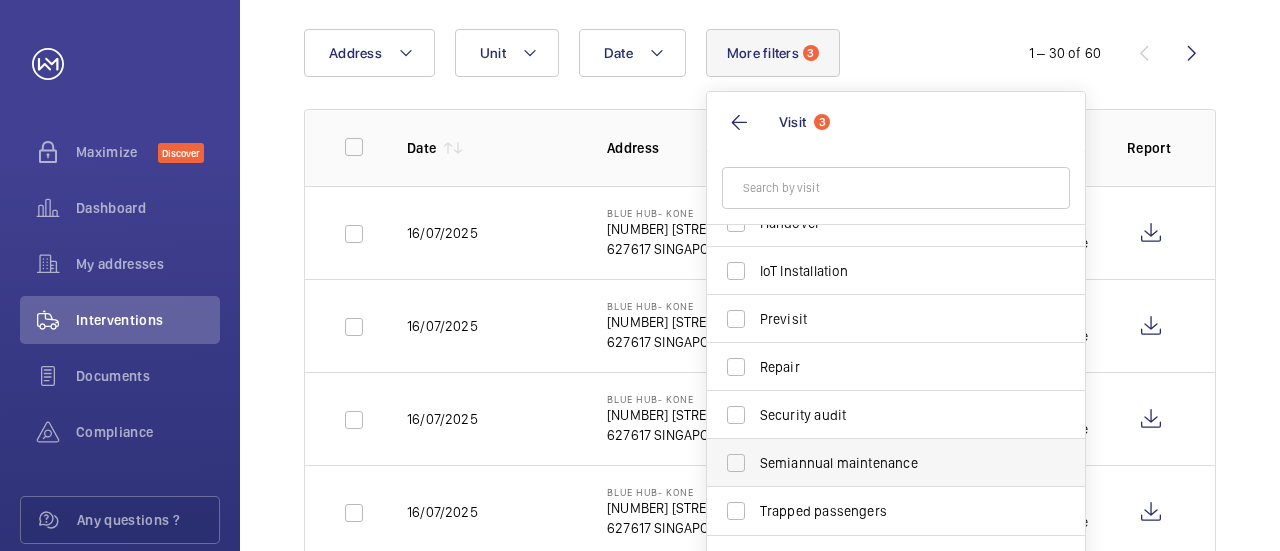click on "Semiannual maintenance" at bounding box center [881, 463] 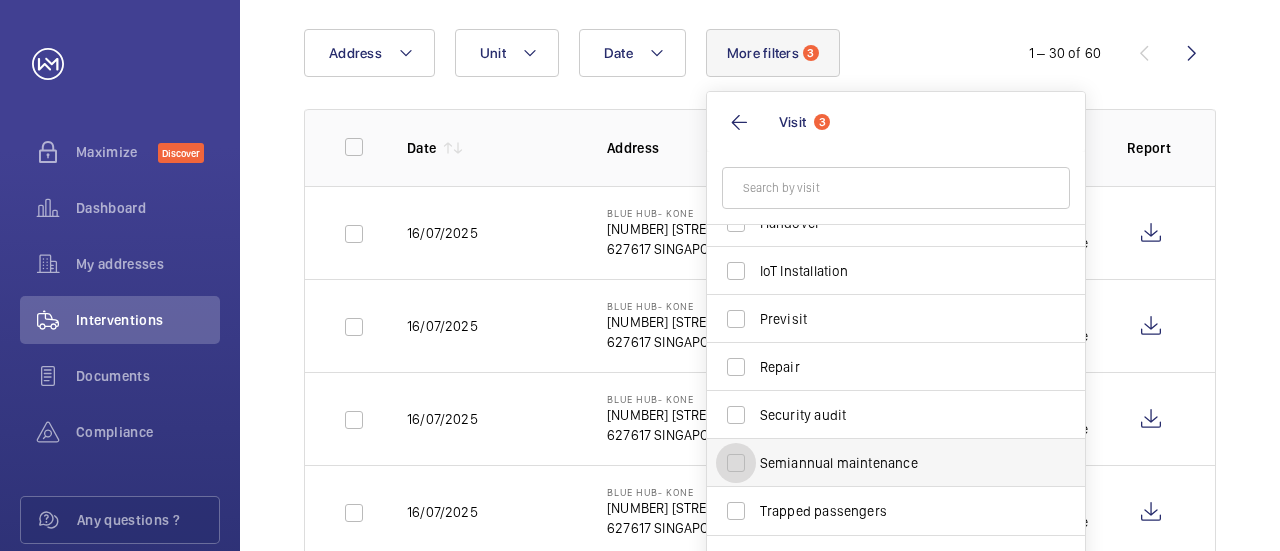 click on "Semiannual maintenance" at bounding box center [736, 463] 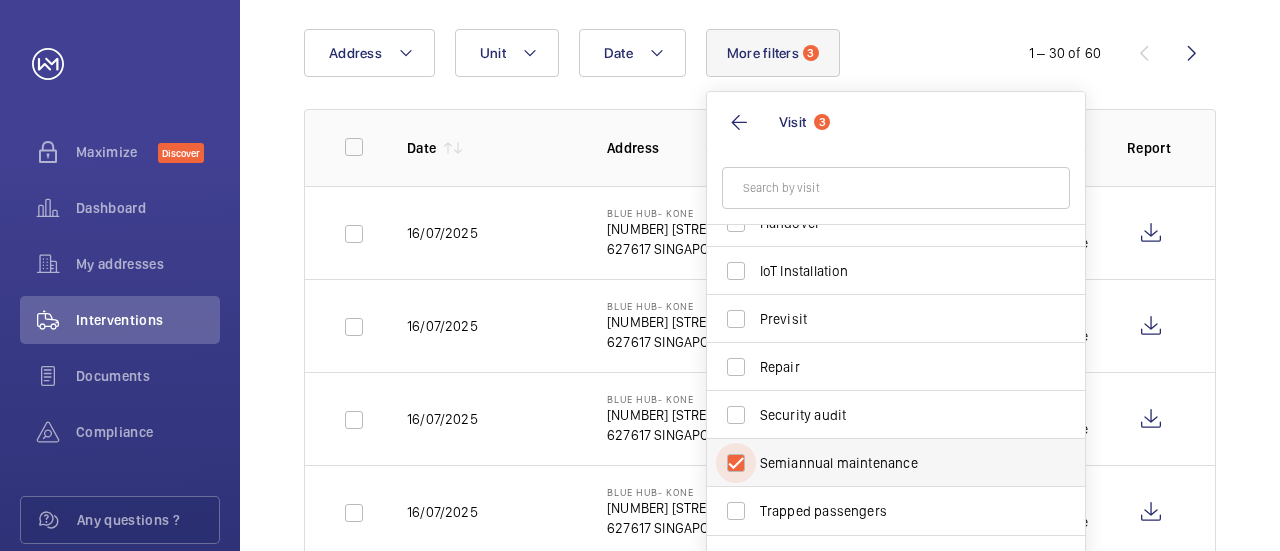 checkbox on "true" 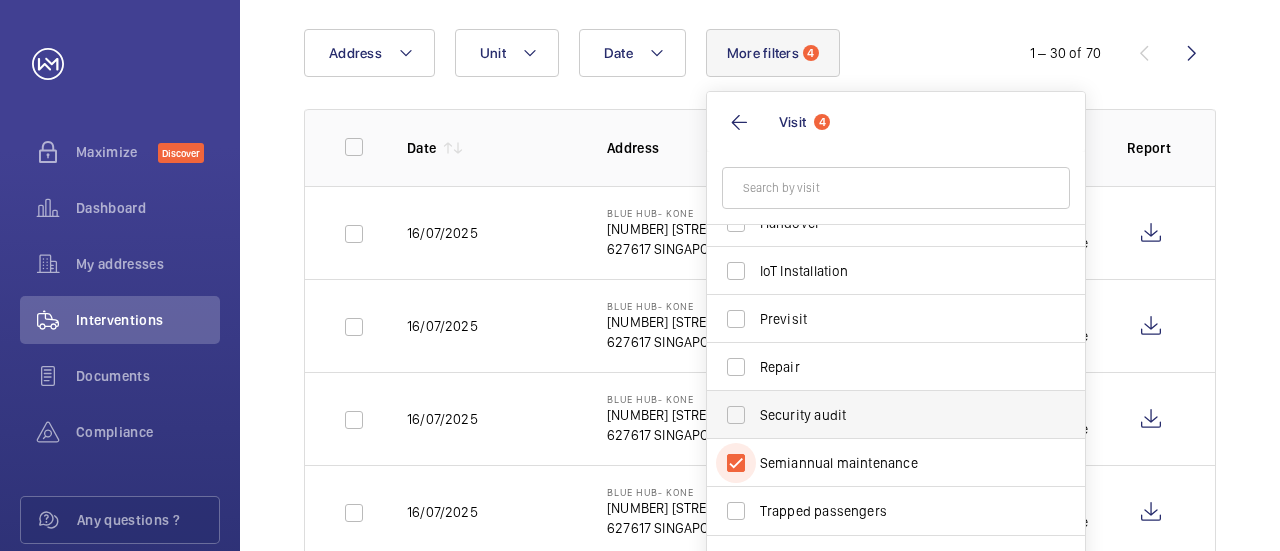 scroll, scrollTop: 100, scrollLeft: 0, axis: vertical 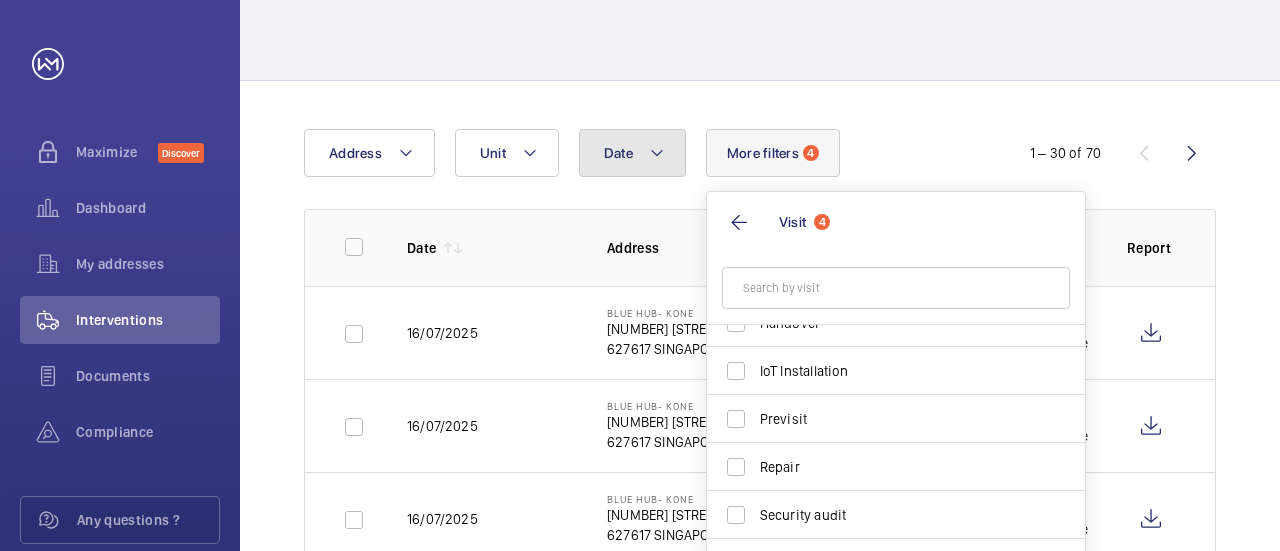 click 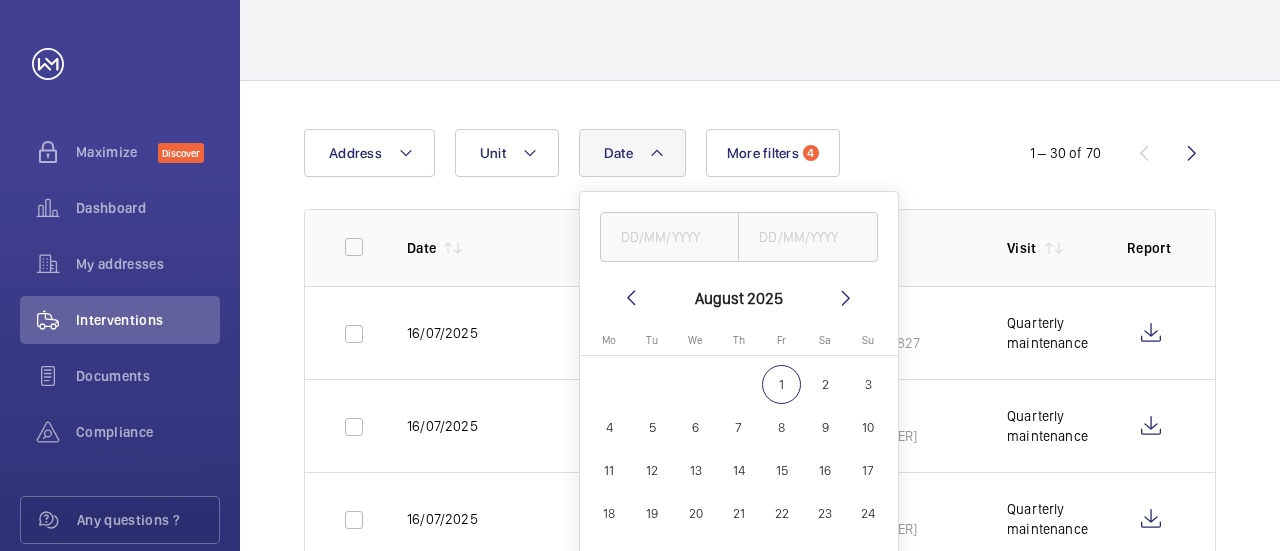 click 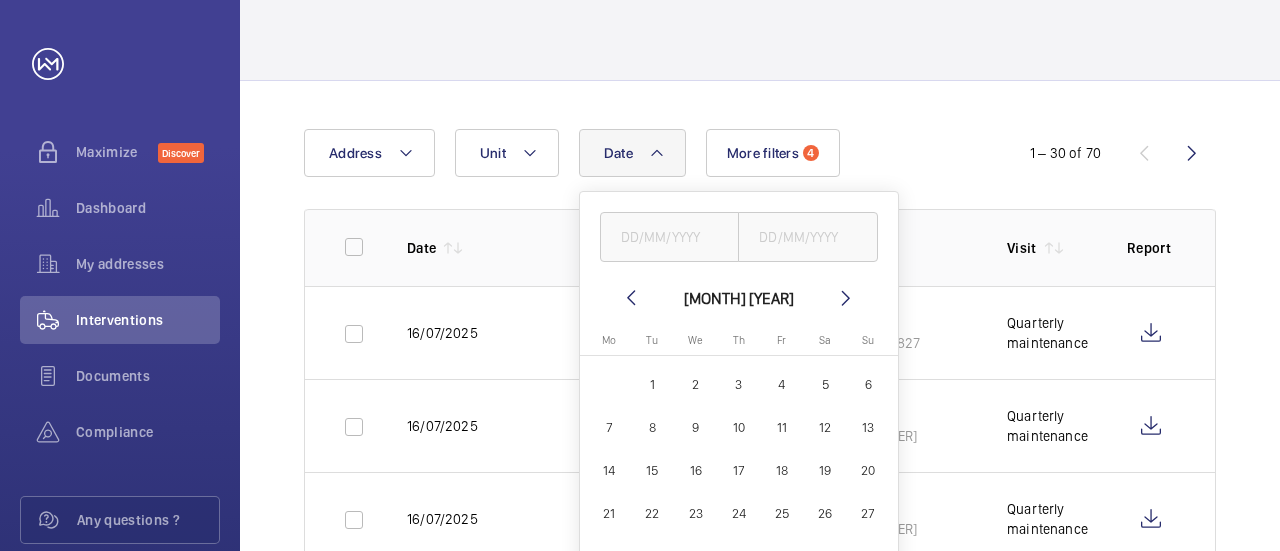 click 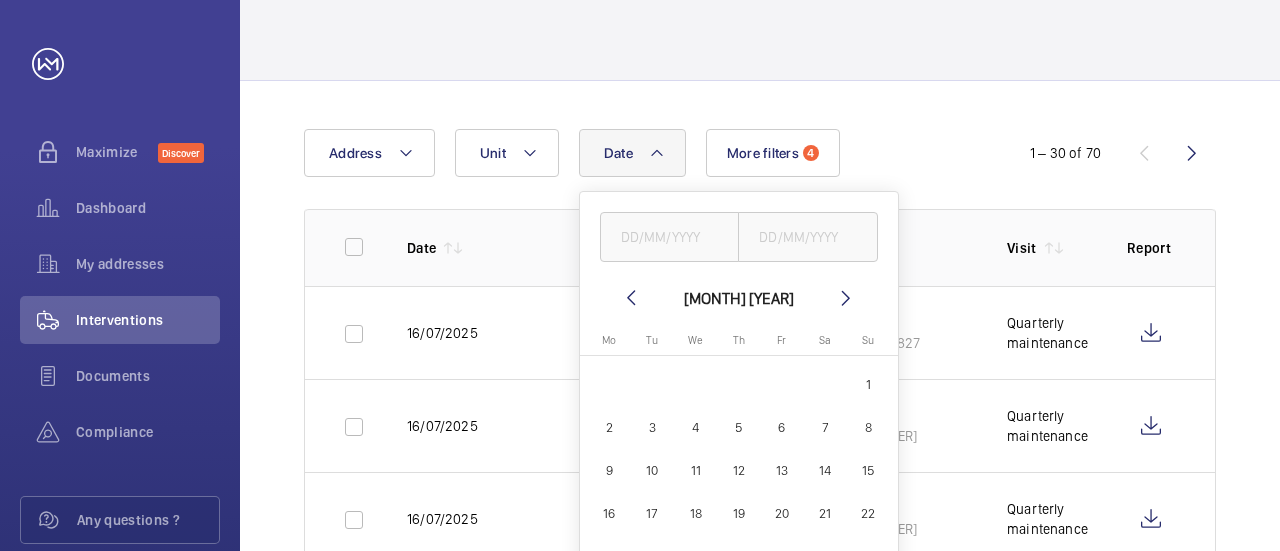 click 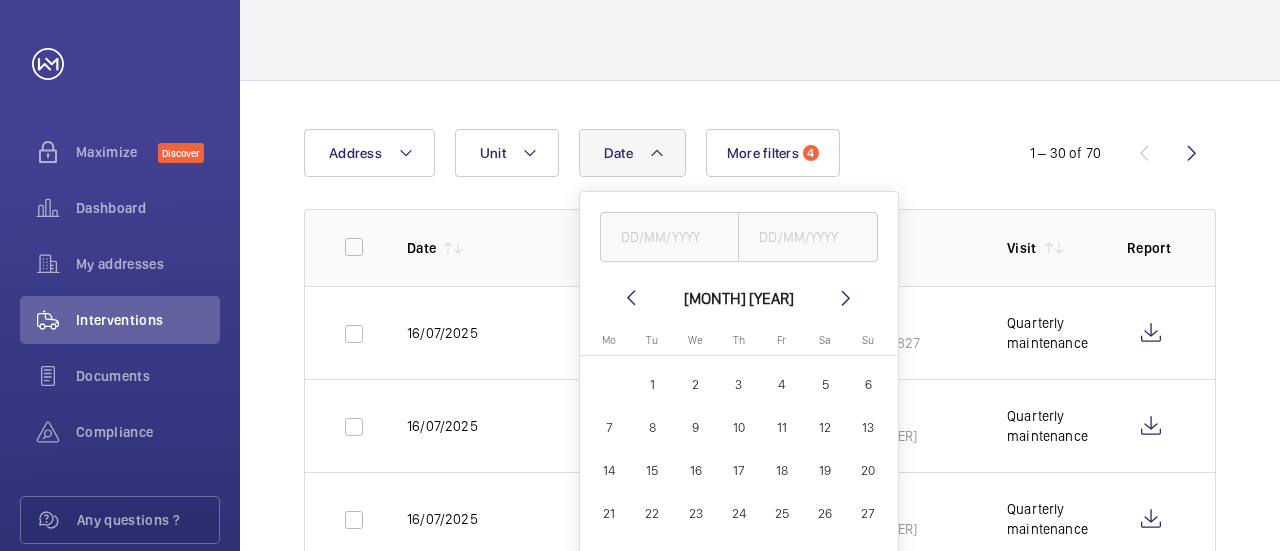 click 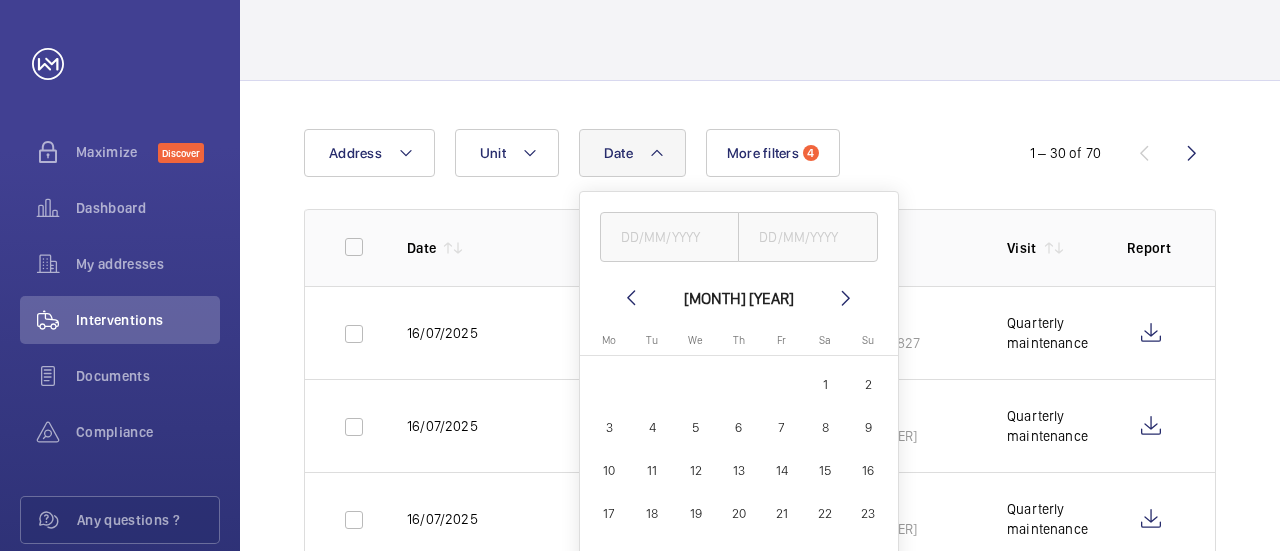 click 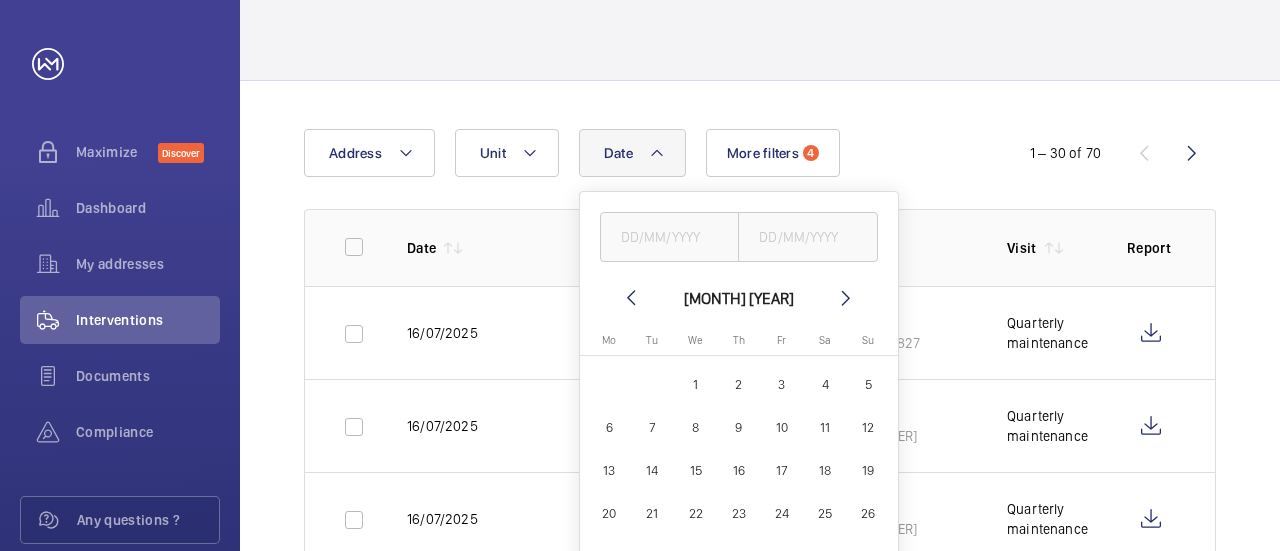 click on "1" 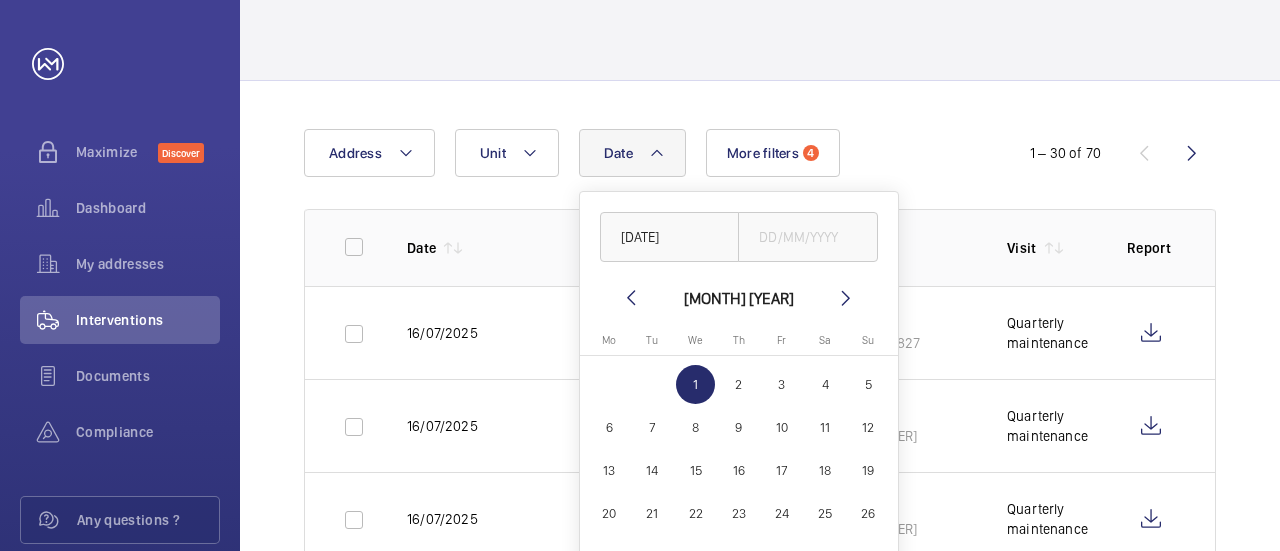 click 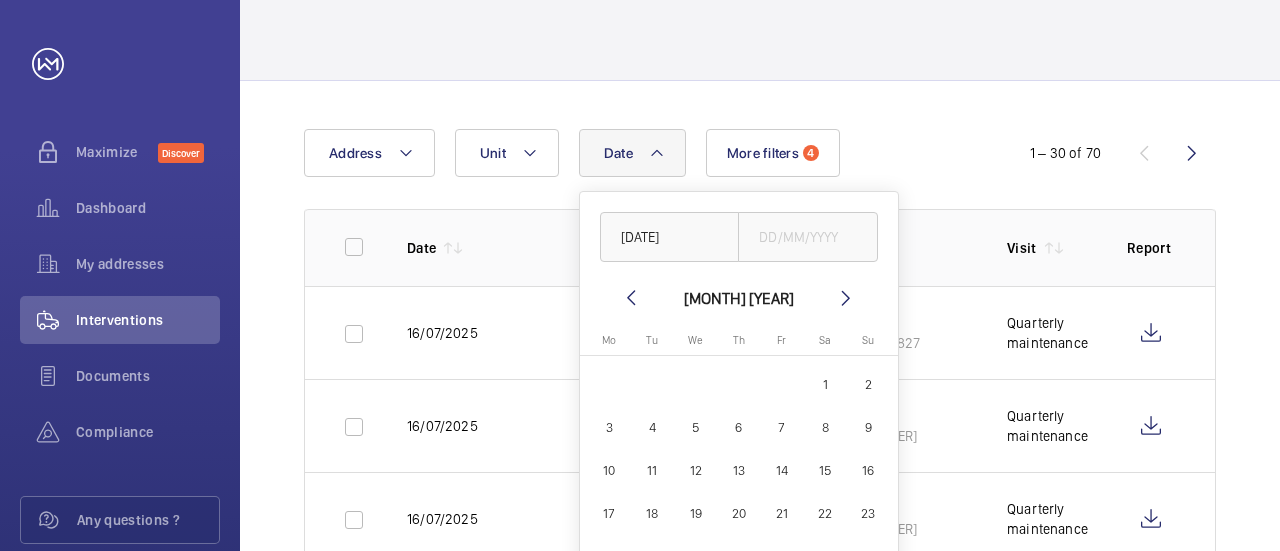 click 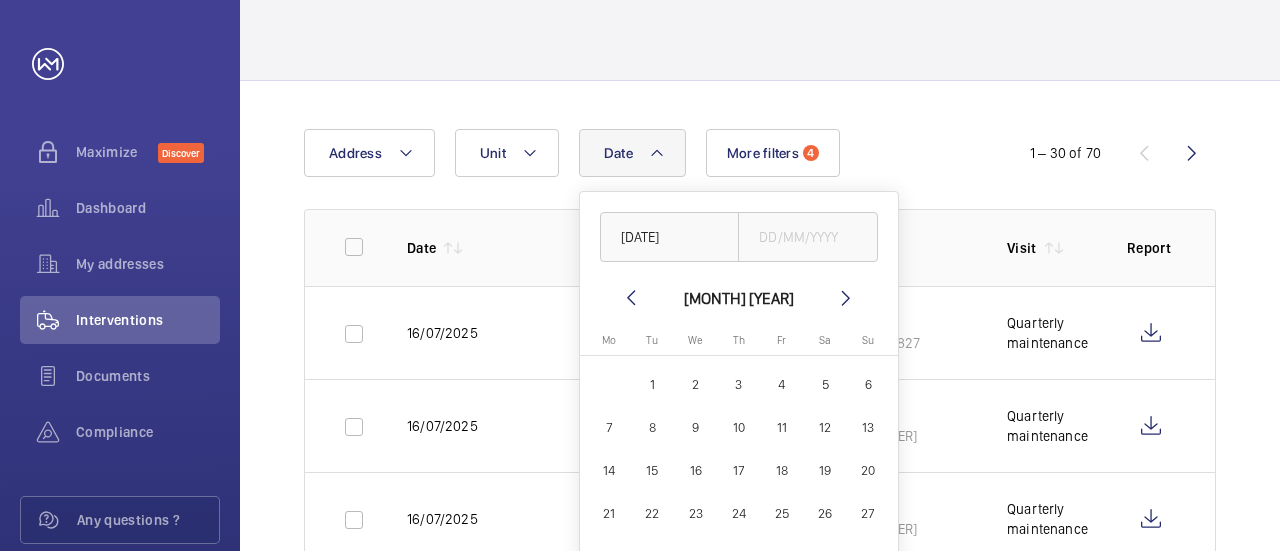 click 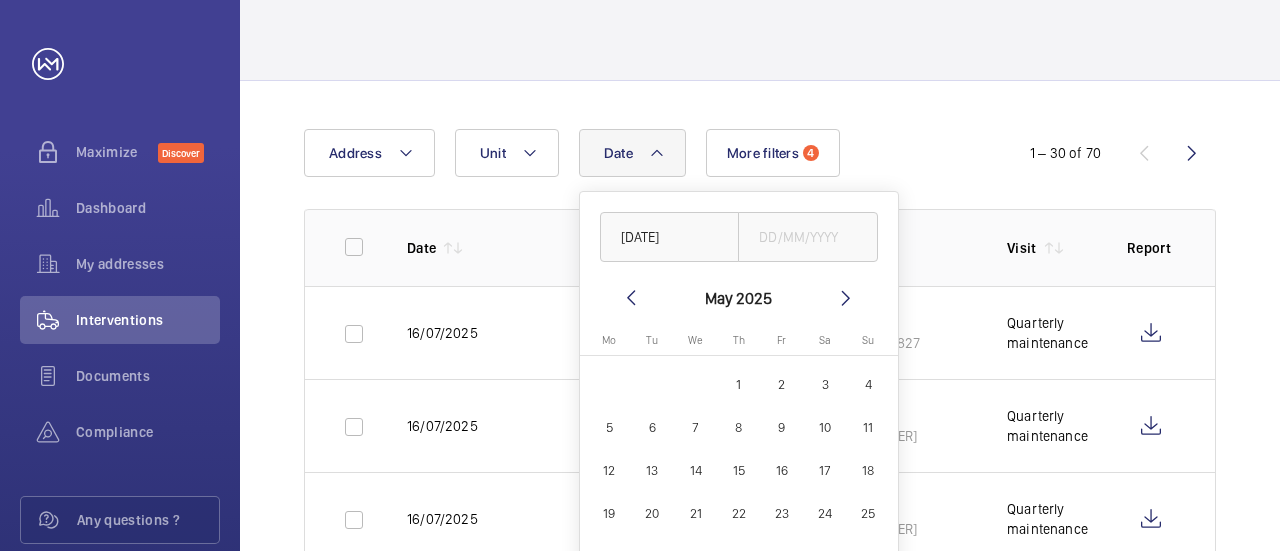 click 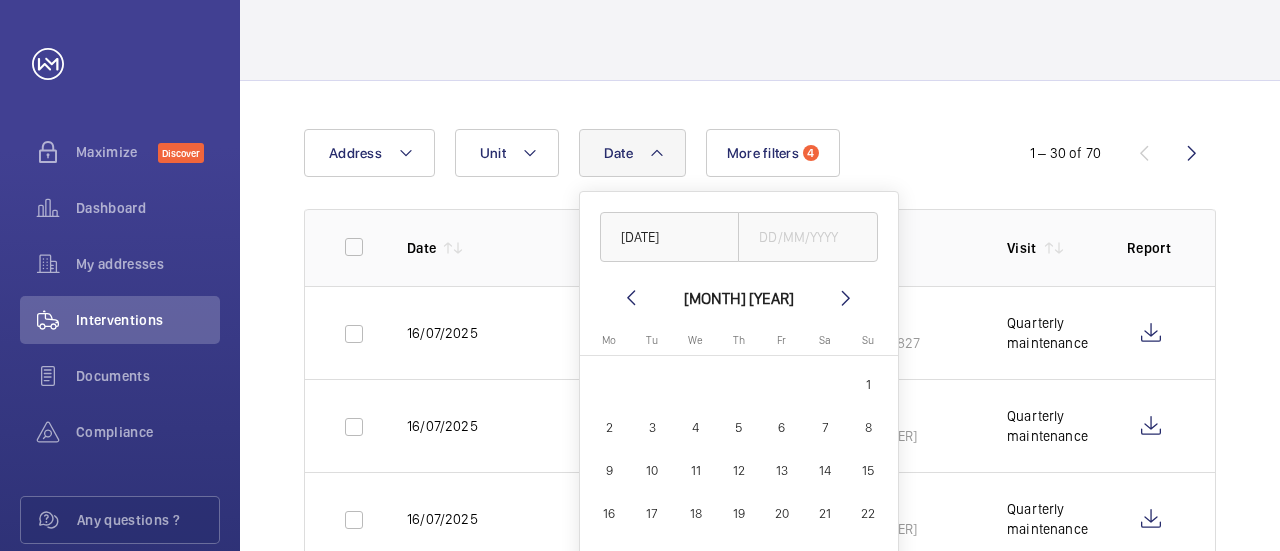 click 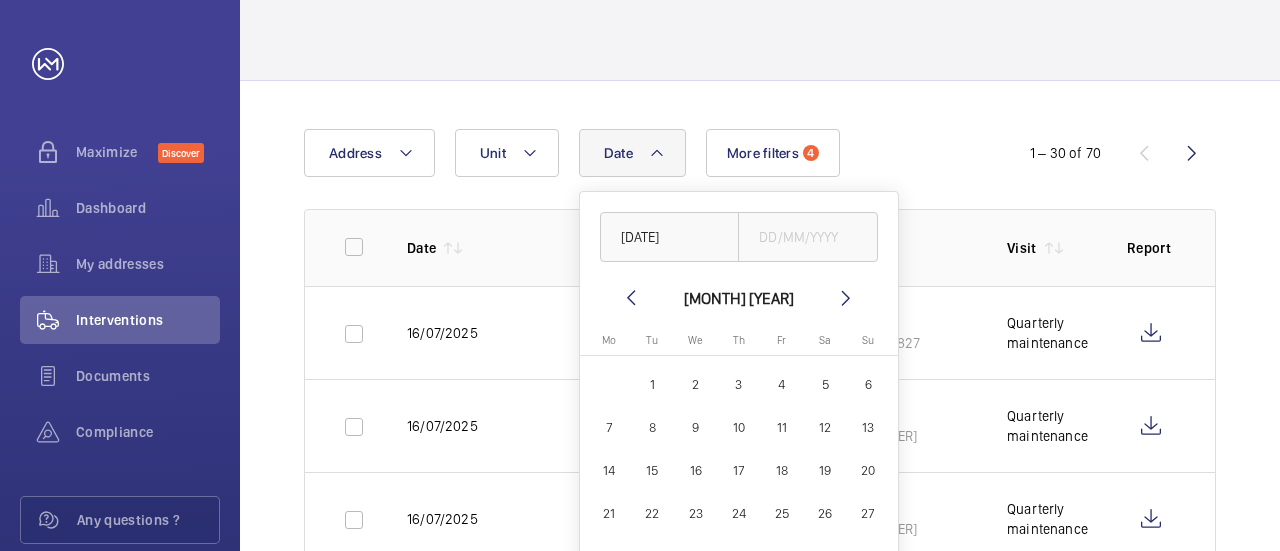 click 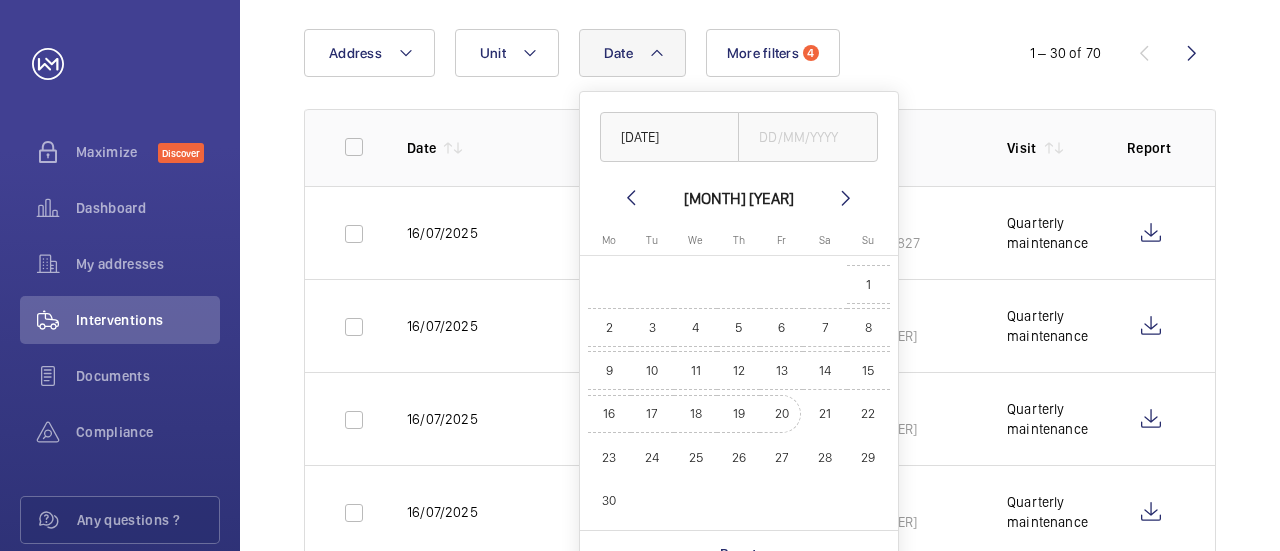 scroll, scrollTop: 300, scrollLeft: 0, axis: vertical 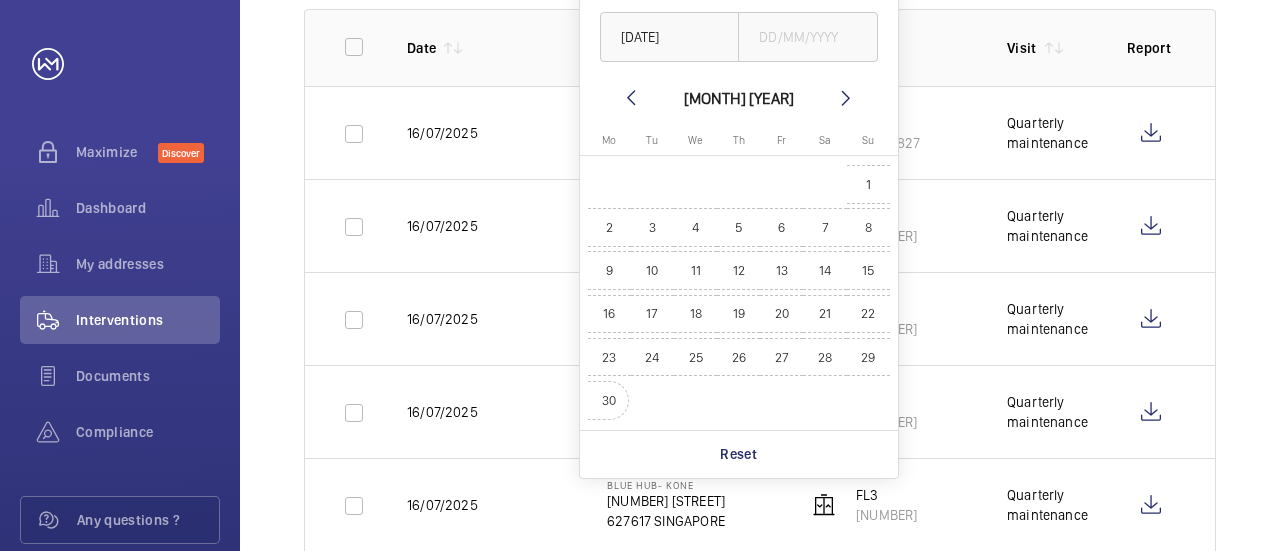 click on "30" 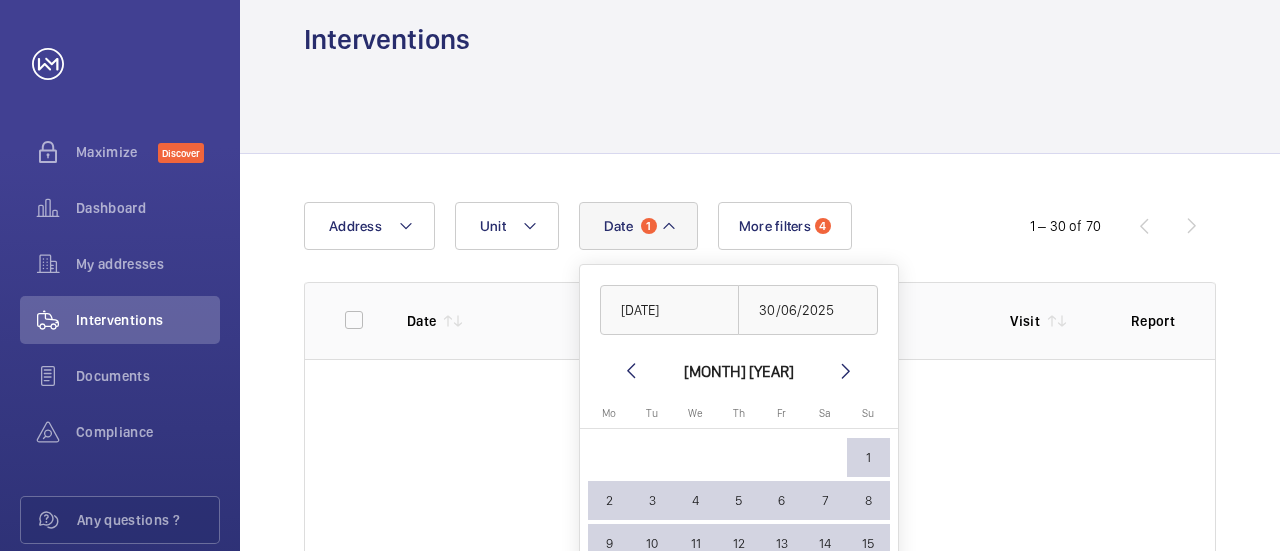 scroll, scrollTop: 0, scrollLeft: 0, axis: both 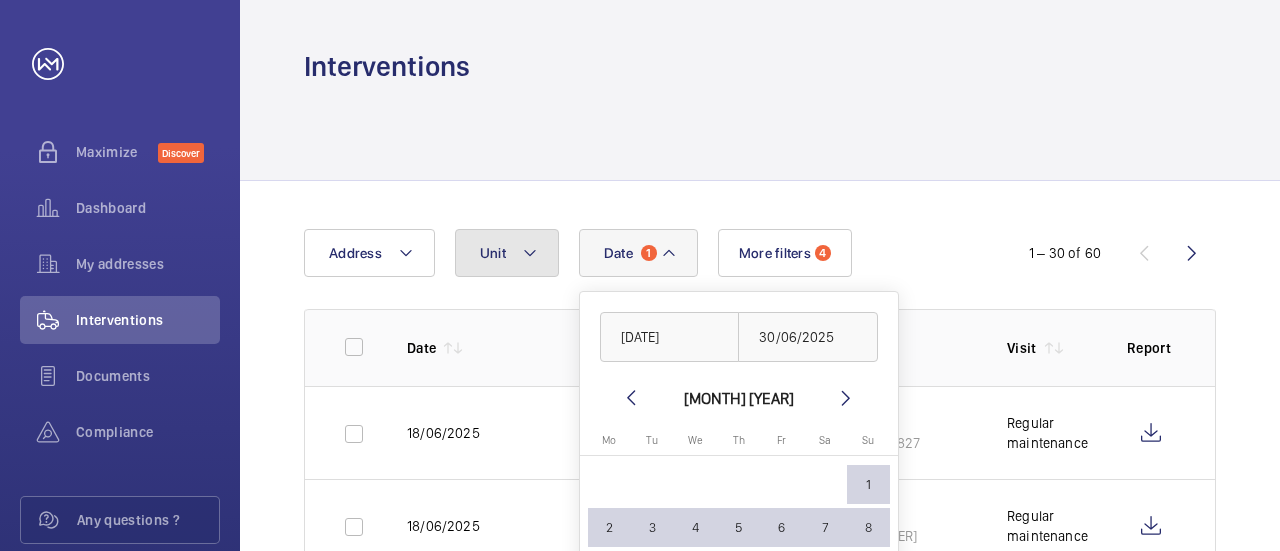 click on "Unit" 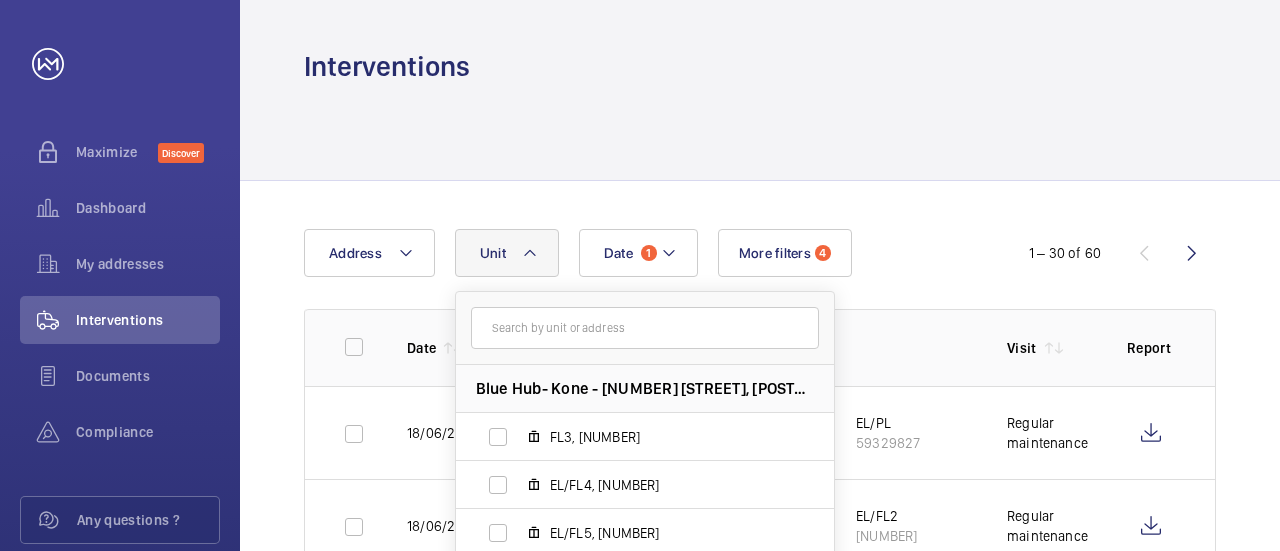 click on "Unit" 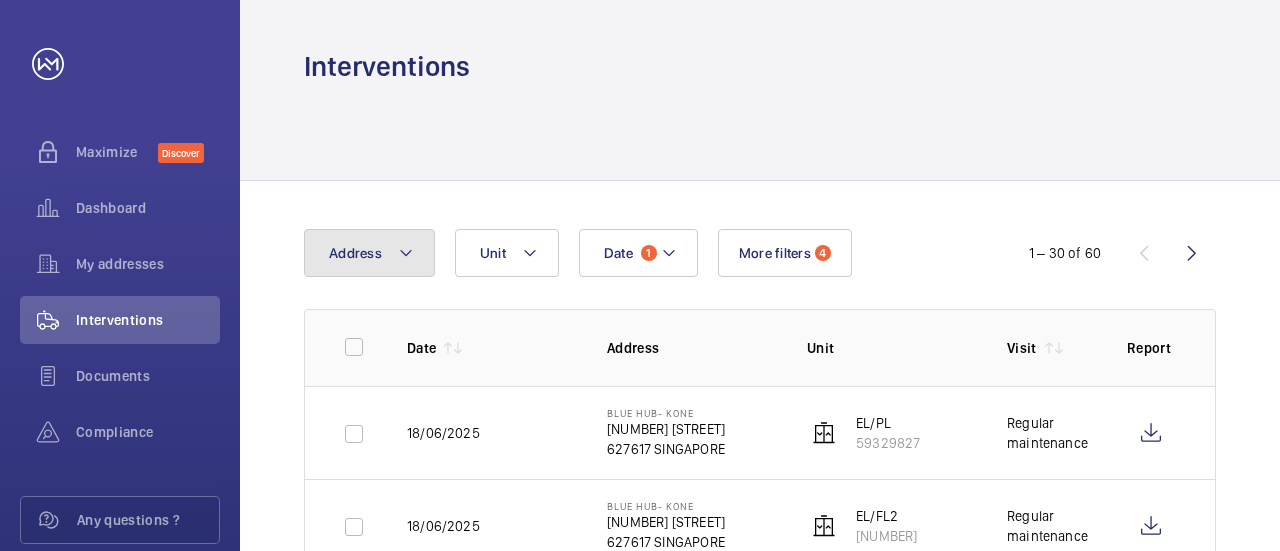 click 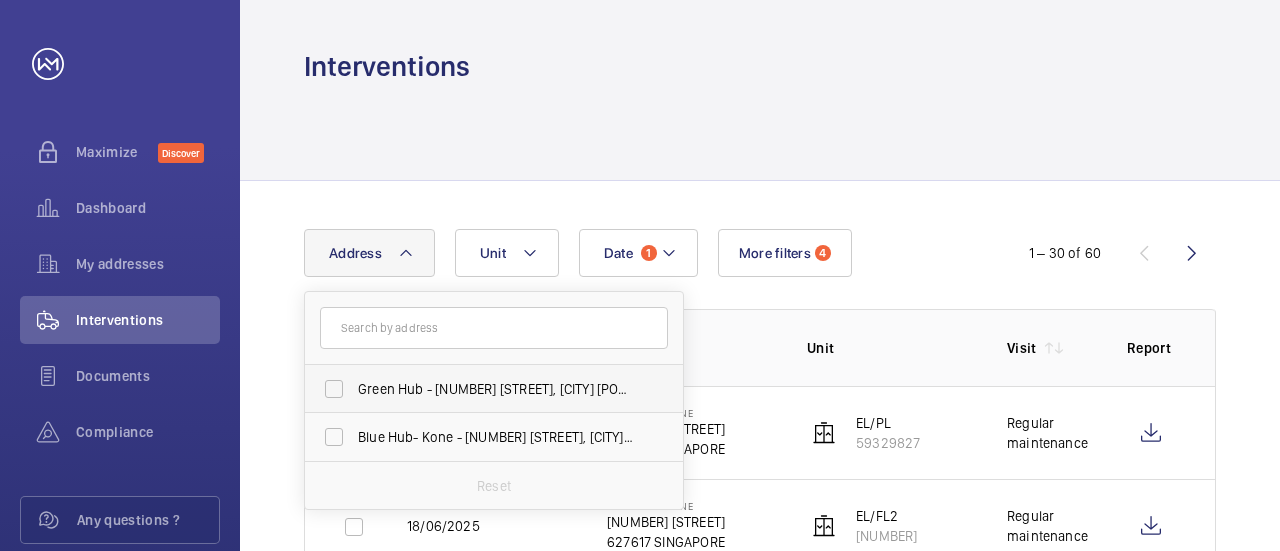 click on "Green Hub - [NUMBER] [STREET], [CITY] [POSTAL_CODE]" at bounding box center [479, 389] 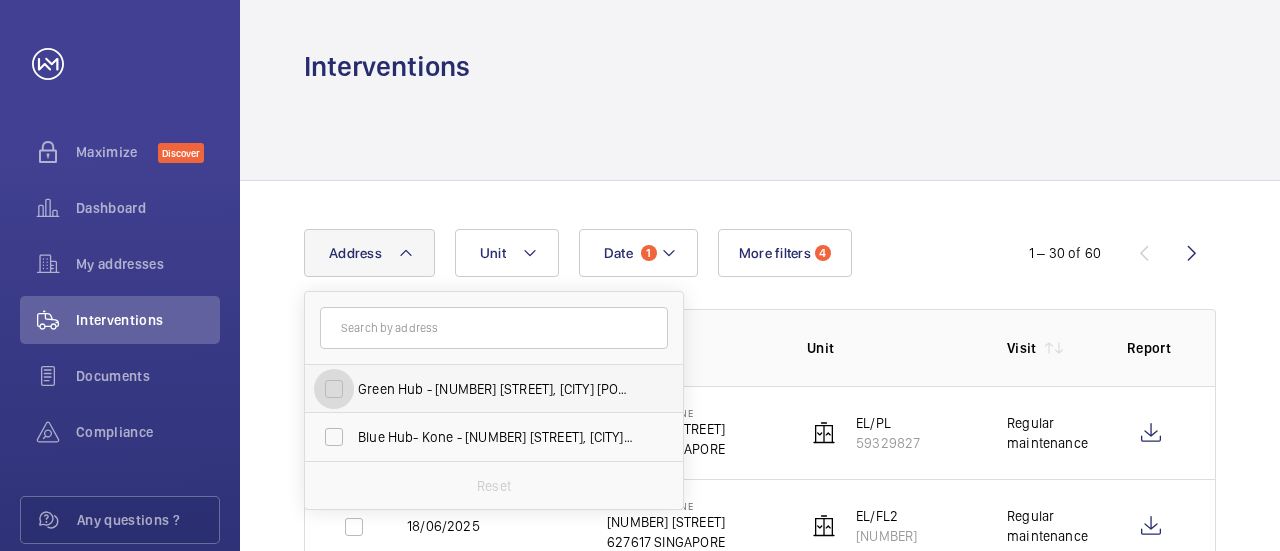 click on "Green Hub - [NUMBER] [STREET], [CITY] [POSTAL_CODE]" at bounding box center [334, 389] 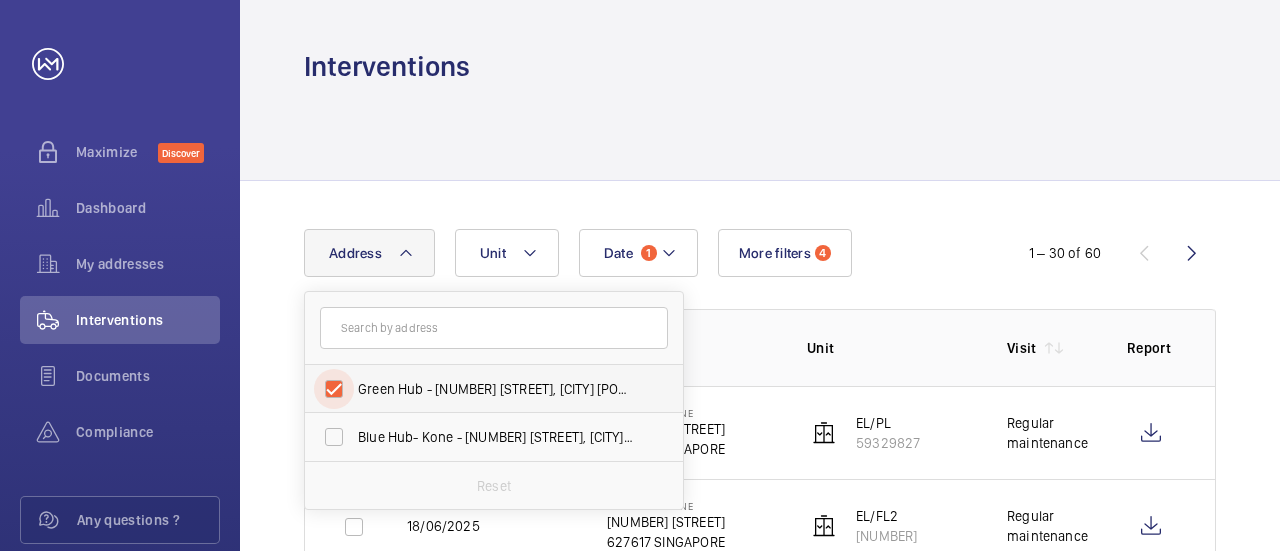 checkbox on "true" 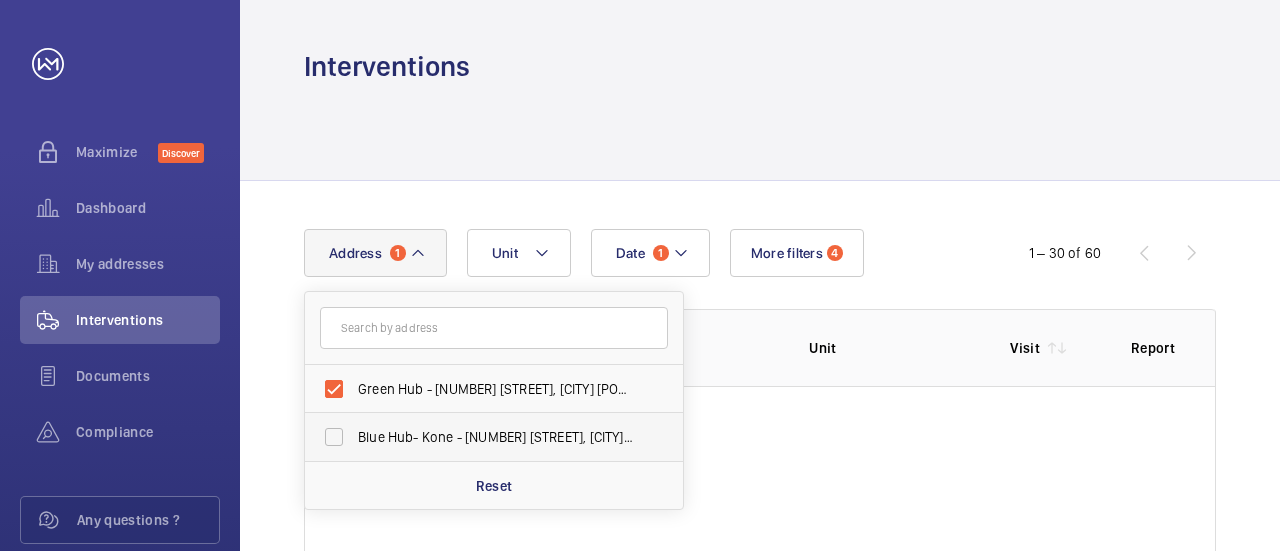 click on "Blue Hub- Kone - [NUMBER] [STREET], [CITY] [POSTAL_CODE]" at bounding box center (479, 437) 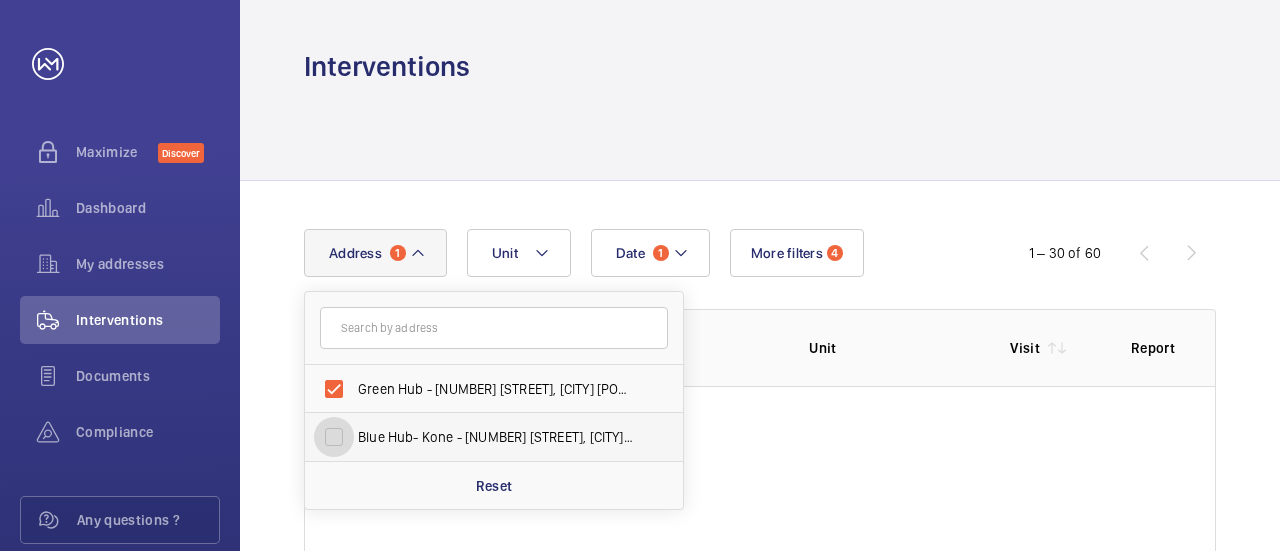 click on "Blue Hub- Kone - [NUMBER] [STREET], [CITY] [POSTAL_CODE]" at bounding box center (334, 437) 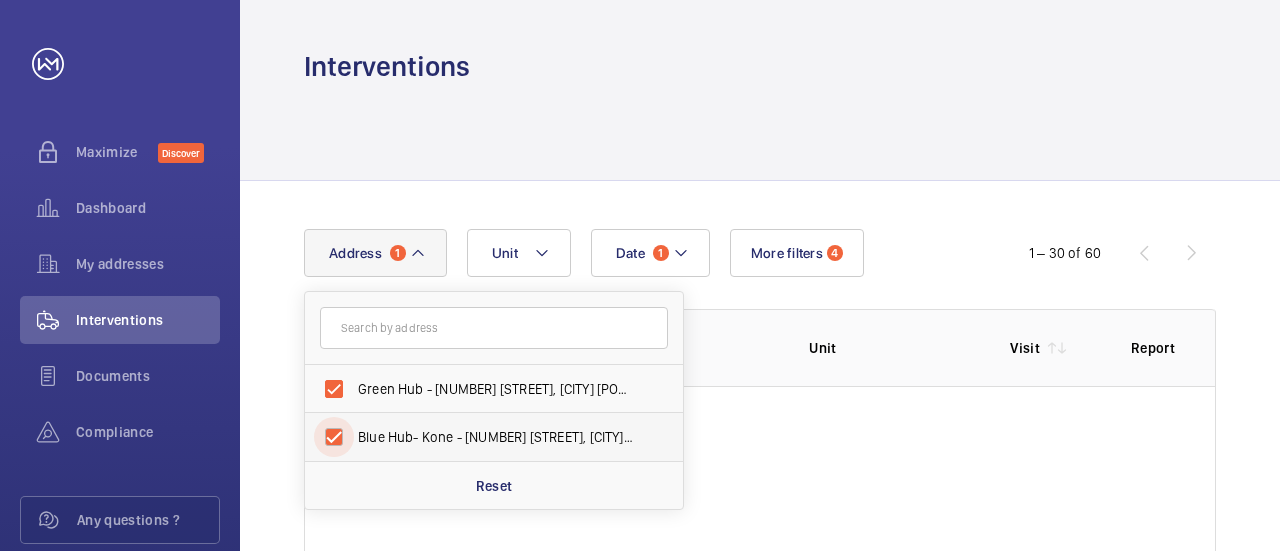 checkbox on "true" 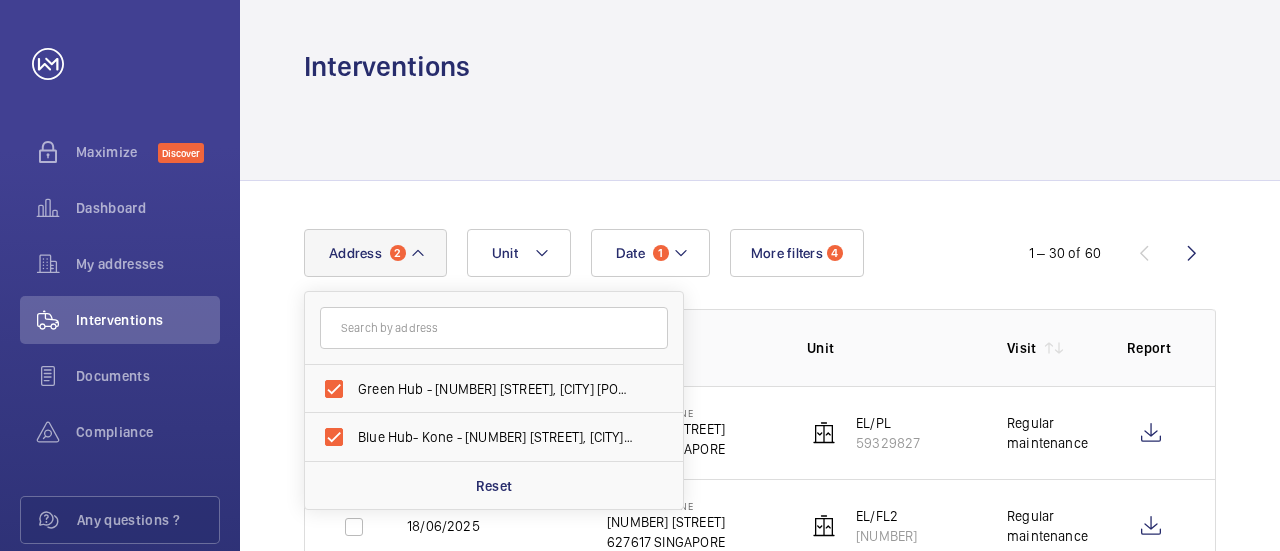 click on "Date 1 Address 2 Green Hub - [NUMBER] [STREET], [CITY] [POSTAL_CODE] Blue Hub- Kone - [NUMBER] [STREET], [CITY] [POSTAL_CODE] Reset Unit More filters 4 1 – 30 of 60 Date Address Unit Visit Report [DATE] Blue Hub- Kone [NUMBER] [STREET] [POSTAL_CODE] [CITY] EL/PL [NUMBER] Regular maintenance [DATE] Blue Hub- Kone [NUMBER] [STREET] [POSTAL_CODE] [CITY] EL/FL2 [NUMBER] Regular maintenance [DATE] Blue Hub- Kone [NUMBER] [STREET] [POSTAL_CODE] [CITY] FL1 [NUMBER] Regular maintenance [DATE] Blue Hub- Kone [NUMBER] [STREET] [POSTAL_CODE] [CITY] FL3 [NUMBER] Regular maintenance [DATE] Blue Hub- Kone [NUMBER] [STREET] [POSTAL_CODE] [CITY] EL/FL4 [NUMBER] Regular maintenance [DATE] Blue Hub- Kone [NUMBER] [STREET] [POSTAL_CODE] [CITY] EL/FL5 [NUMBER] Regular maintenance [DATE] Green Hub [NUMBER] [STREET] [POSTAL_CODE] [CITY] GL2 [NUMBER] Regular maintenance [DATE] Green Hub [NUMBER] [STREET] [POSTAL_CODE] [CITY] GL1 [NUMBER] [DATE]" 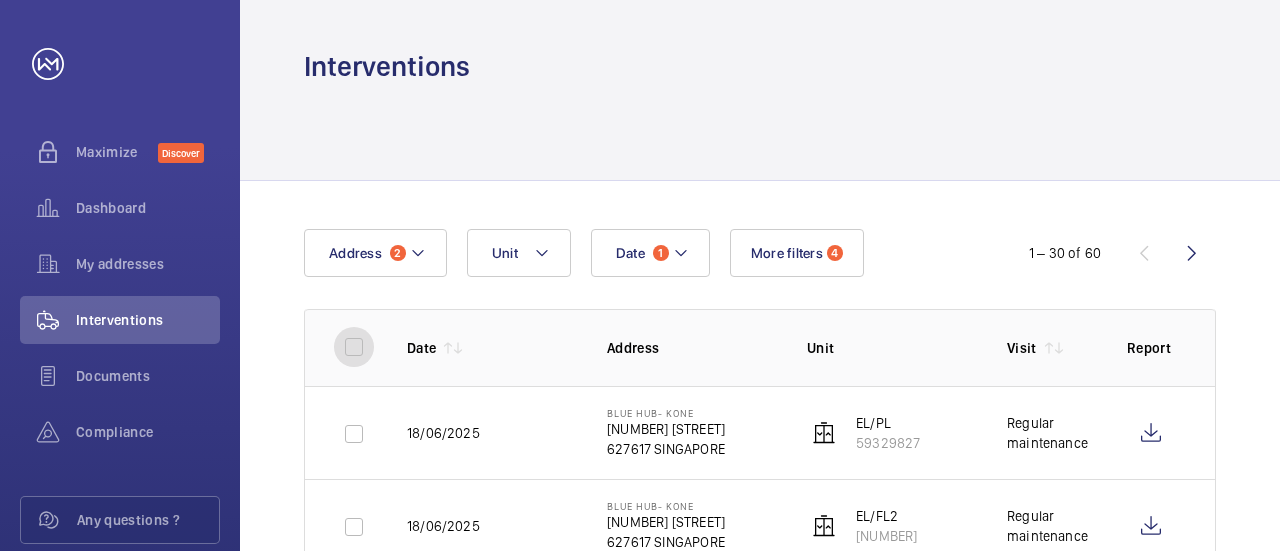 click at bounding box center [354, 347] 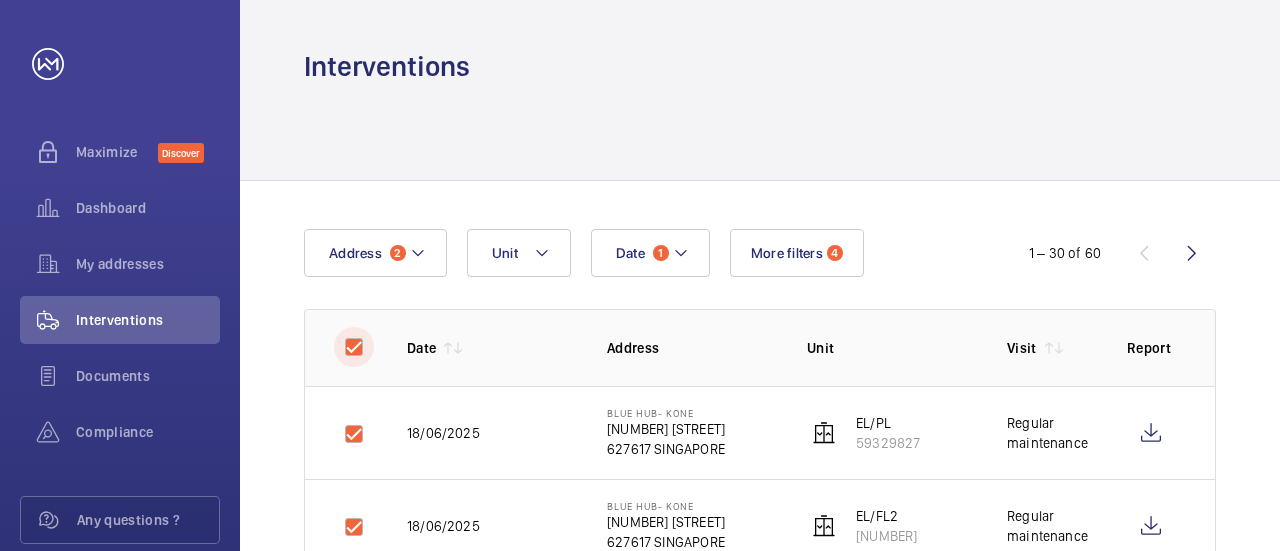 checkbox on "true" 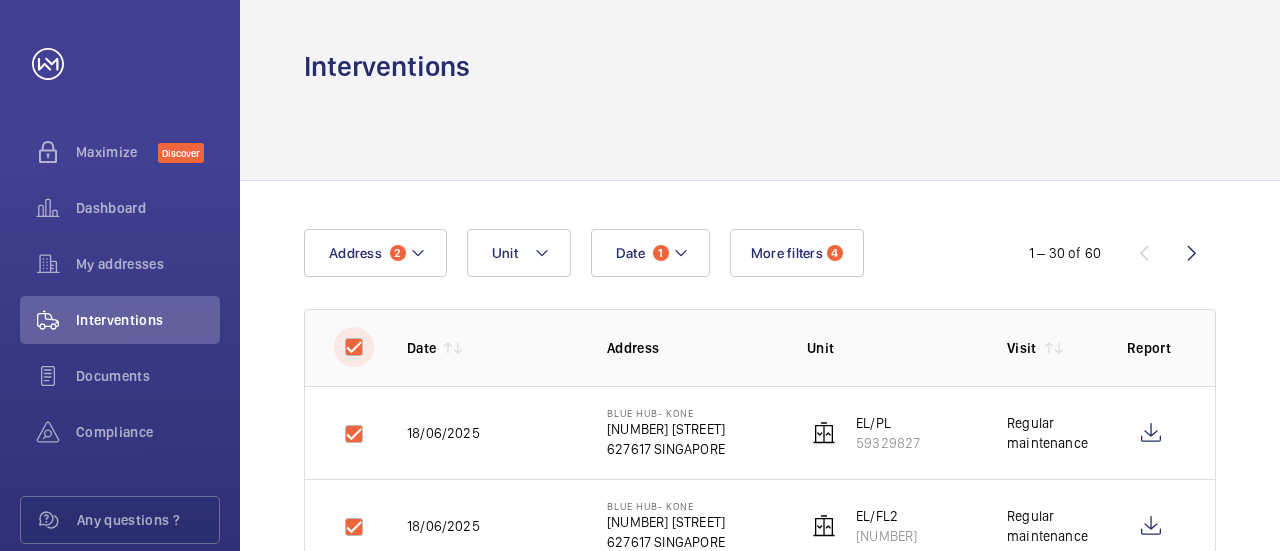 checkbox on "true" 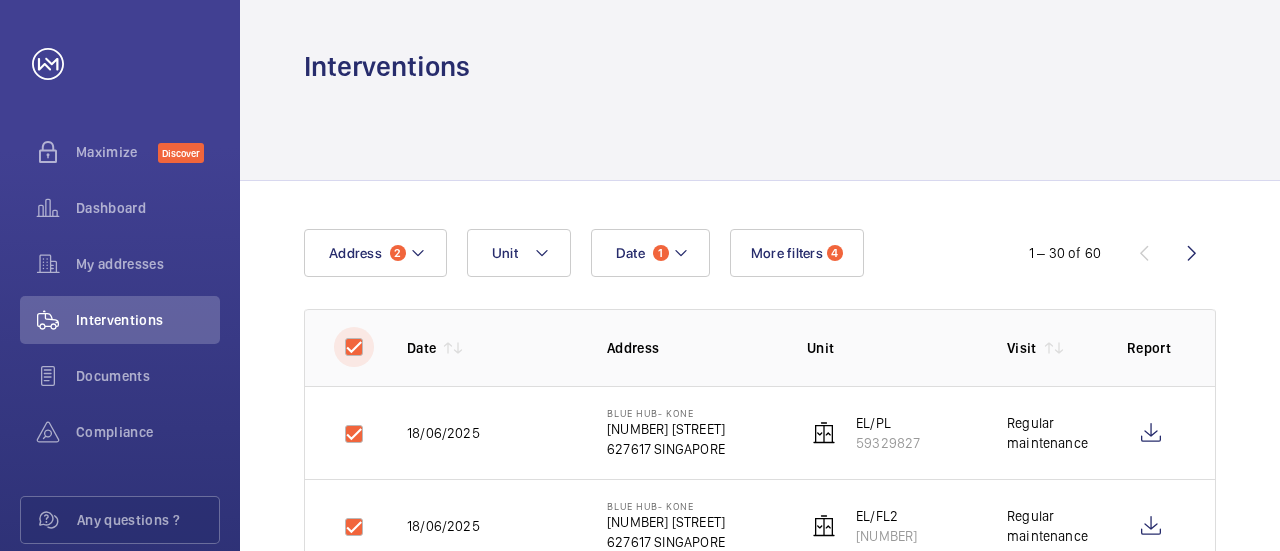 checkbox on "true" 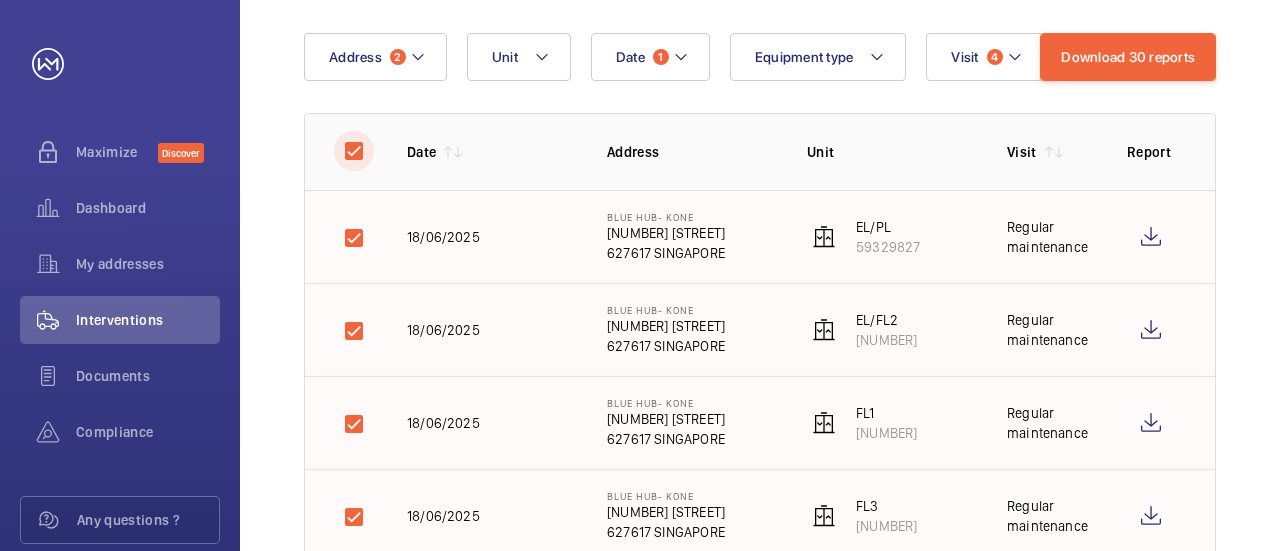 scroll, scrollTop: 100, scrollLeft: 0, axis: vertical 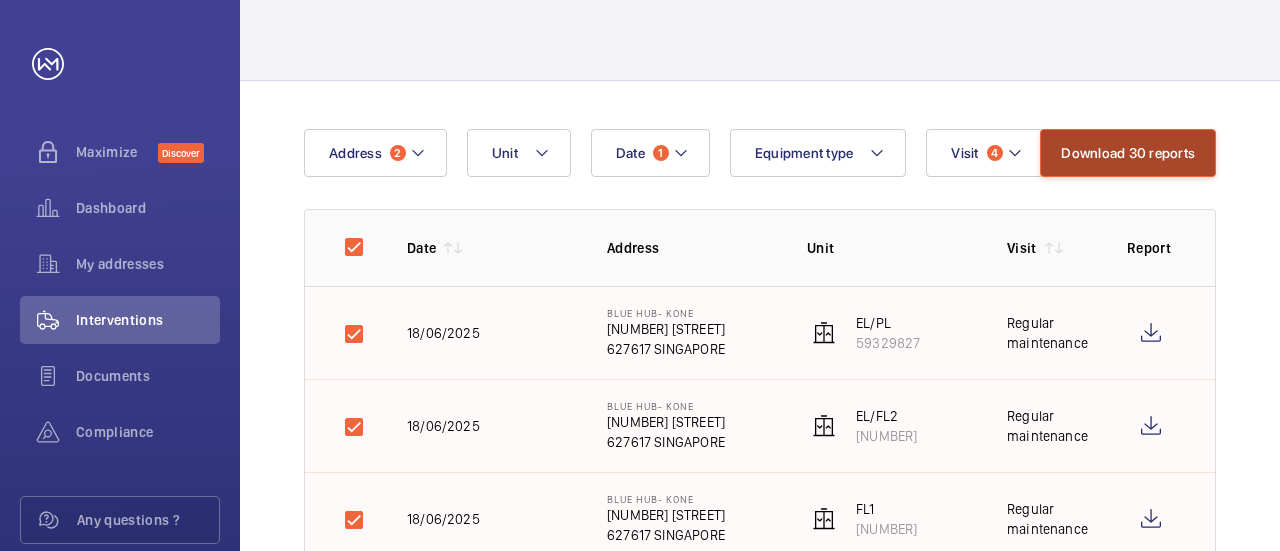 click on "Download 30 reports" 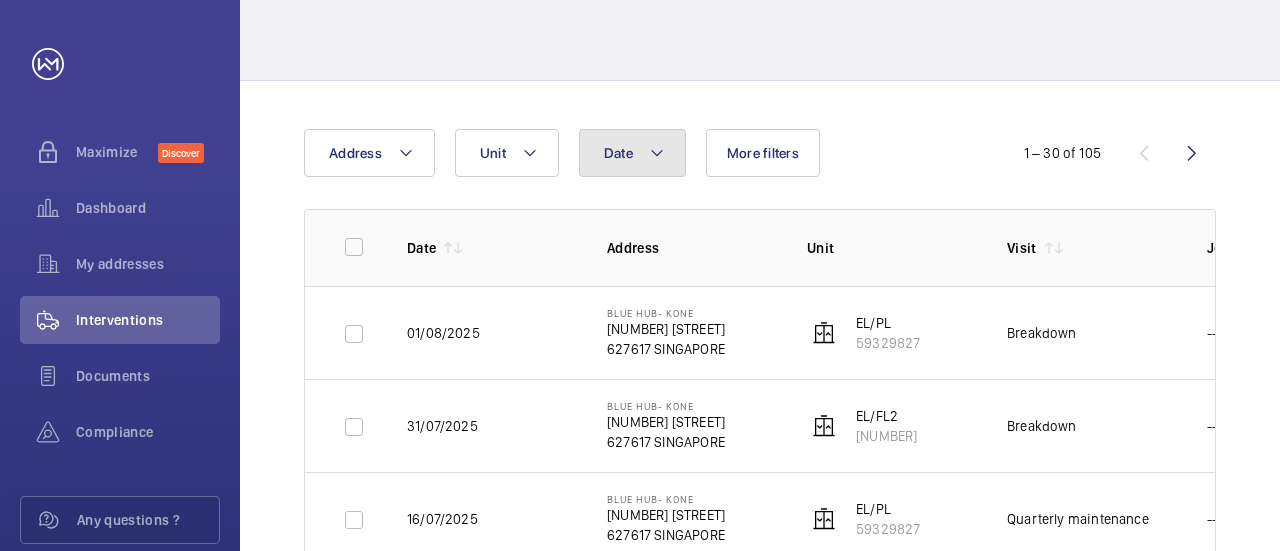click on "Date" 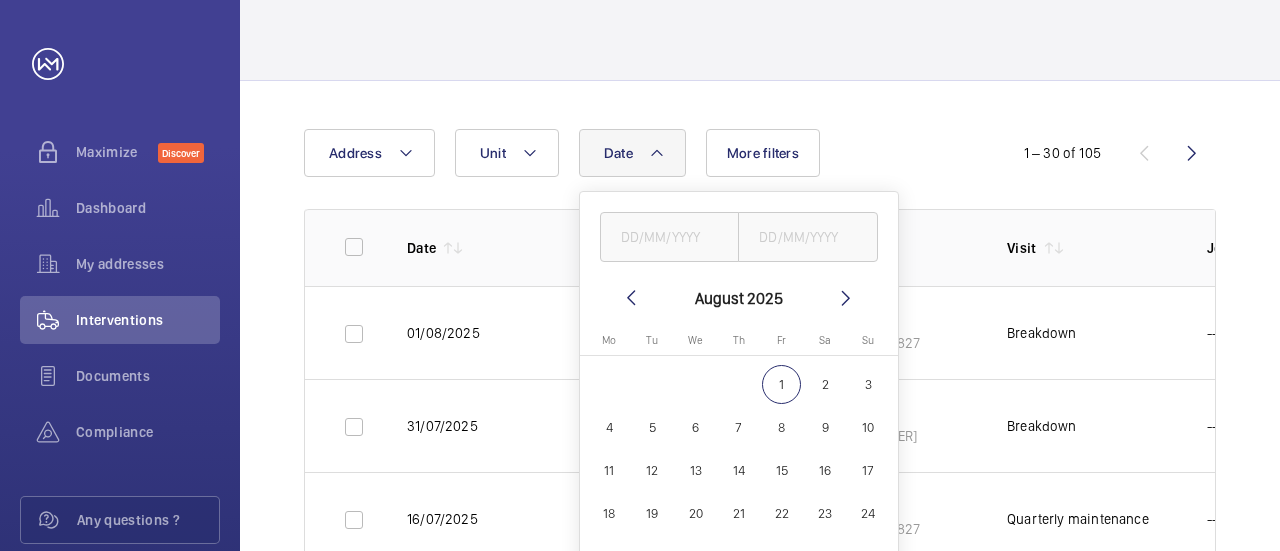 click 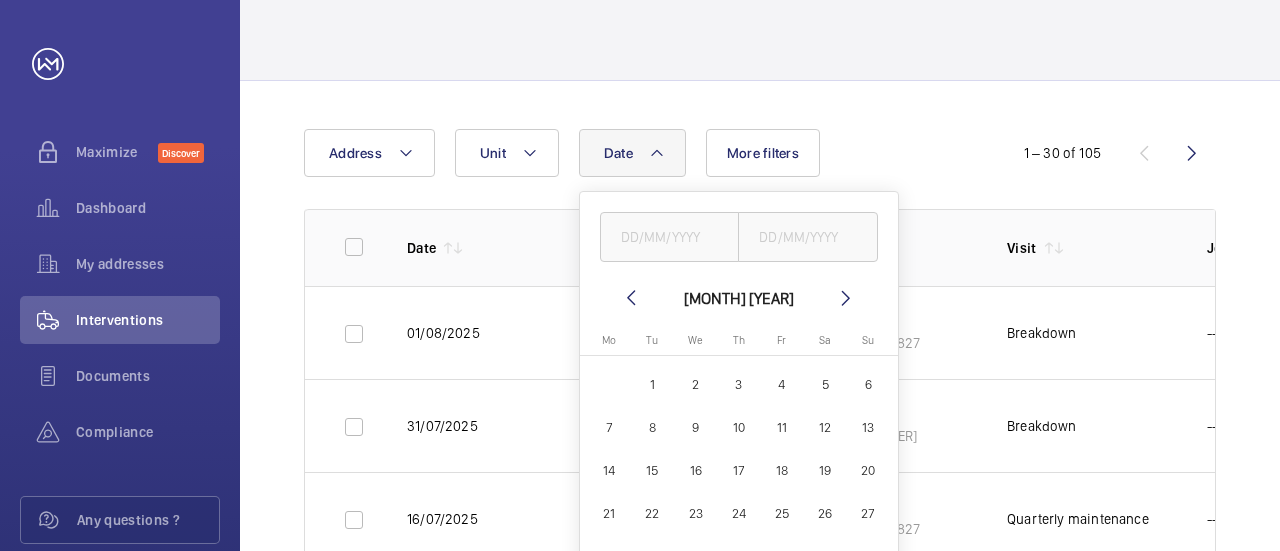 click 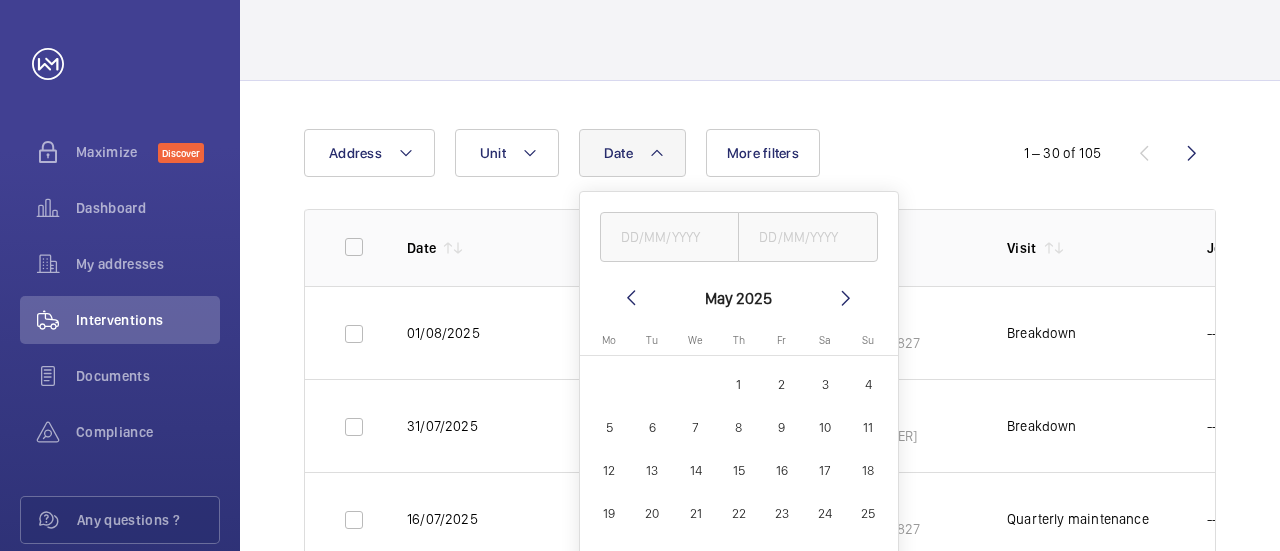 click 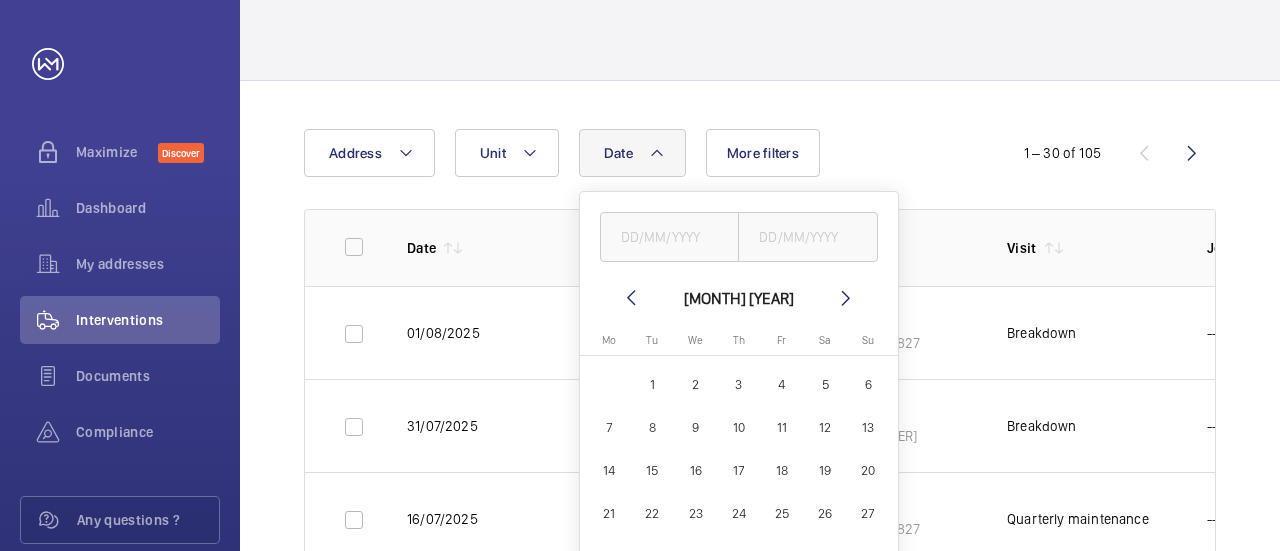 click 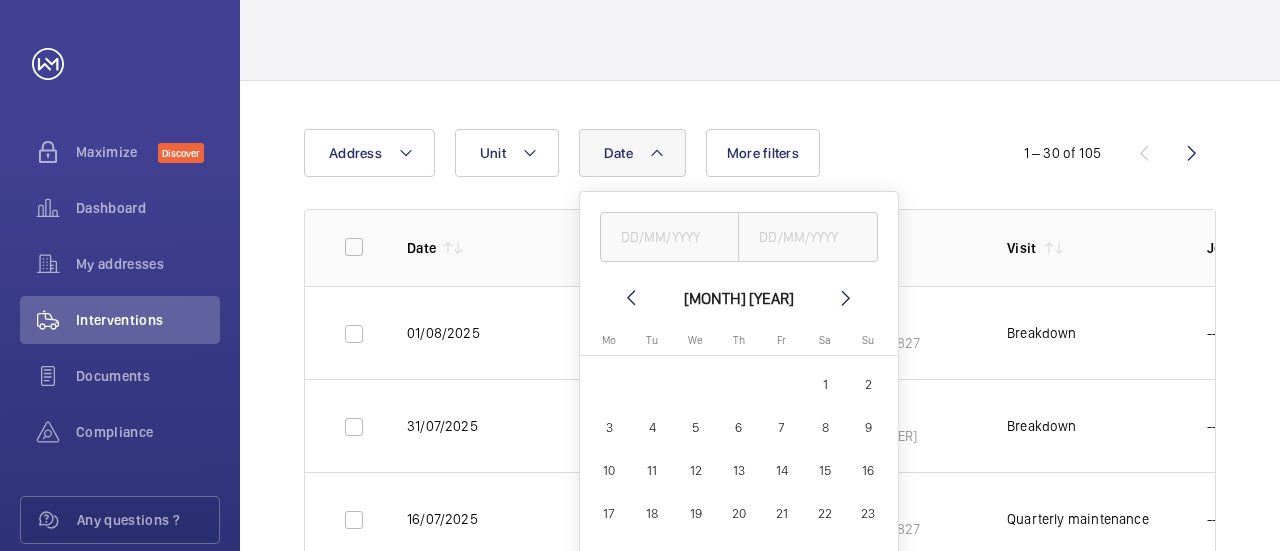 click 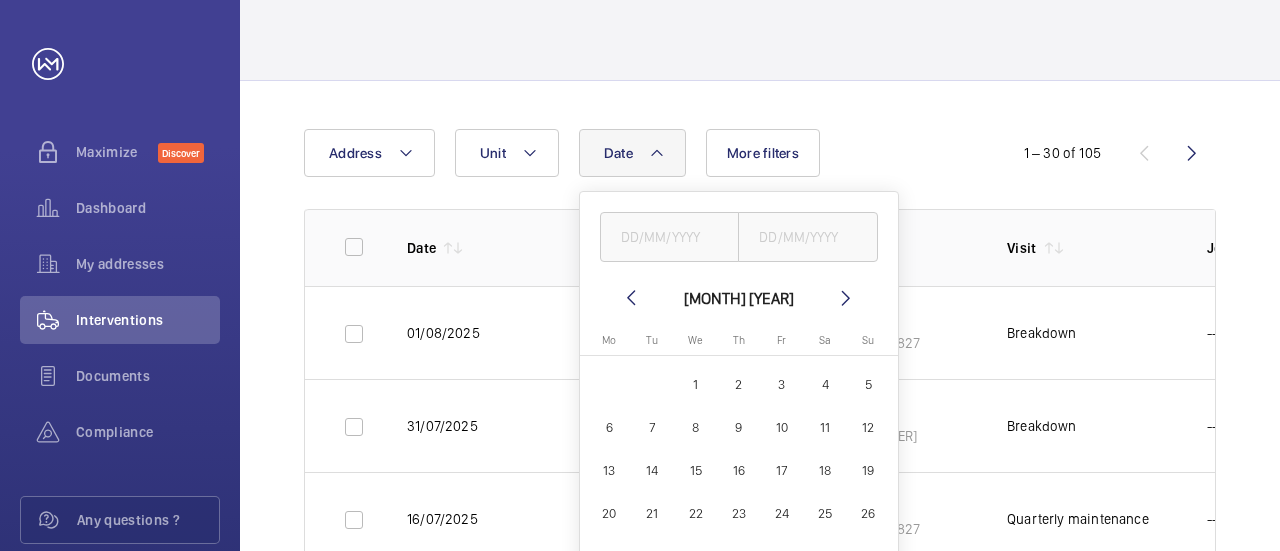 click on "1" 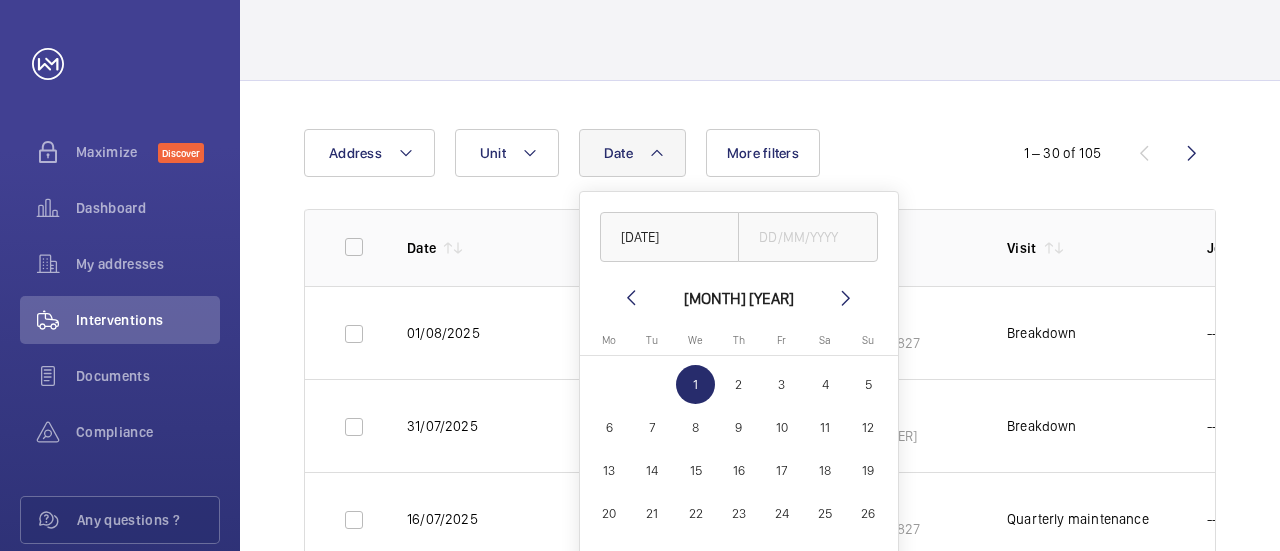 scroll, scrollTop: 300, scrollLeft: 0, axis: vertical 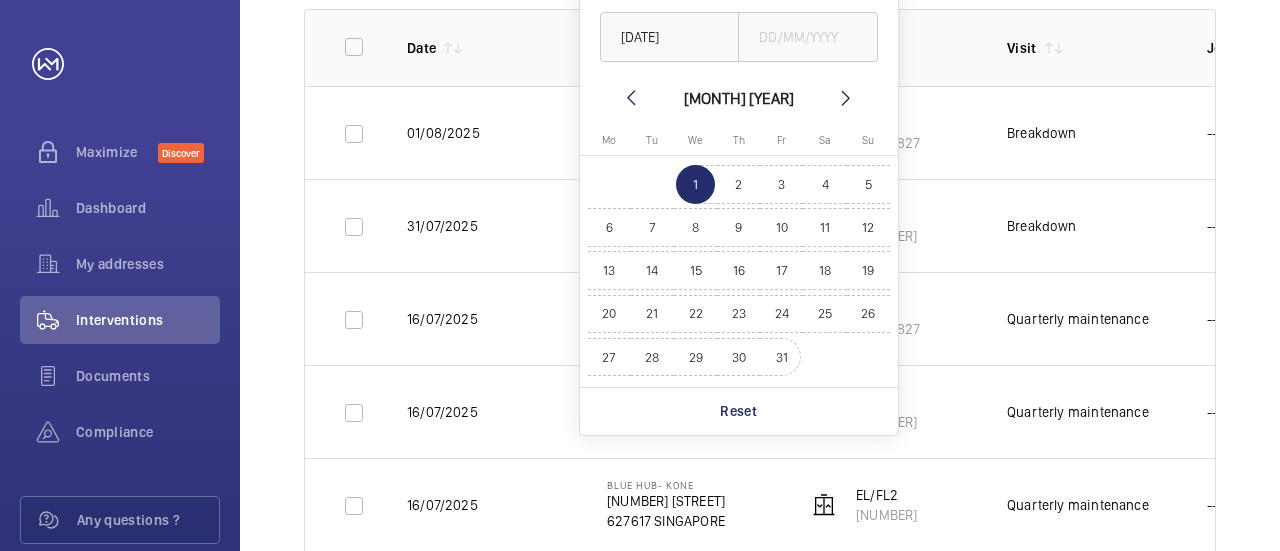 click on "31" 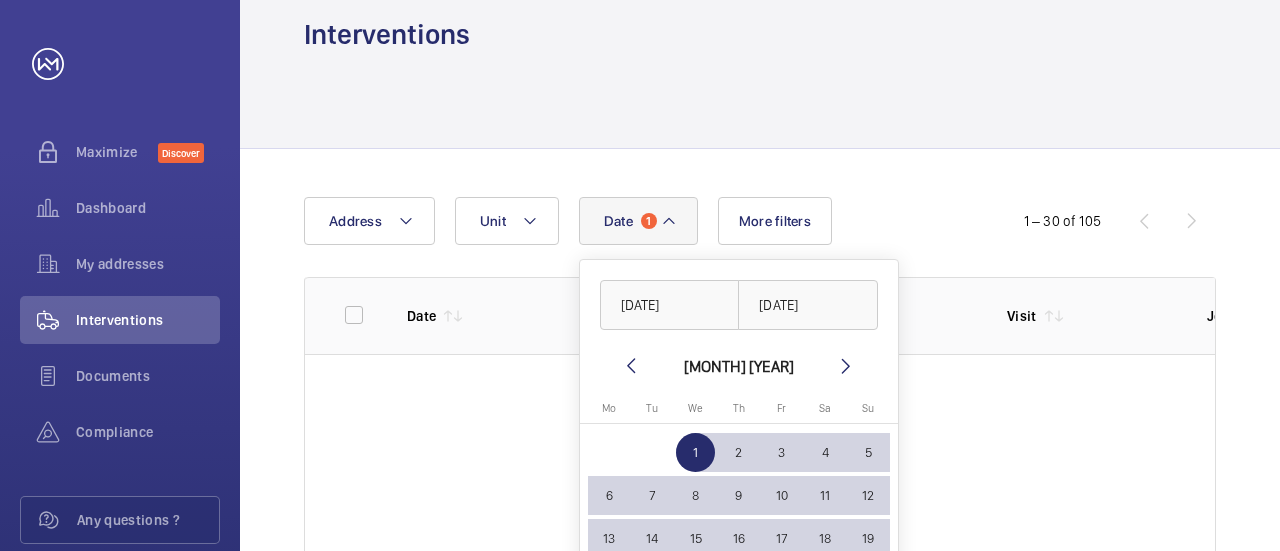 scroll, scrollTop: 0, scrollLeft: 0, axis: both 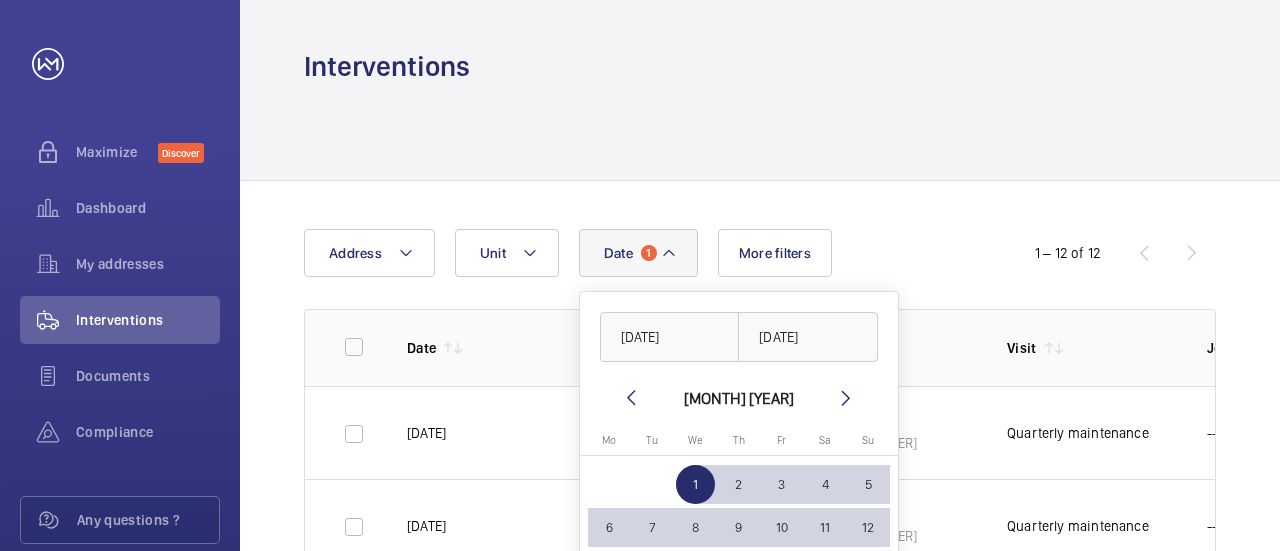 click on "Date 1 [DATE] [DATE] [MONTH] [YEAR] Monday Mo Tuesday Tu Wednesday We Thursday Th Friday Fr Saturday Sa Sunday Su JAN 1 2 3 4 5 6 7 8 9 10 11 12 13 14 15 16 17 18 19 20 21 22 23 24 25 26 27 28 29 30 31
Comparison range Comparison range Reset Address Unit More filters 1 – 12 of 12 Date Address Unit Visit Job Id Report [DATE] Blue Hub- Kone [NUMBER] [STREET] [POSTAL_CODE] [CITY] EL/FL5 [NUMBER] Quarterly maintenance --- [DATE] Blue Hub- Kone [NUMBER] [STREET] [POSTAL_CODE] [CITY] EL/FL4 [NUMBER] Quarterly maintenance --- [DATE] Blue Hub- Kone [NUMBER] [STREET] [POSTAL_CODE] [CITY] FL3 [NUMBER] Quarterly maintenance --- [DATE] Blue Hub- Kone [NUMBER] [STREET] [POSTAL_CODE] [CITY] EL/FL2 [NUMBER] Quarterly maintenance --- [DATE] Blue Hub- Kone [NUMBER] [STREET] [POSTAL_CODE] [CITY] FL1 [NUMBER] Quarterly maintenance --- [DATE] Blue Hub- Kone [NUMBER] [STREET] [POSTAL_CODE] [CITY]" 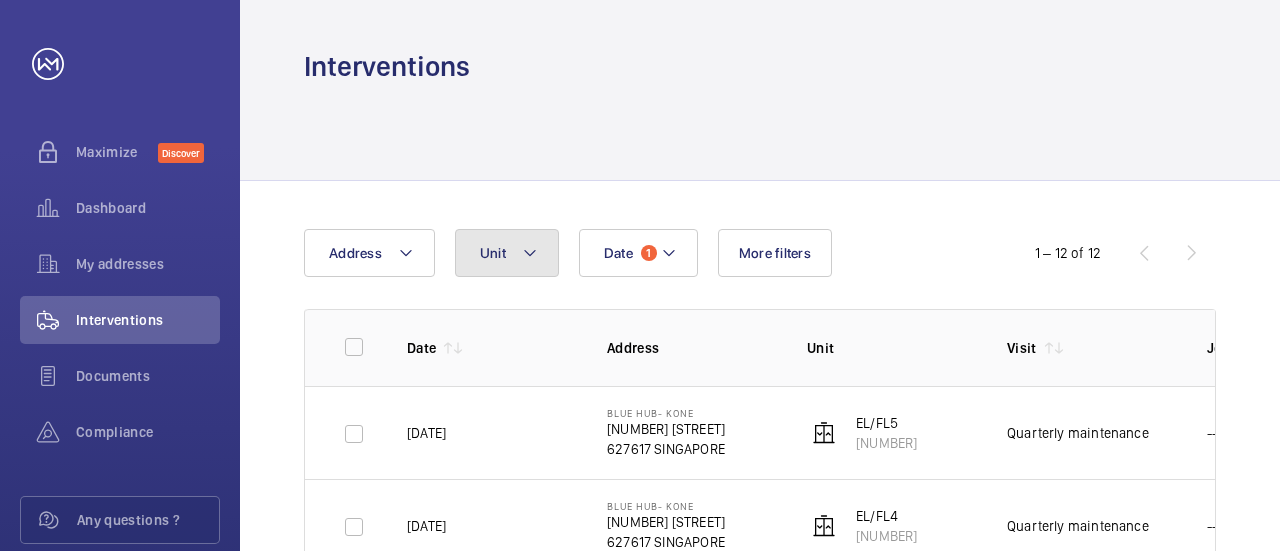 click on "Unit" 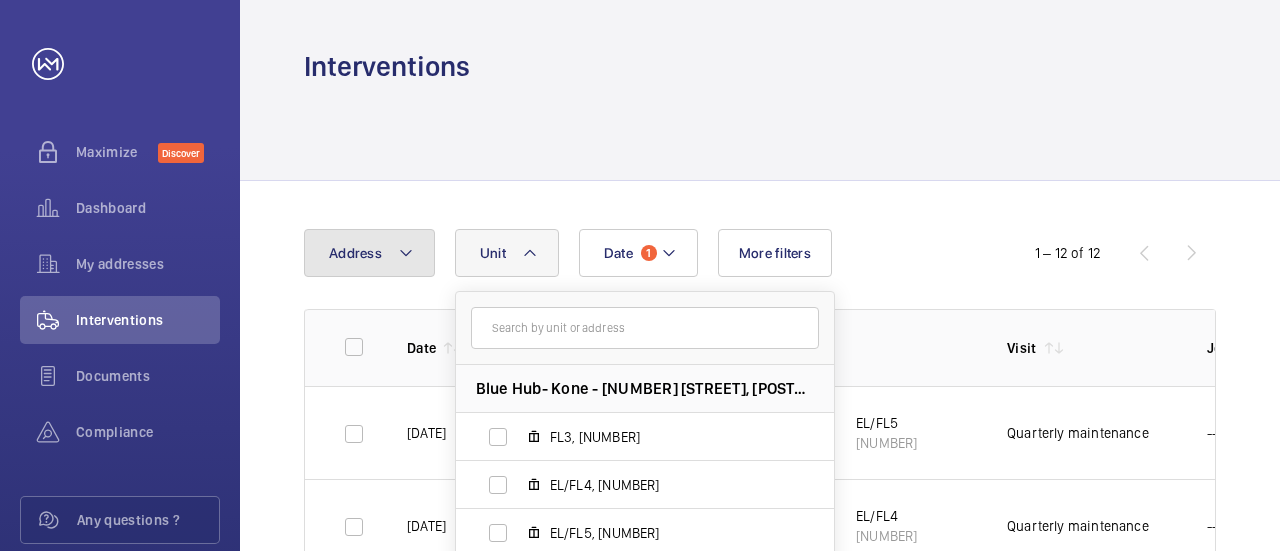 click on "Address" 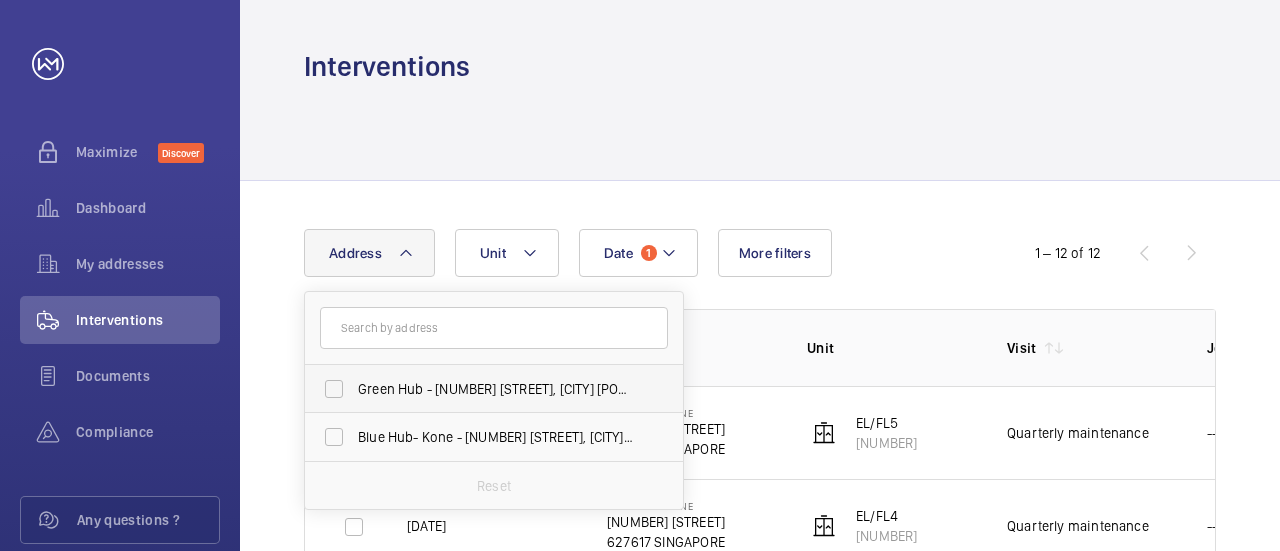 click on "Green Hub - [NUMBER] [STREET], [CITY] [POSTAL_CODE]" at bounding box center (479, 389) 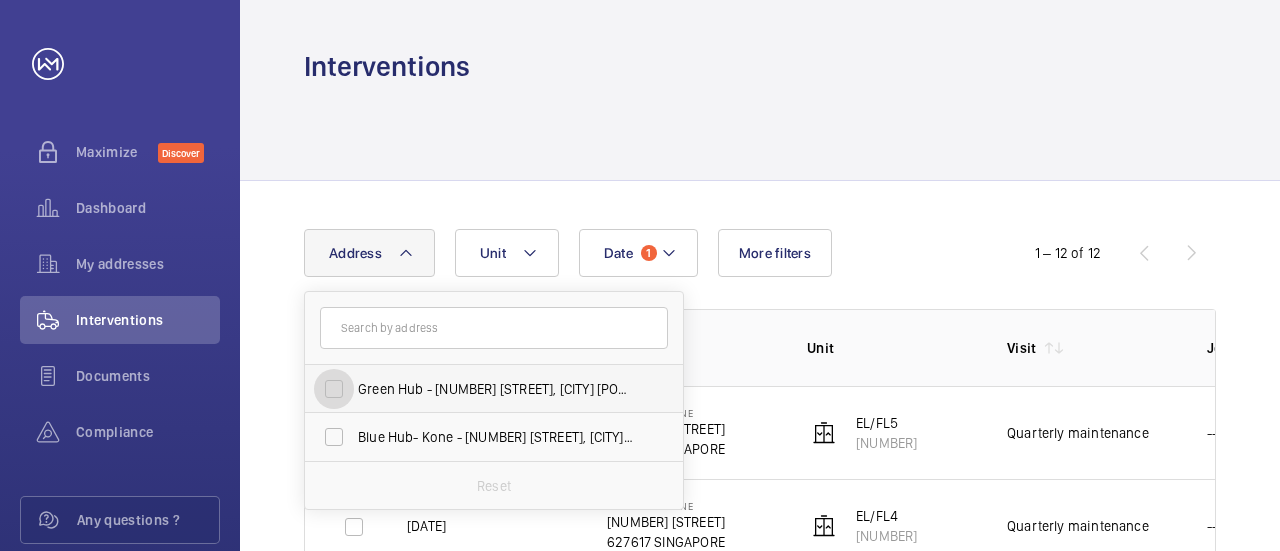 click on "Green Hub - [NUMBER] [STREET], [CITY] [POSTAL_CODE]" at bounding box center (334, 389) 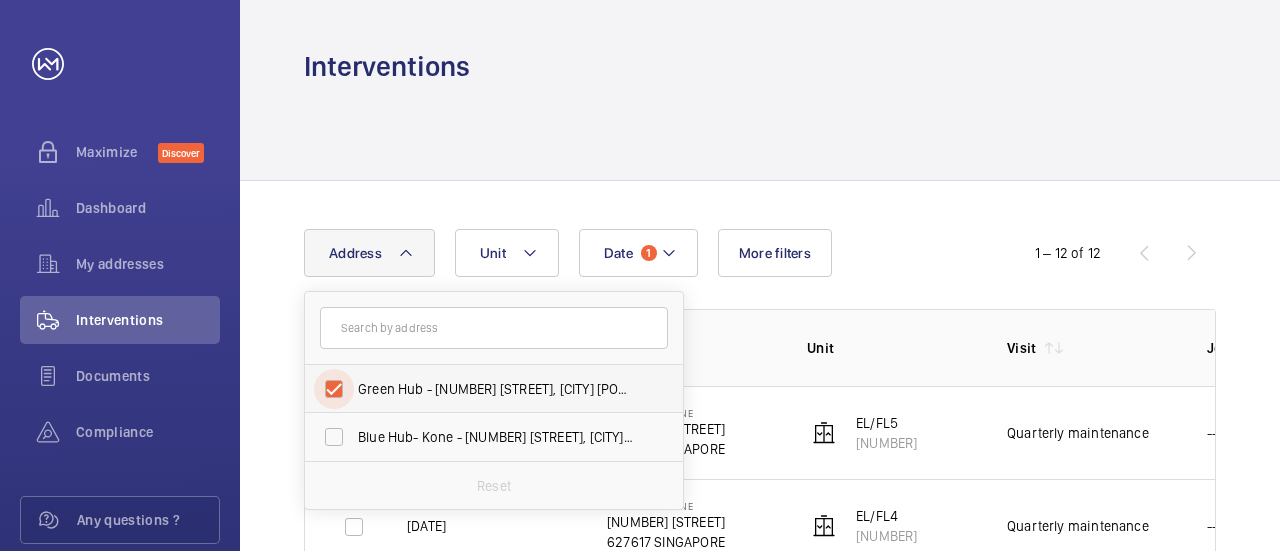 checkbox on "true" 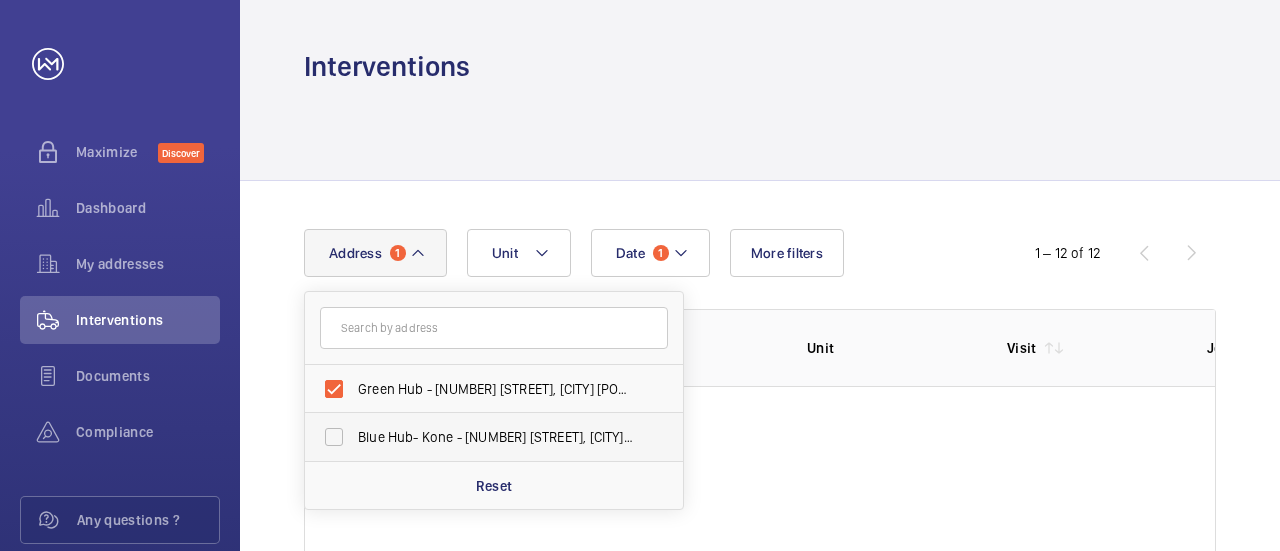 click on "Blue Hub- Kone - [NUMBER] [STREET], [CITY] [POSTAL_CODE]" at bounding box center (479, 437) 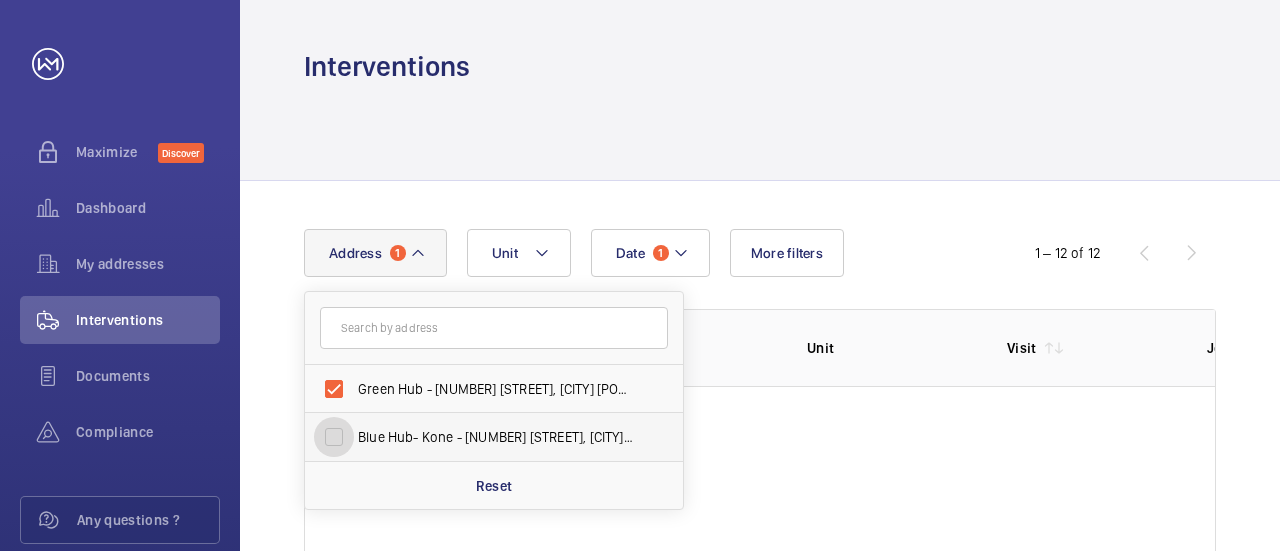 click on "Blue Hub- Kone - [NUMBER] [STREET], [CITY] [POSTAL_CODE]" at bounding box center [334, 437] 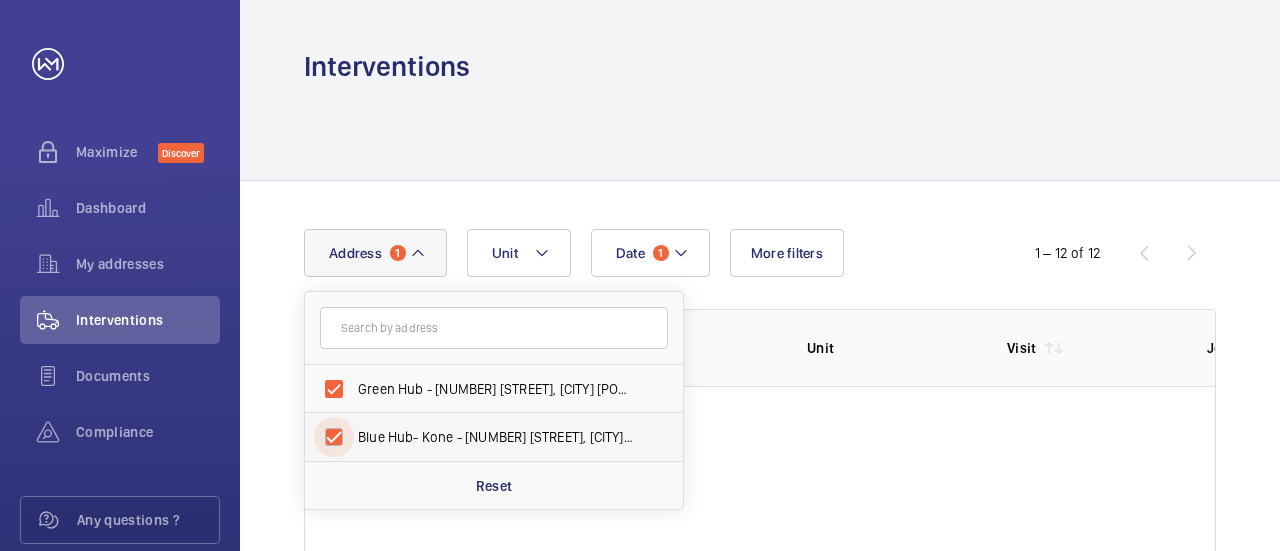 checkbox on "true" 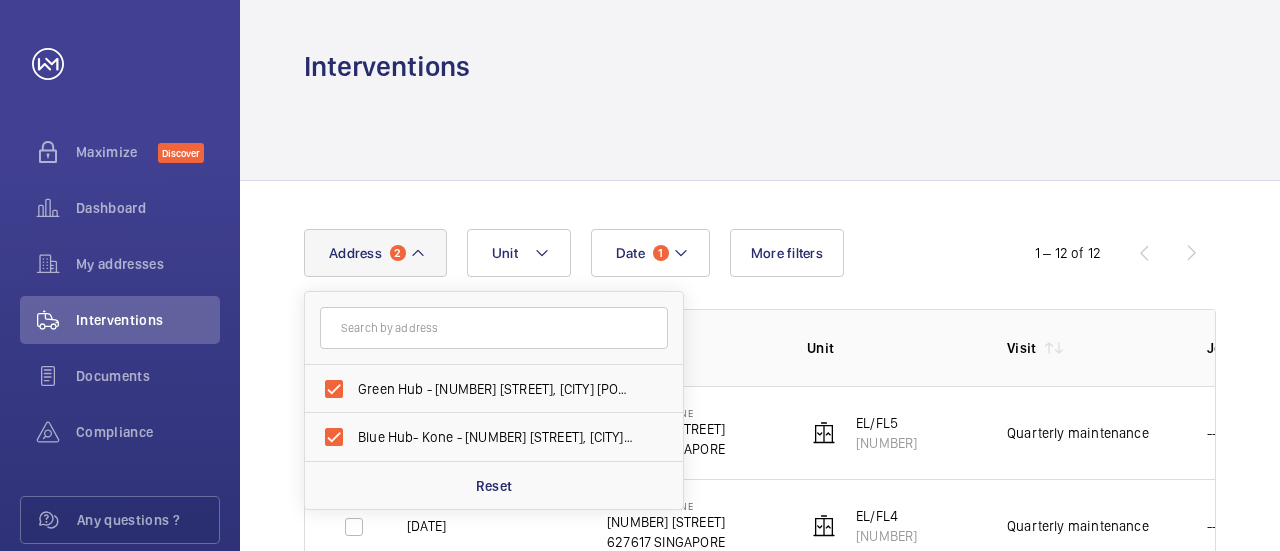 click on "Date 1 Address 2 Green Hub - [NUMBER] [STREET], [CITY] [POSTAL_CODE] Blue Hub- Kone - [NUMBER] [STREET], [CITY] [POSTAL_CODE] Reset Unit More filters 1 – 12 of 12 Date Address Unit Visit Job Id Report [DATE] Blue Hub- Kone [NUMBER] [STREET] [POSTAL_CODE] [CITY] EL/FL5 [NUMBER] Quarterly maintenance --- [DATE] Blue Hub- Kone [NUMBER] [STREET] [POSTAL_CODE] [CITY] EL/FL4 [NUMBER] Quarterly maintenance --- [DATE] Blue Hub- Kone [NUMBER] [STREET] [POSTAL_CODE] [CITY] FL3 [NUMBER] Quarterly maintenance --- [DATE] Blue Hub- Kone [NUMBER] [STREET] [POSTAL_CODE] [CITY] EL/FL2 [NUMBER] Quarterly maintenance --- [DATE] Blue Hub- Kone [NUMBER] [STREET] [POSTAL_CODE] [CITY] FL1 [NUMBER] Quarterly maintenance --- [DATE] Blue Hub- Kone [NUMBER] [STREET] [POSTAL_CODE] [CITY]" 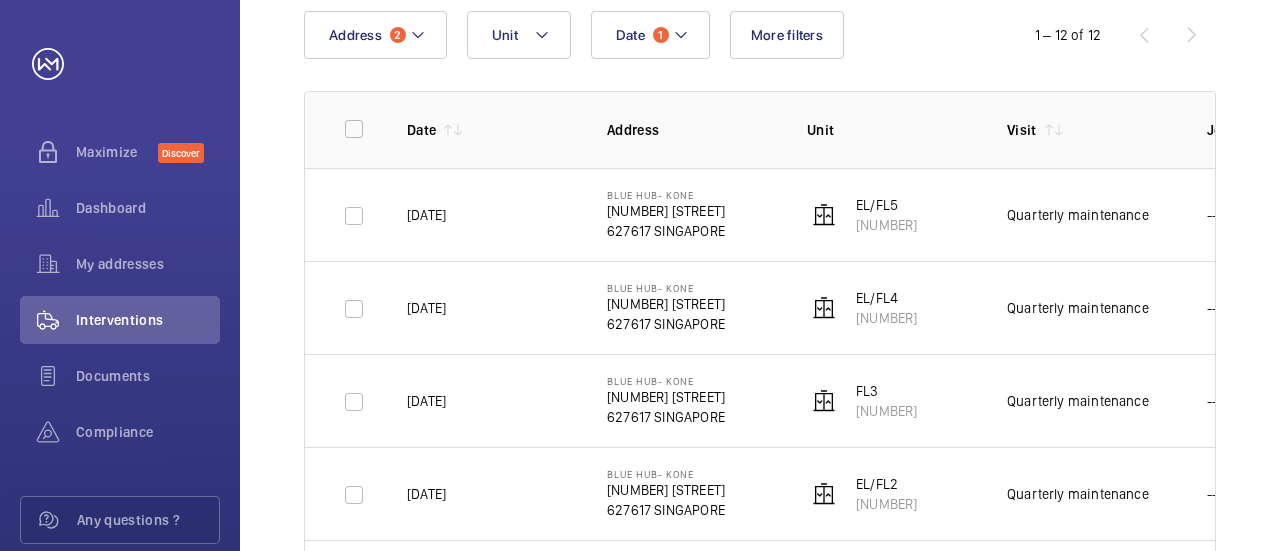 scroll, scrollTop: 0, scrollLeft: 0, axis: both 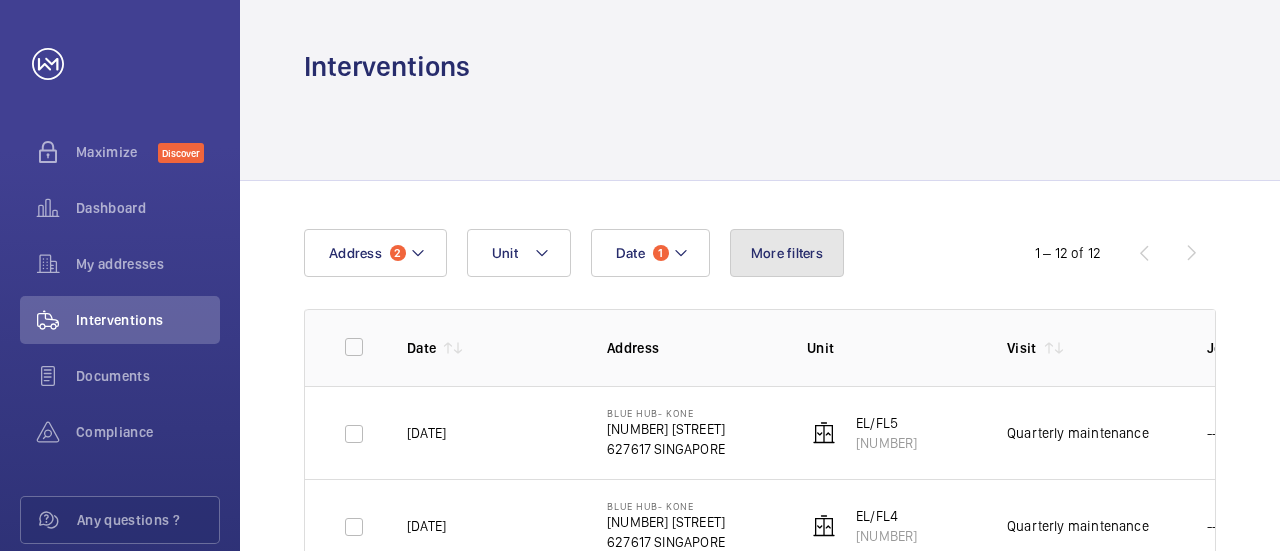click on "More filters" 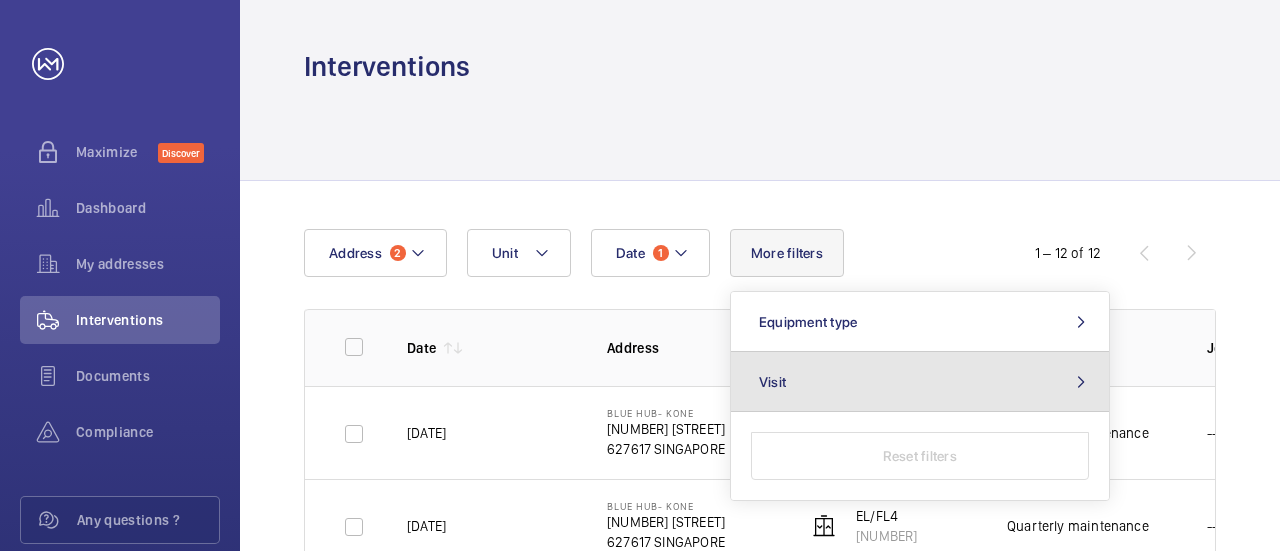 click on "Visit" 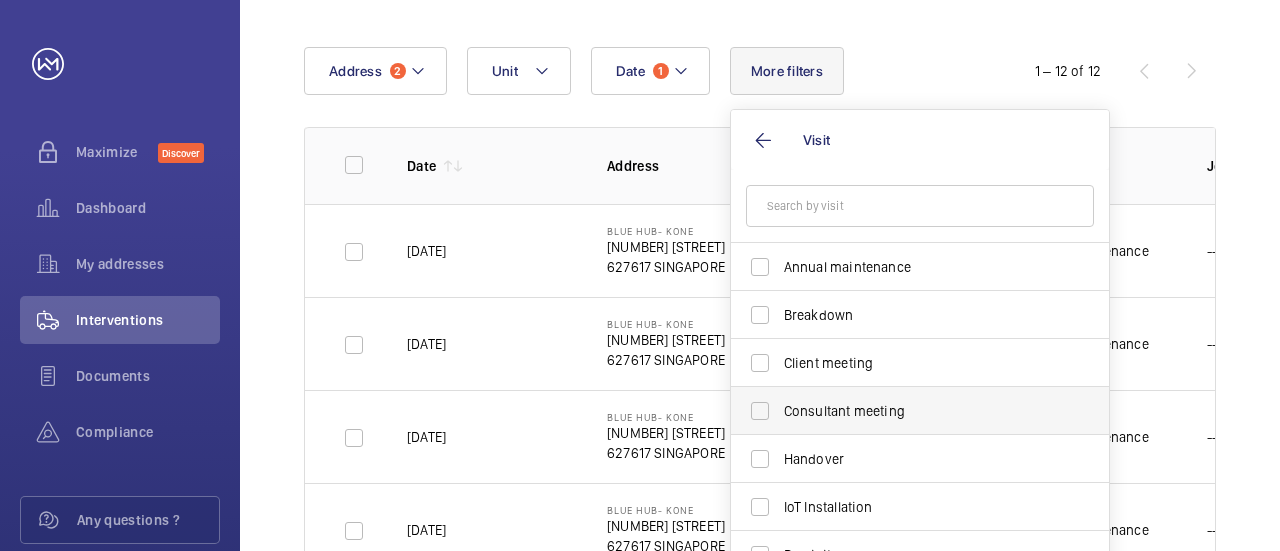 scroll, scrollTop: 200, scrollLeft: 0, axis: vertical 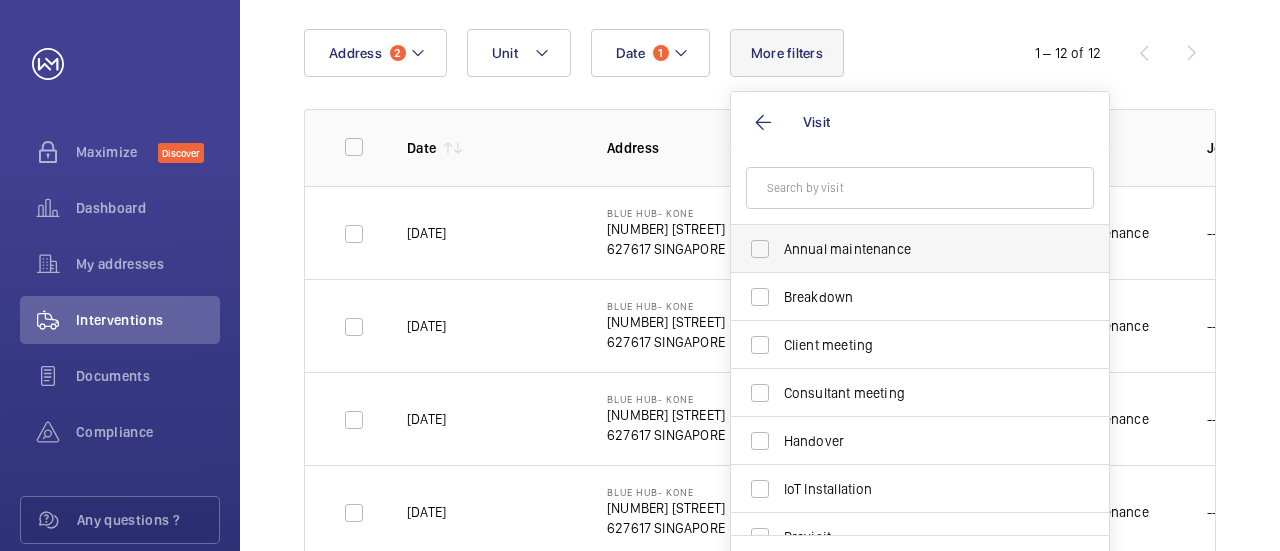 click on "Annual maintenance" at bounding box center [905, 249] 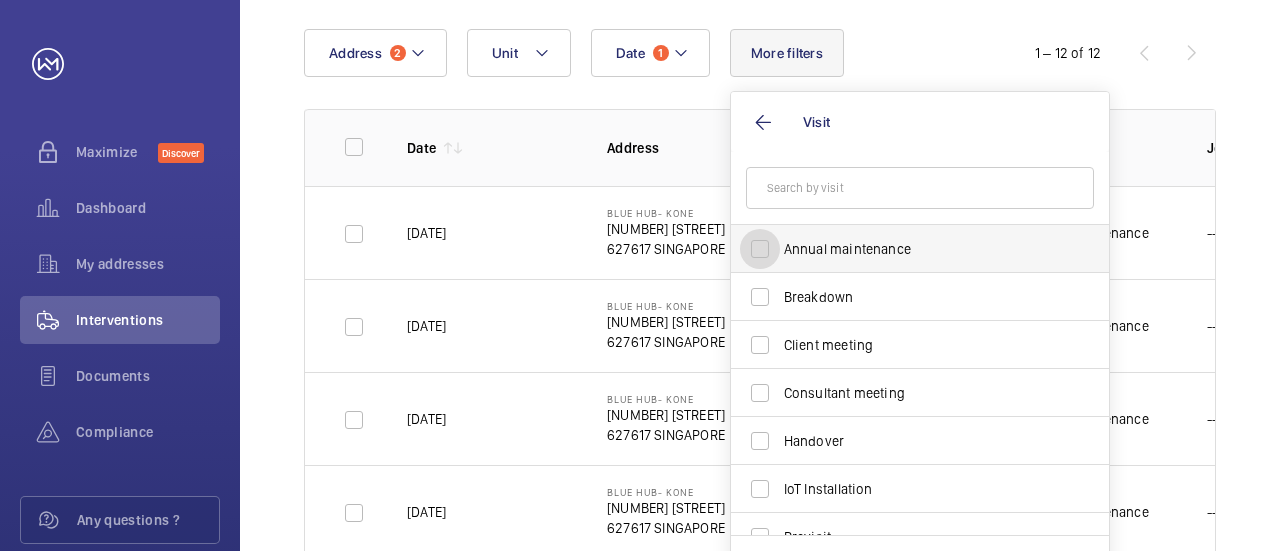 click on "Annual maintenance" at bounding box center (760, 249) 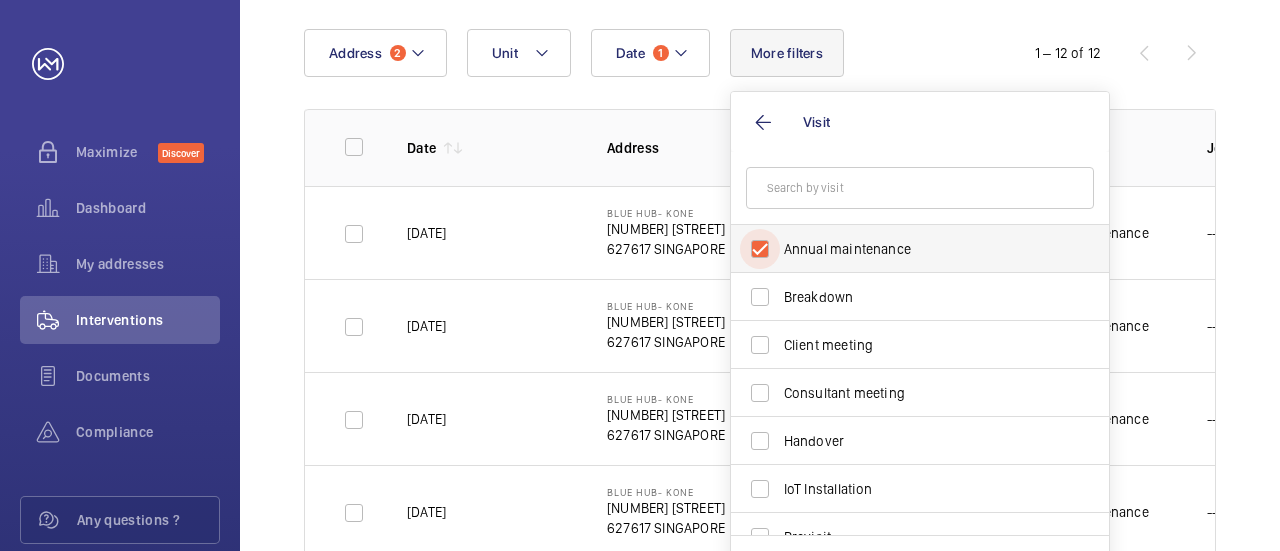 checkbox on "true" 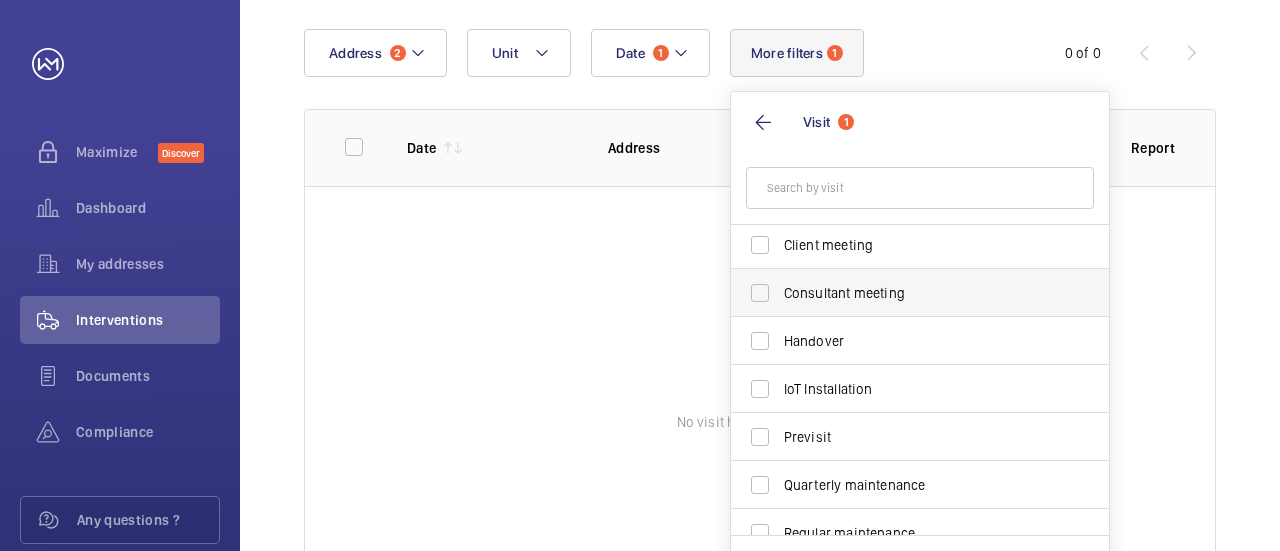 scroll, scrollTop: 200, scrollLeft: 0, axis: vertical 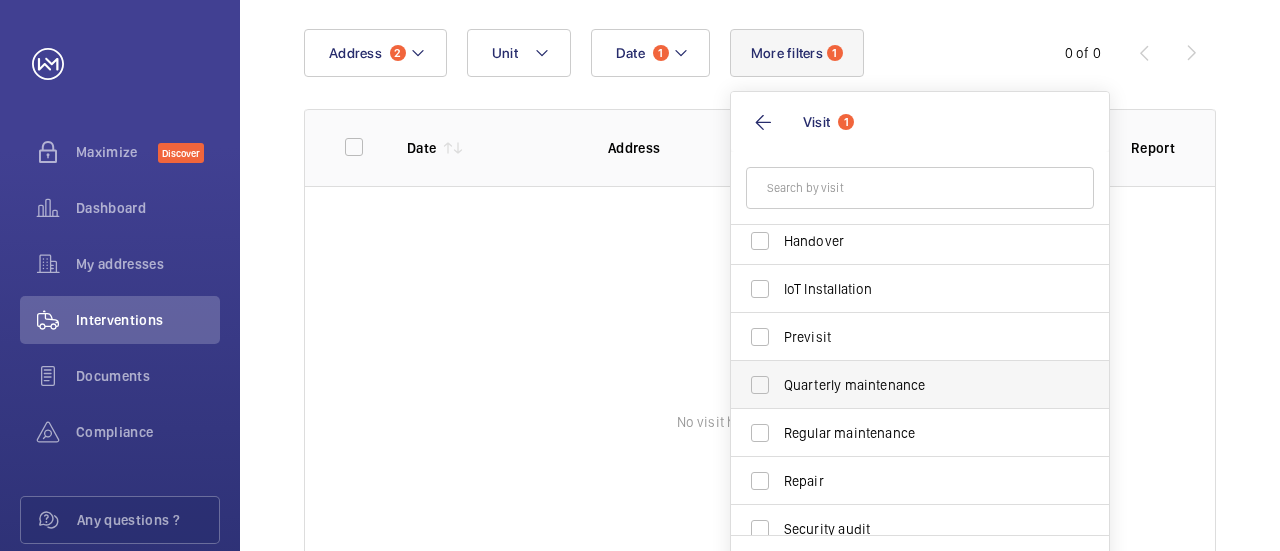 click on "Quarterly maintenance" at bounding box center [905, 385] 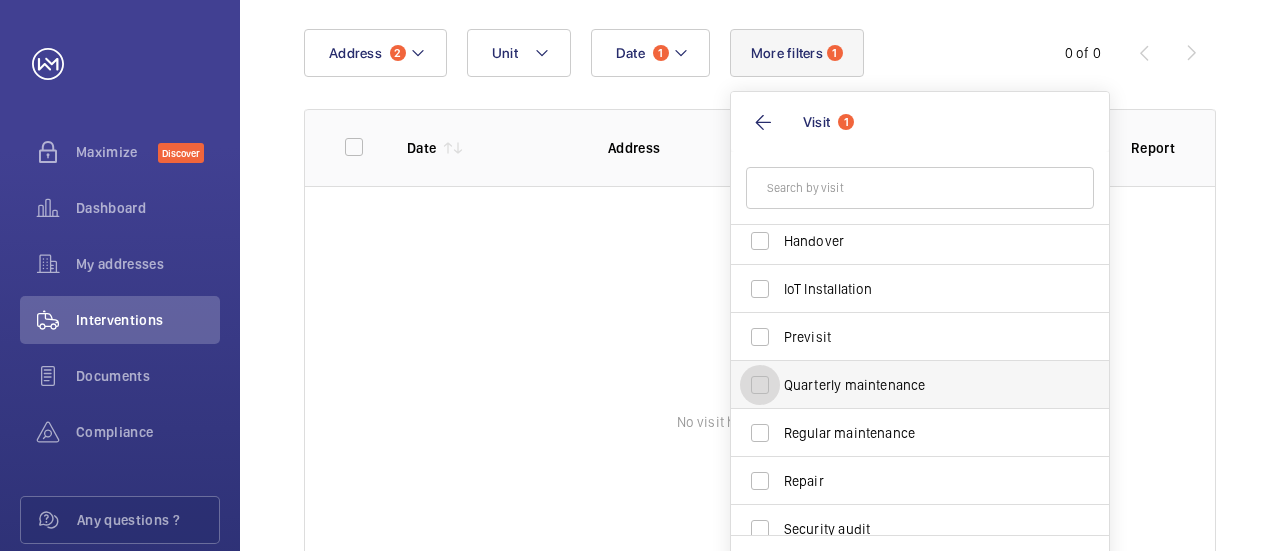 click on "Quarterly maintenance" at bounding box center (760, 385) 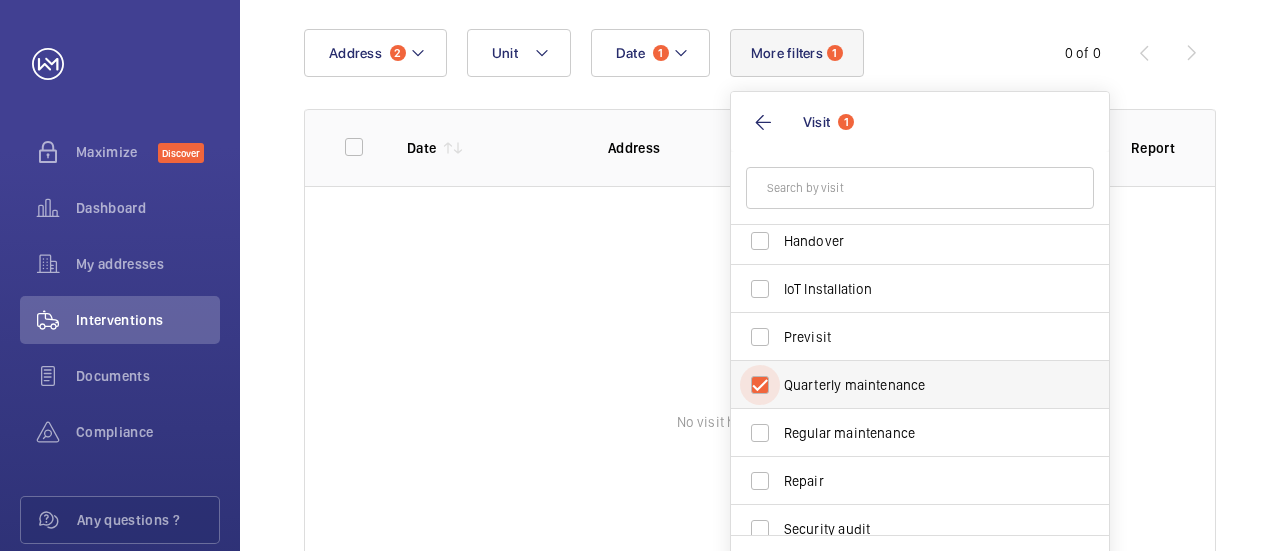 checkbox on "true" 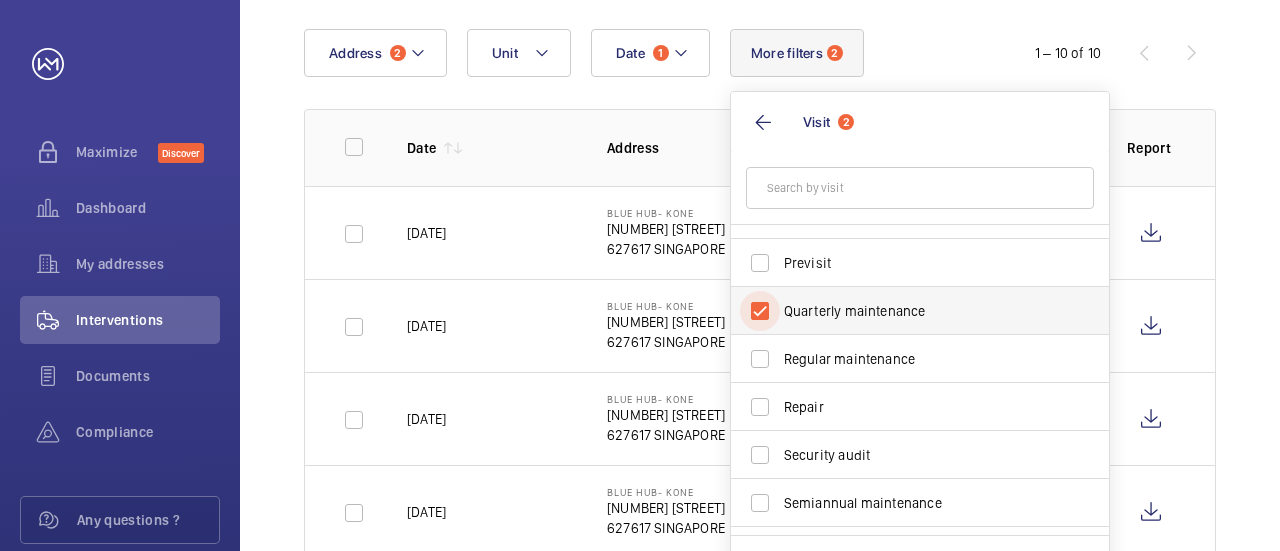 scroll, scrollTop: 300, scrollLeft: 0, axis: vertical 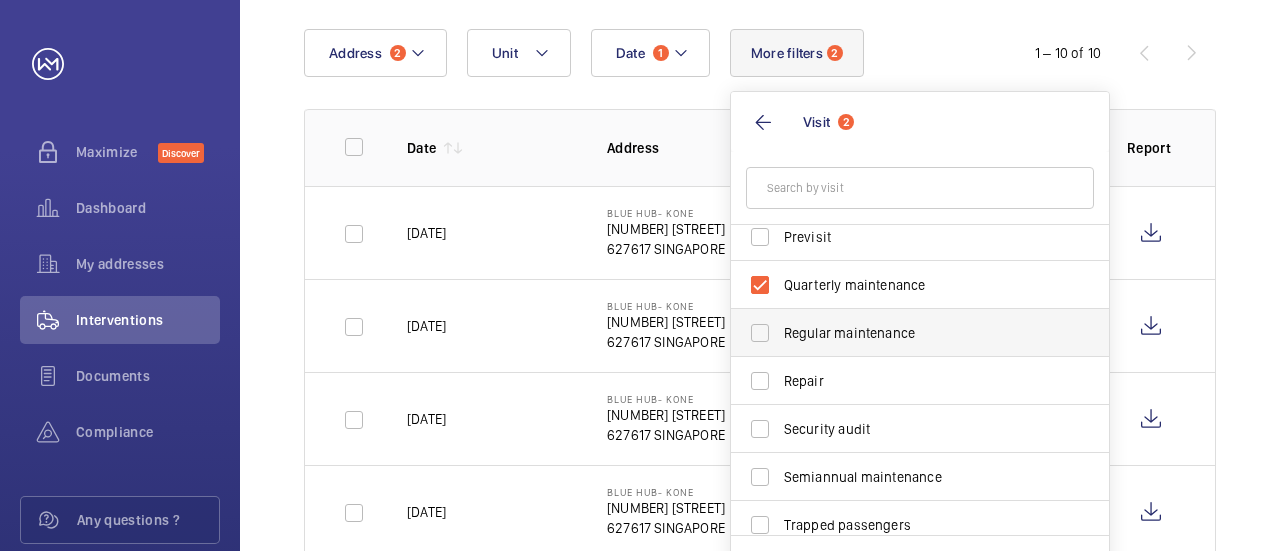 click on "Regular maintenance" at bounding box center [905, 333] 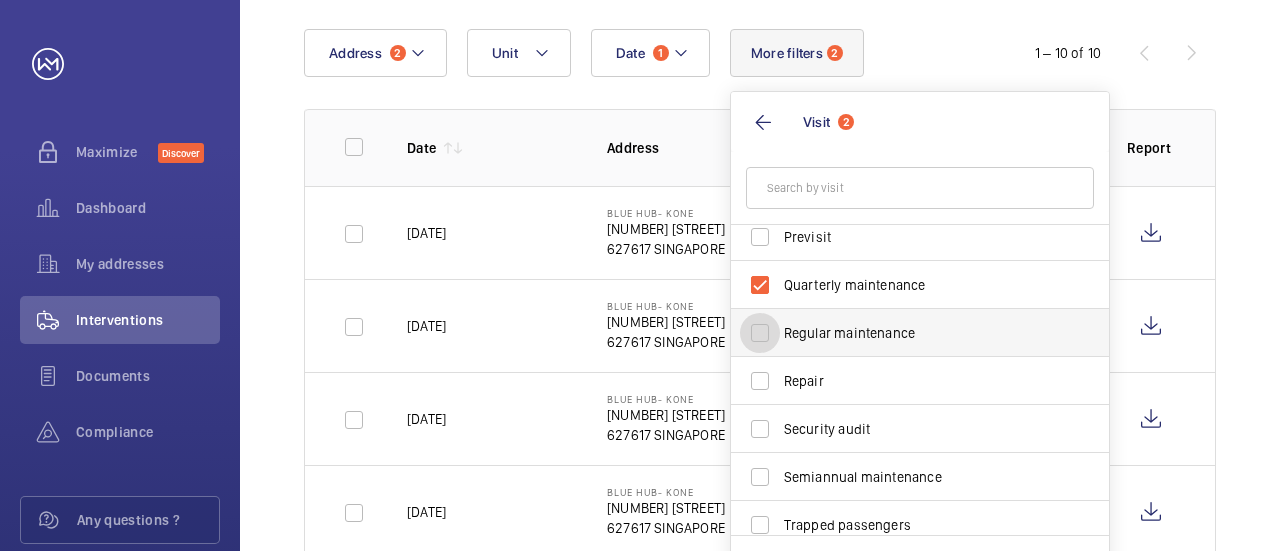 click on "Regular maintenance" at bounding box center [760, 333] 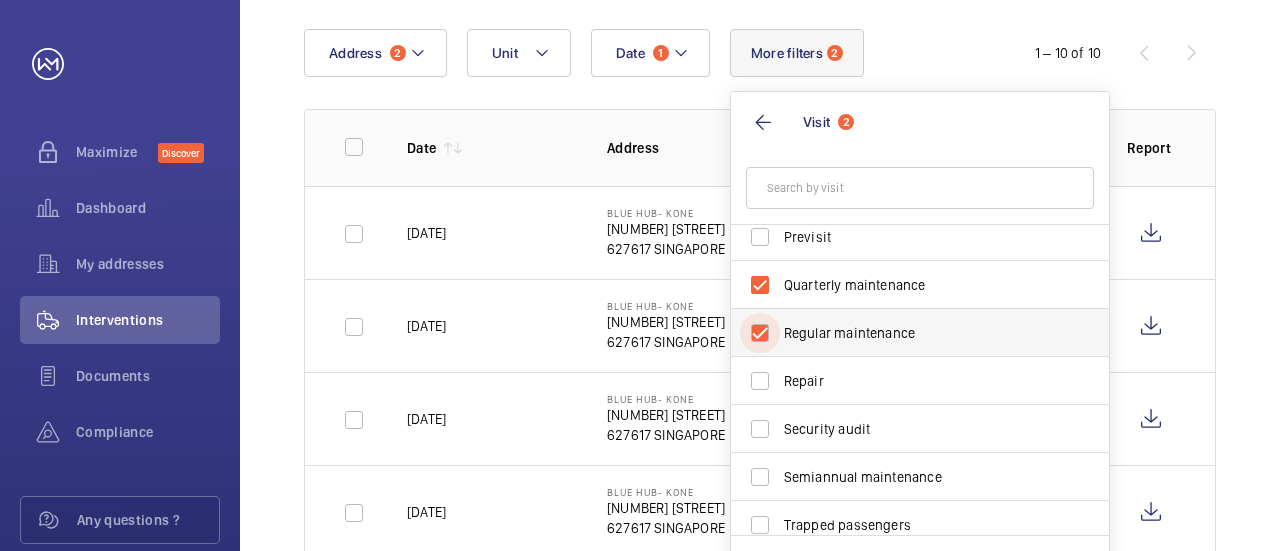 checkbox on "true" 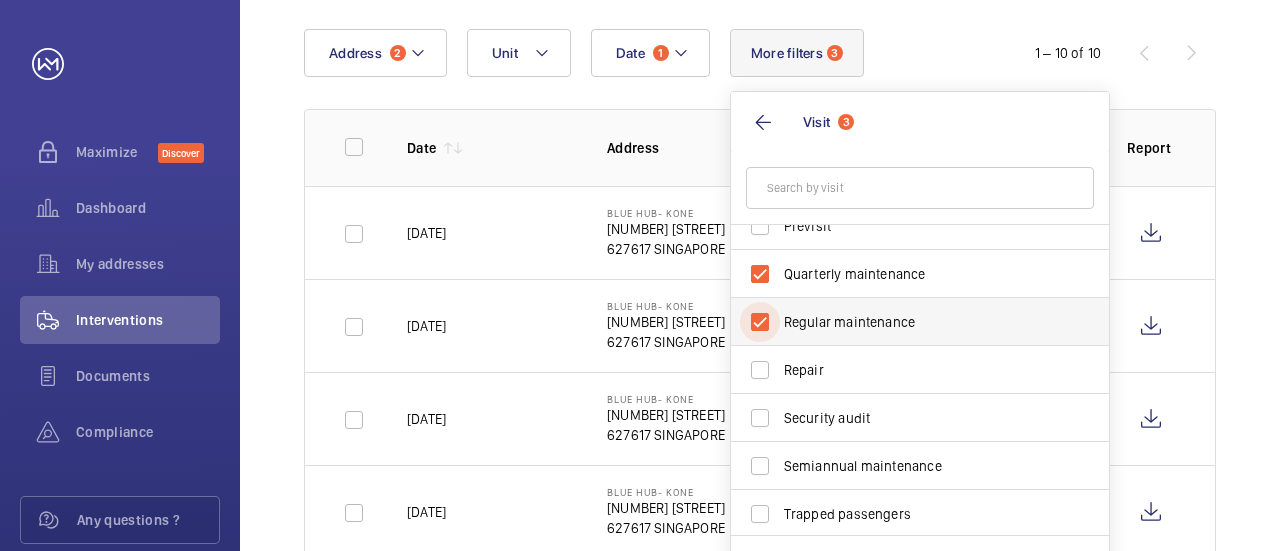 scroll, scrollTop: 314, scrollLeft: 0, axis: vertical 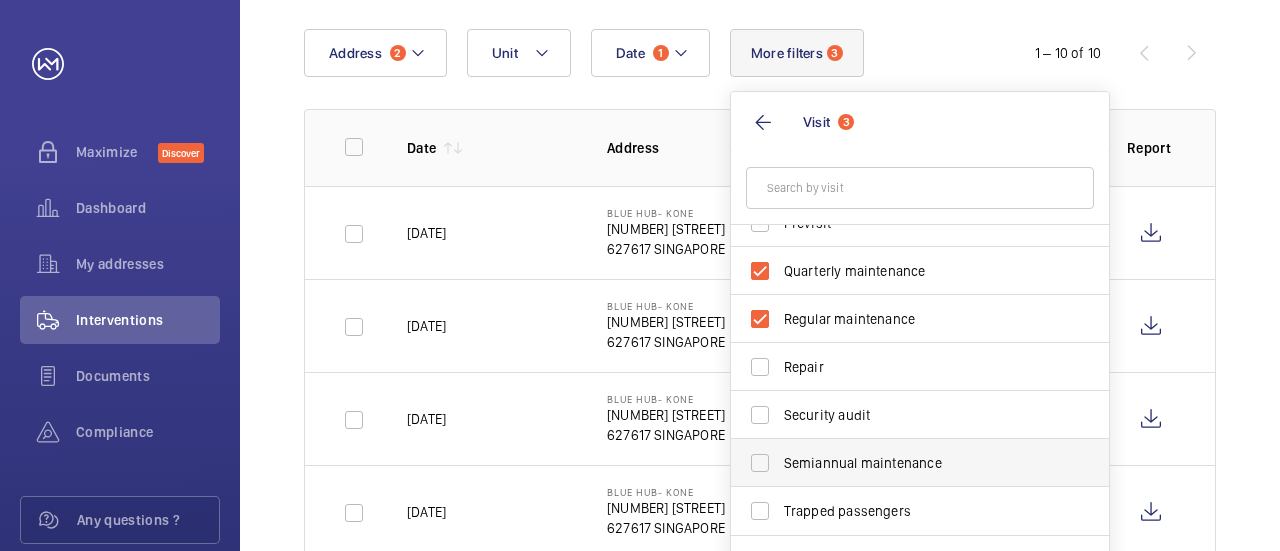 click on "Semiannual maintenance" at bounding box center (921, 463) 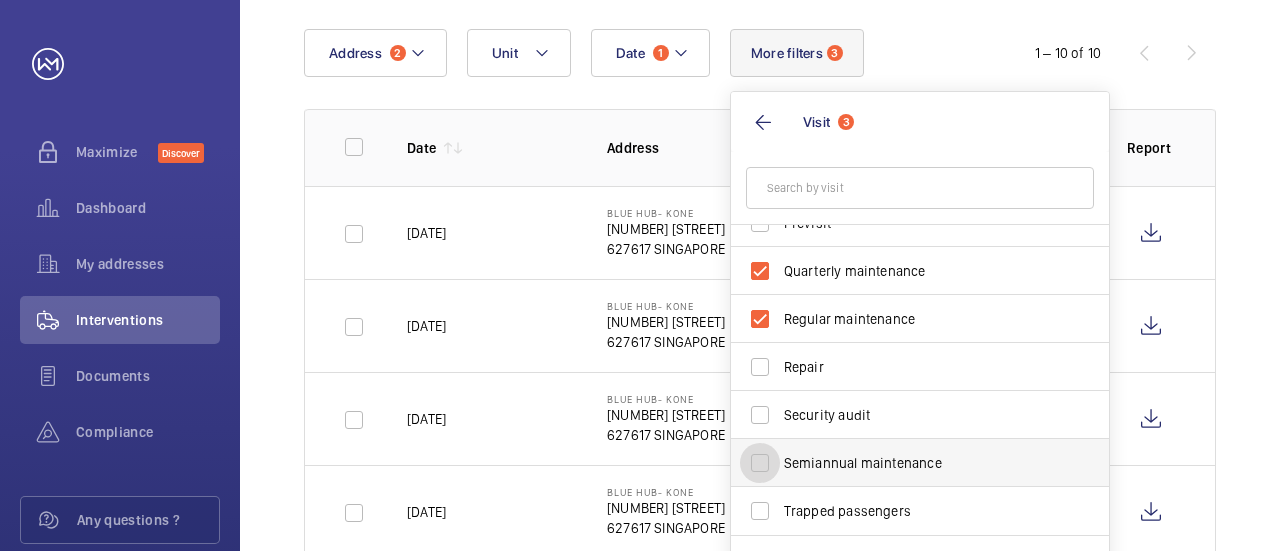 click on "Semiannual maintenance" at bounding box center [760, 463] 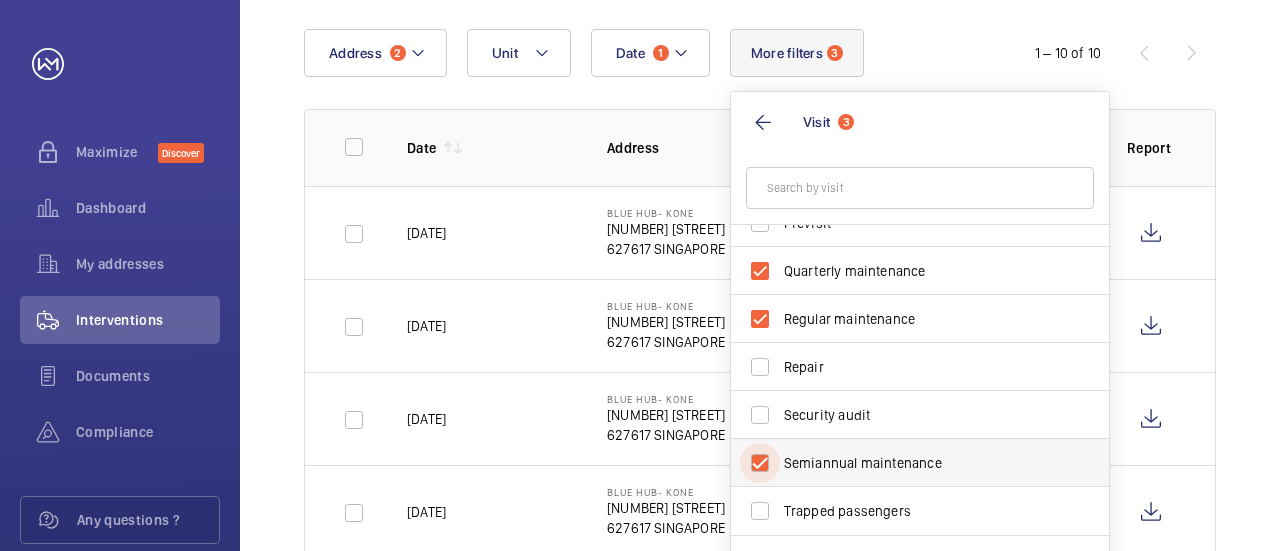 checkbox on "true" 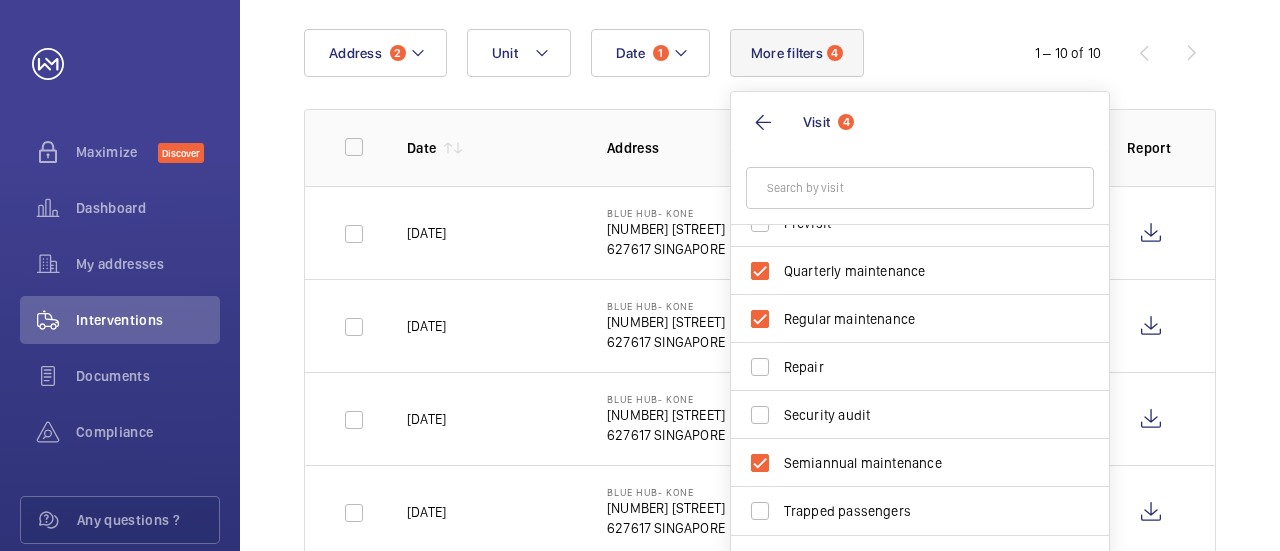 click on "Date 1 Address 2 Unit More filters 4 Visit 4 Annual maintenance Breakdown Client meeting Consultant meeting Handover IoT Installation Previsit Quarterly maintenance Regular maintenance Repair Security audit Semiannual maintenance Trapped passengers Reset 1 – 10 of 10 Date Address Unit Visit Report [DATE] Blue Hub- Kone [NUMBER] [STREET] [POSTAL_CODE] [CITY] EL/FL5 [NUMBER] Quarterly maintenance [DATE] Blue Hub- Kone [NUMBER] [STREET] [POSTAL_CODE] [CITY] EL/FL4 [NUMBER] Quarterly maintenance [DATE] Blue Hub- Kone [NUMBER] [STREET] [POSTAL_CODE] [CITY] FL3 [NUMBER] Quarterly maintenance [DATE] Blue Hub- Kone [NUMBER] [STREET] [POSTAL_CODE] [CITY] EL/FL2 [NUMBER] Quarterly maintenance [DATE] Blue Hub- Kone [NUMBER] [STREET] [POSTAL_CODE] [CITY] FL1 [NUMBER] Quarterly maintenance [DATE] Blue Hub- Kone [NUMBER] [STREET] [POSTAL_CODE] [CITY] EL/PL [NUMBER] Quarterly maintenance [DATE] Green Hub [NUMBER] [STREET] [POSTAL_CODE] [CITY] PL1" 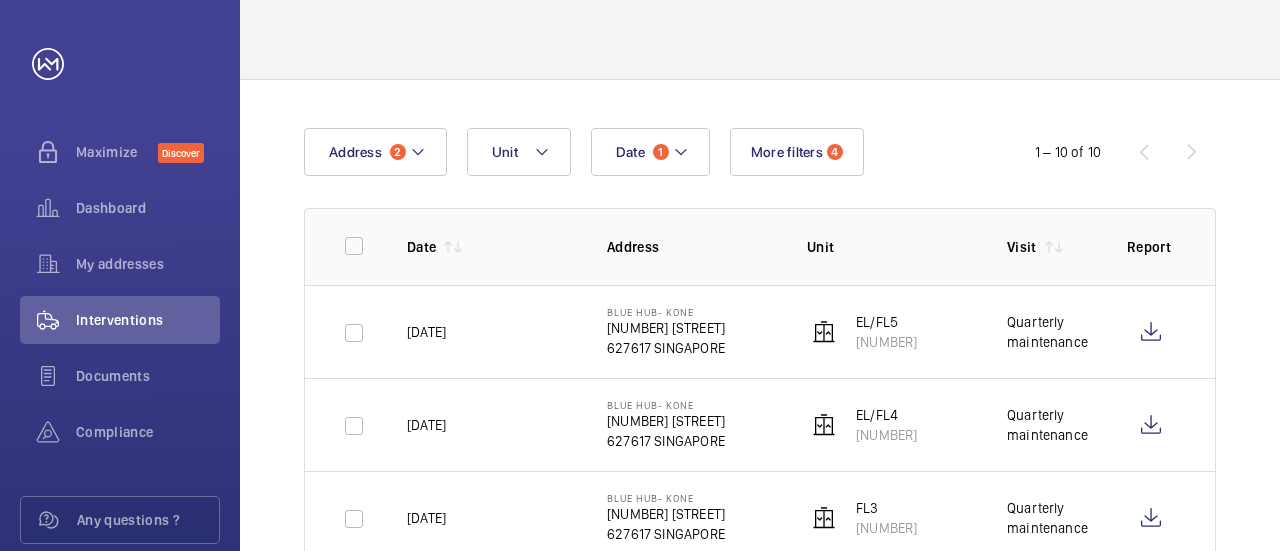 scroll, scrollTop: 200, scrollLeft: 0, axis: vertical 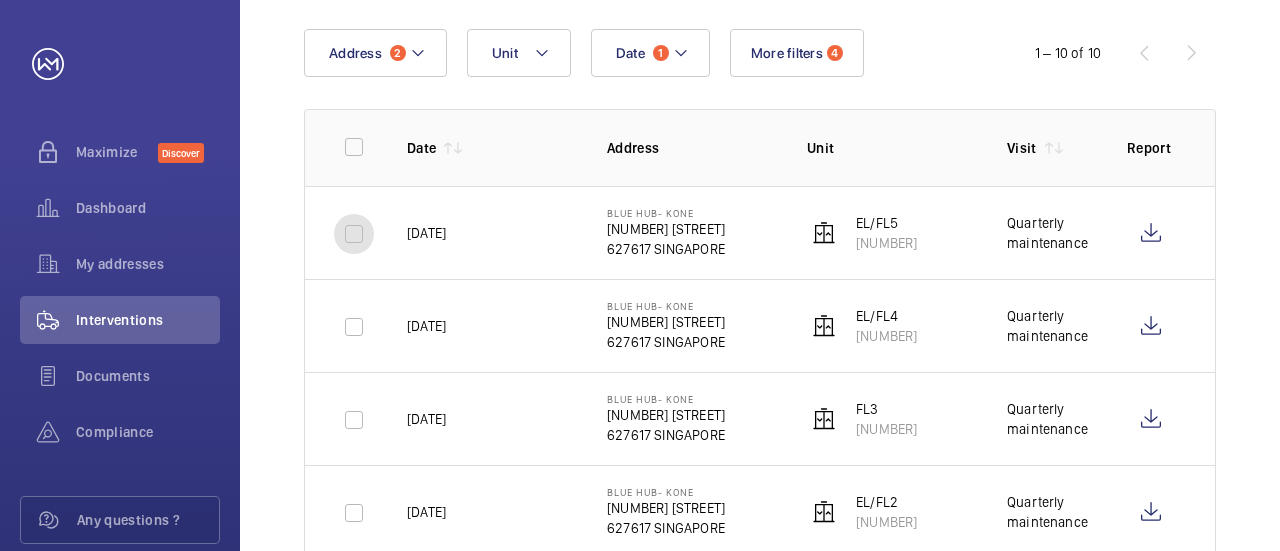 click at bounding box center [354, 234] 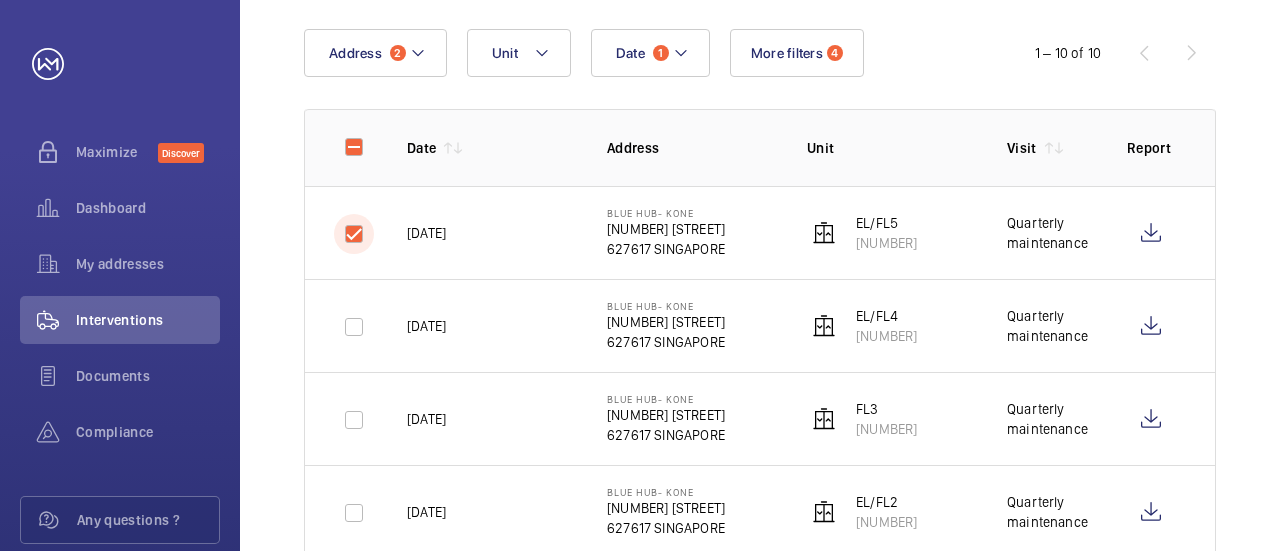 checkbox on "true" 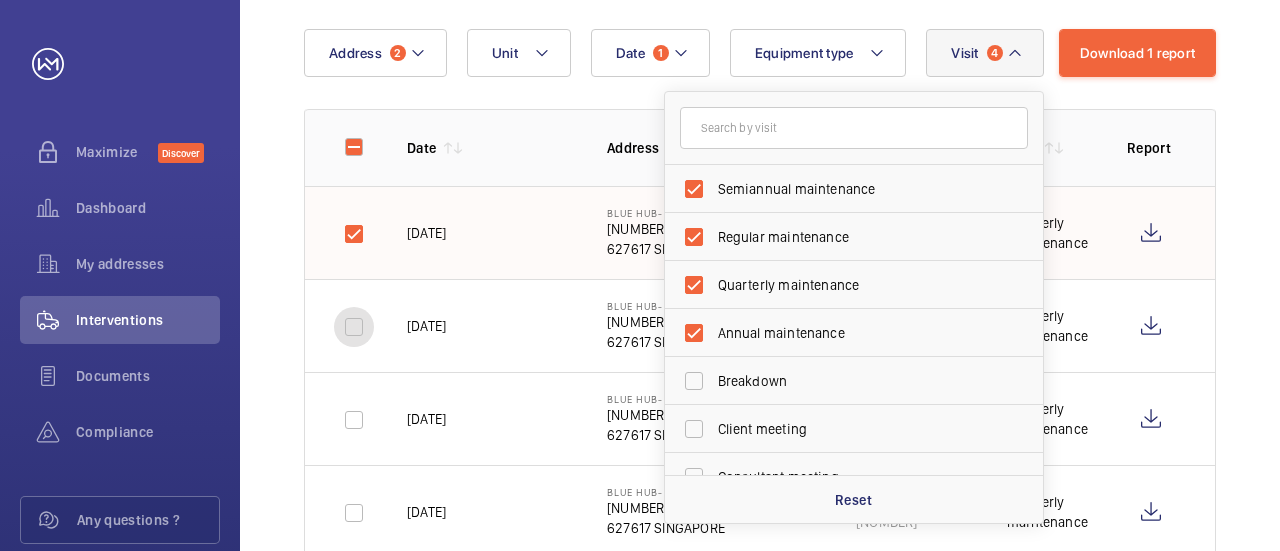 click at bounding box center (354, 327) 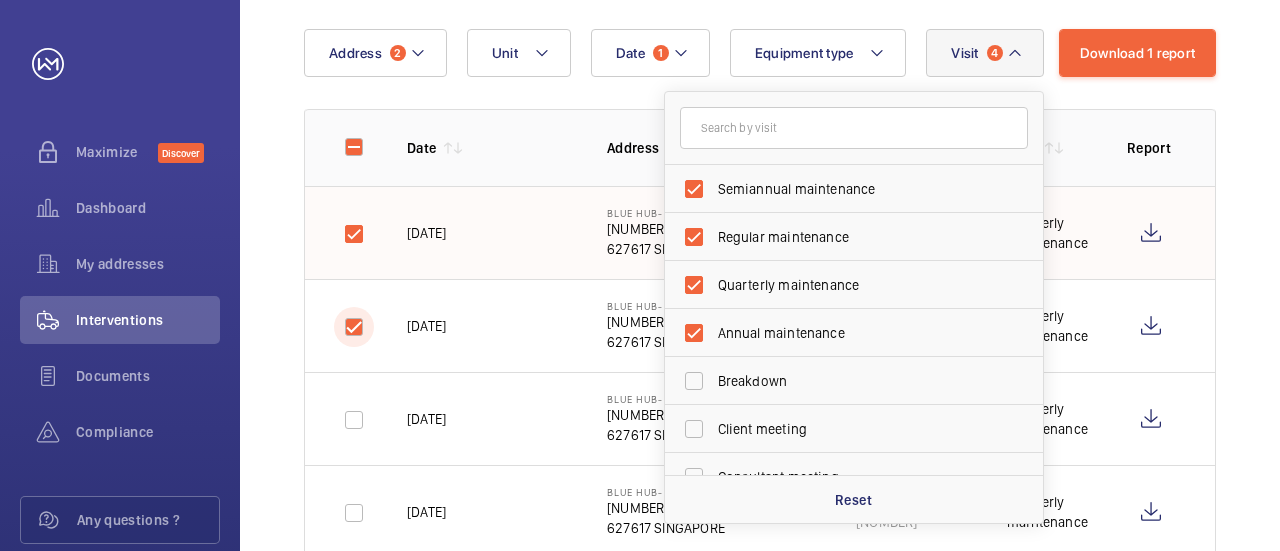checkbox on "true" 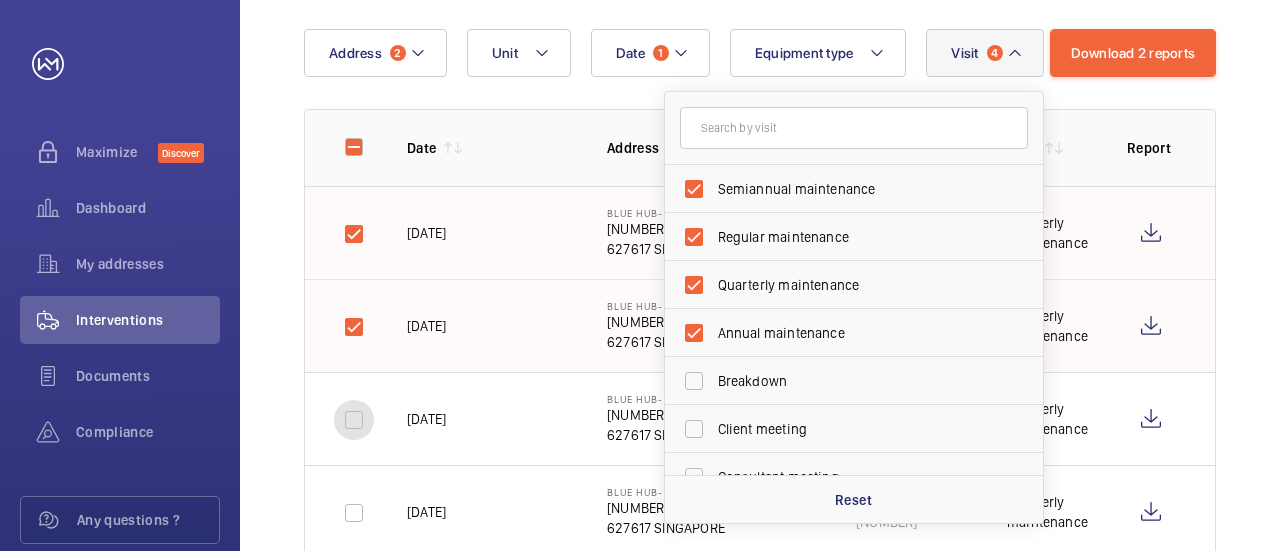click at bounding box center [354, 420] 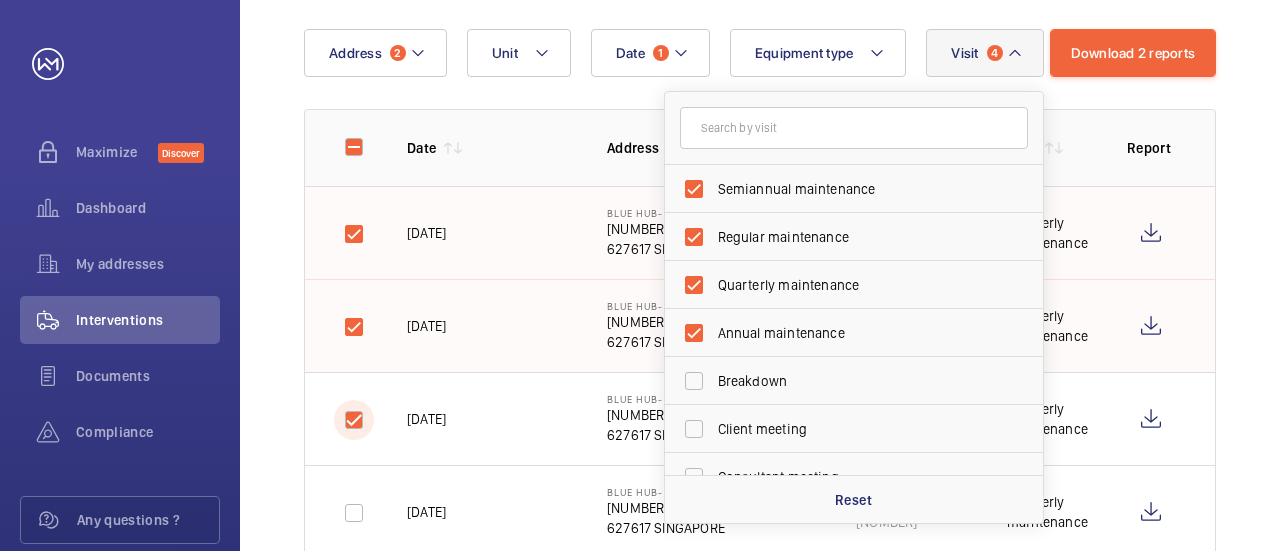 checkbox on "true" 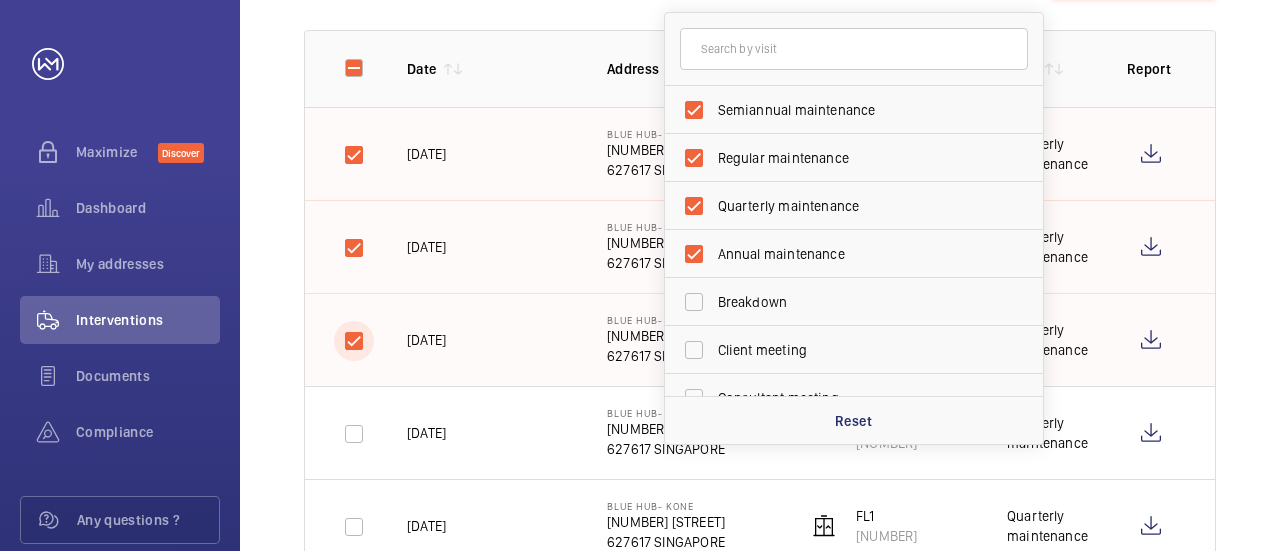 scroll, scrollTop: 400, scrollLeft: 0, axis: vertical 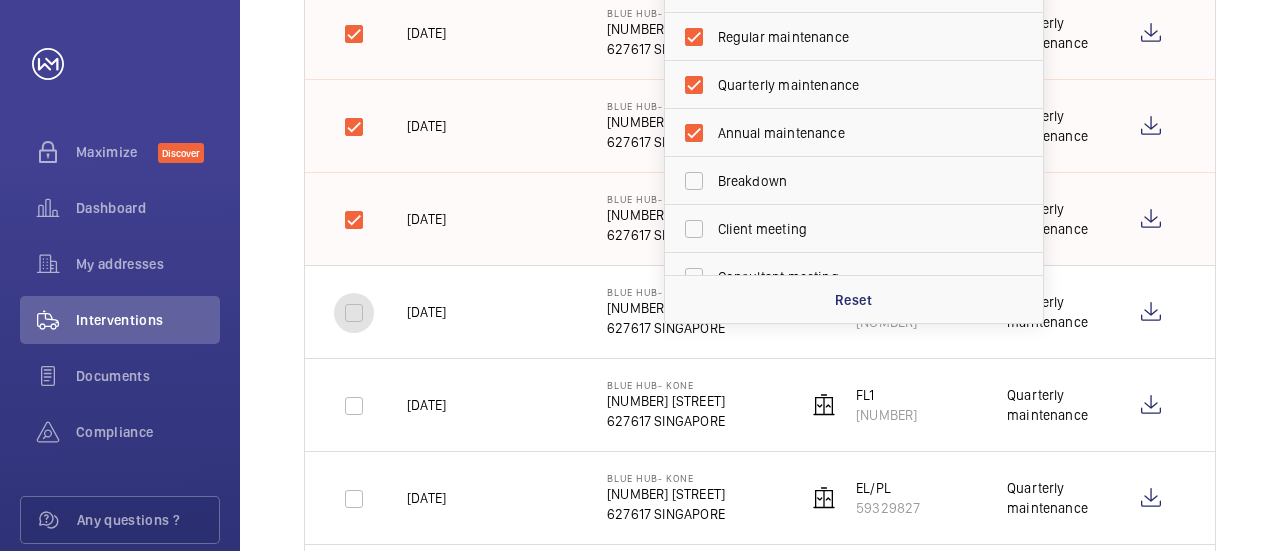 click at bounding box center (354, 313) 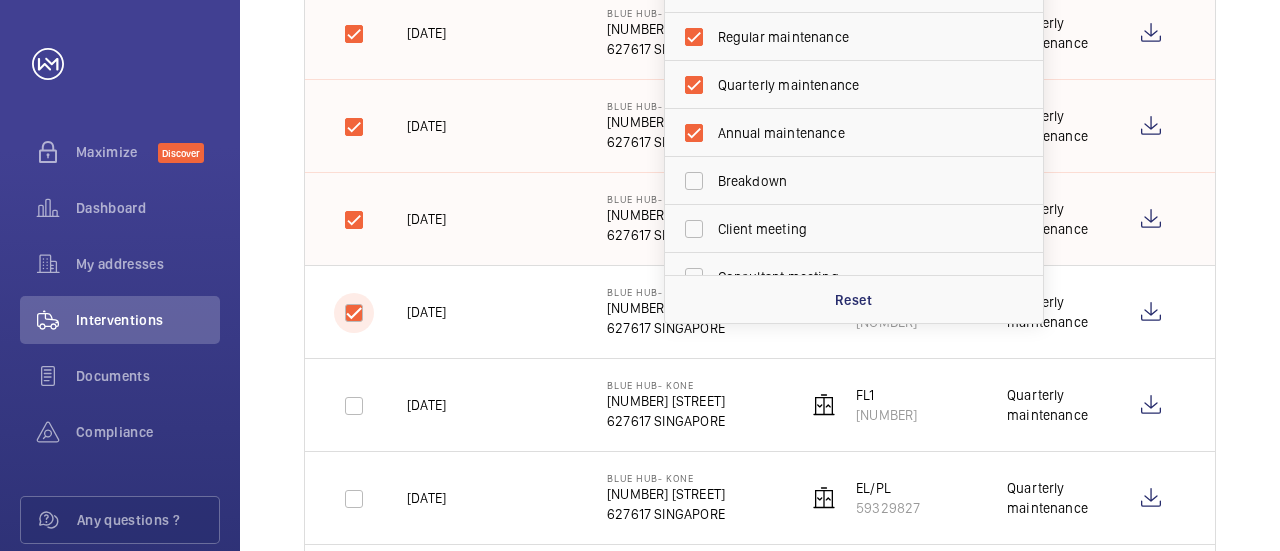 checkbox on "true" 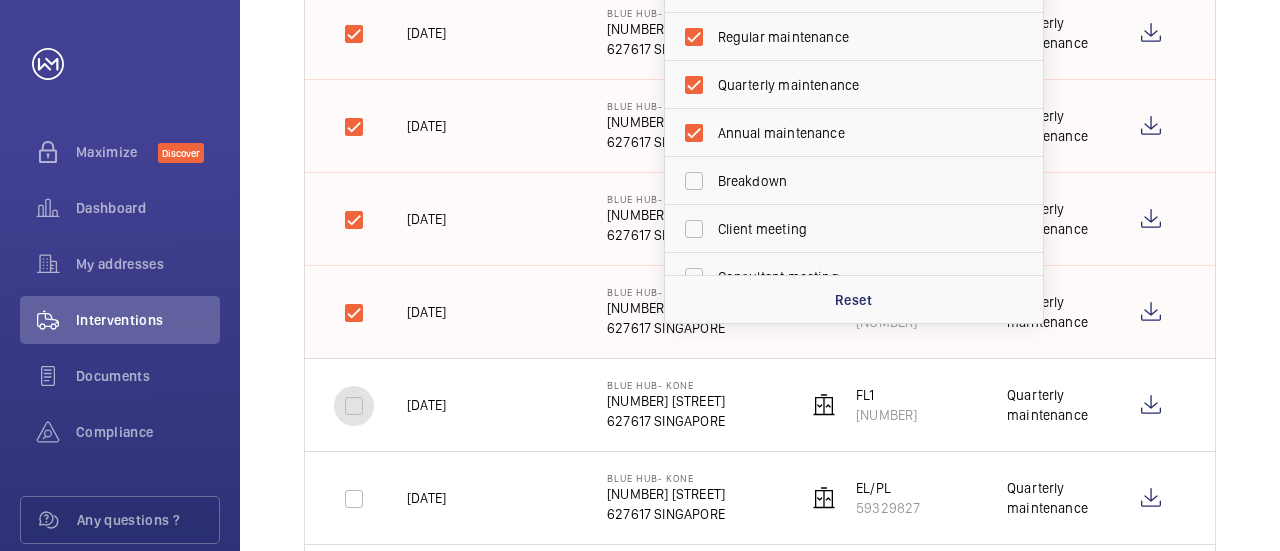 click at bounding box center [354, 406] 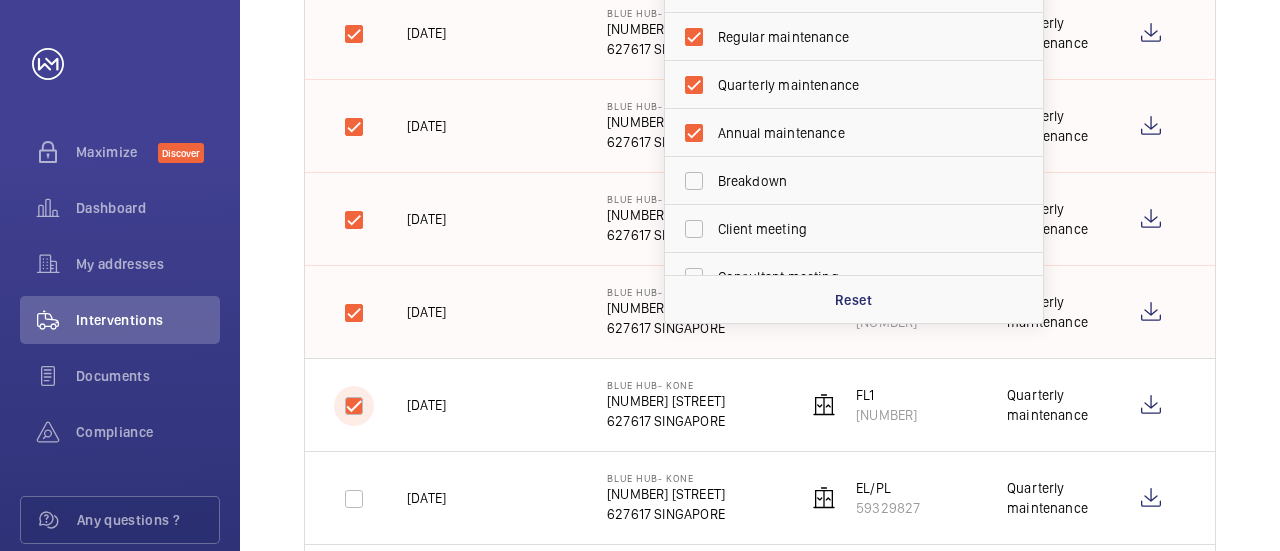 checkbox on "true" 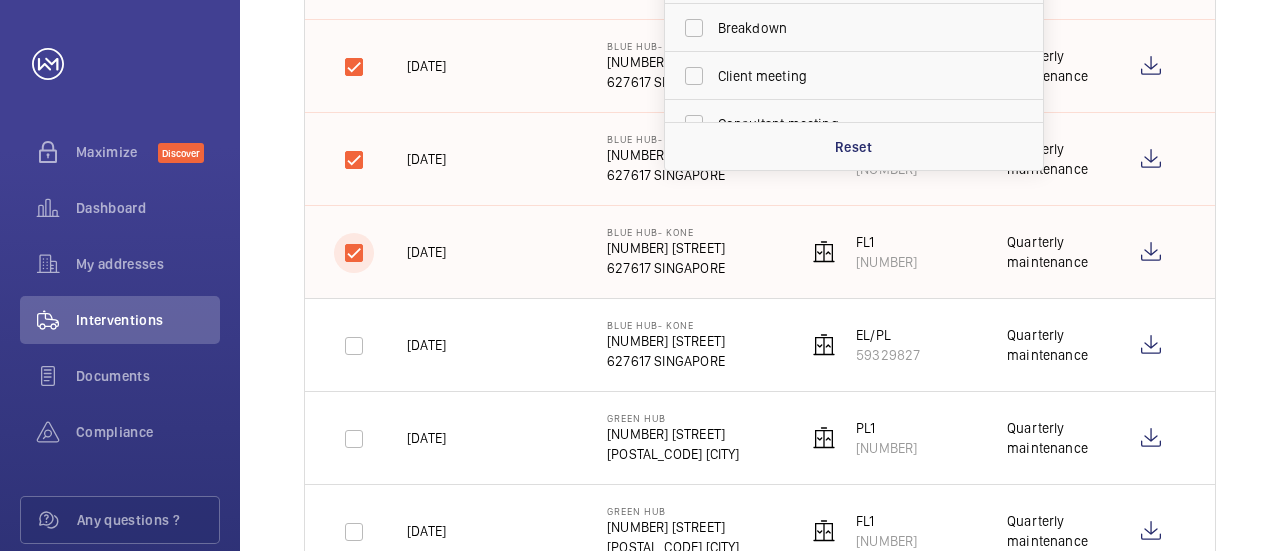 scroll, scrollTop: 600, scrollLeft: 0, axis: vertical 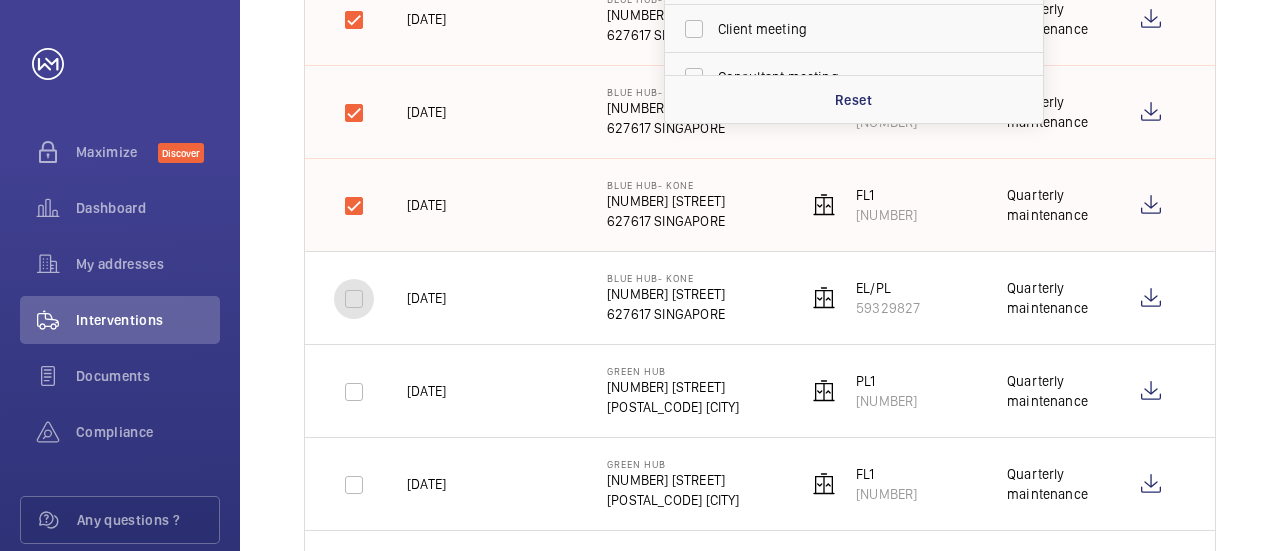 click at bounding box center (354, 299) 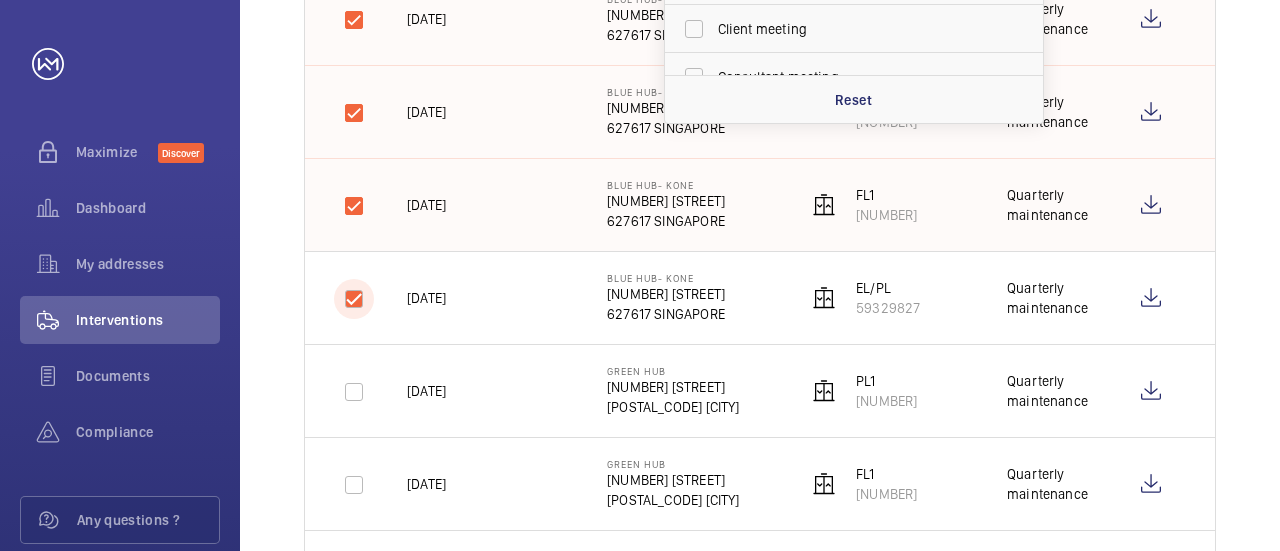 checkbox on "true" 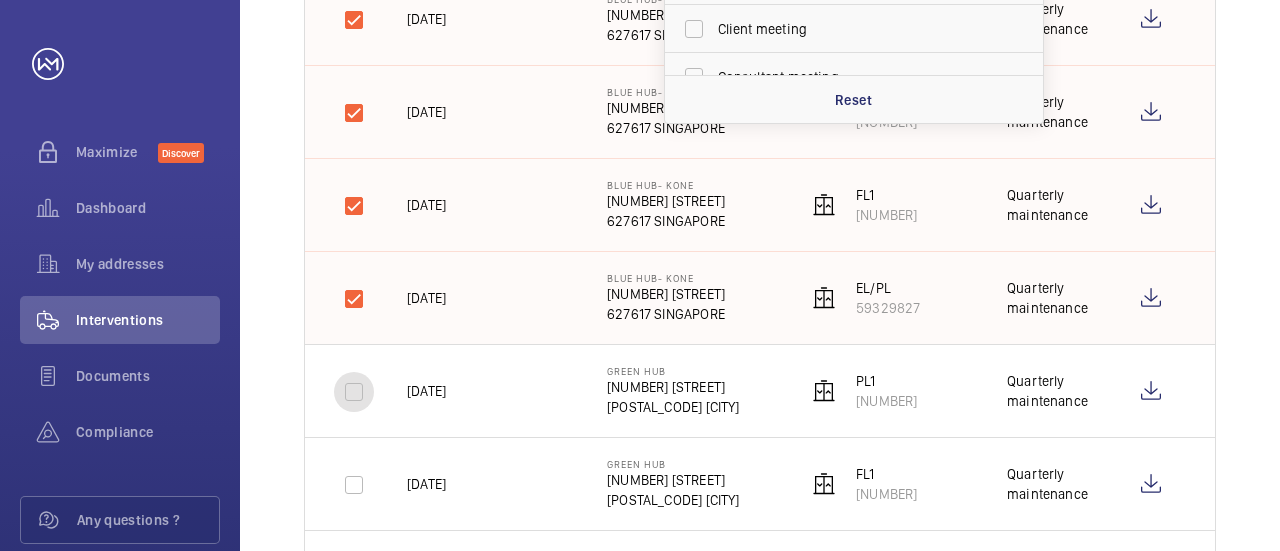 click at bounding box center (354, 392) 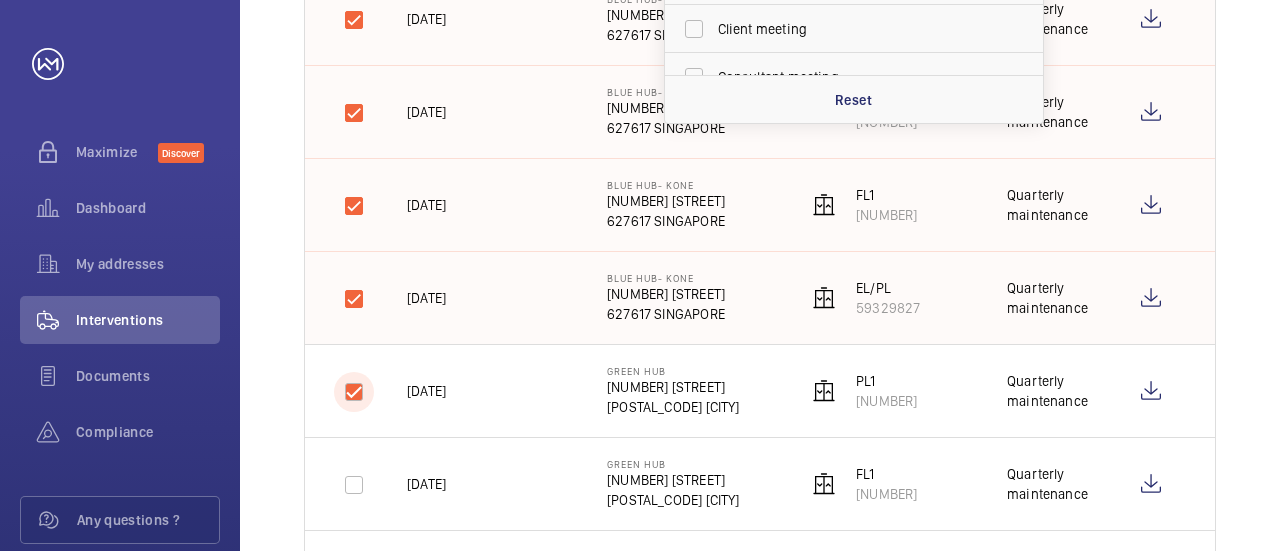 checkbox on "true" 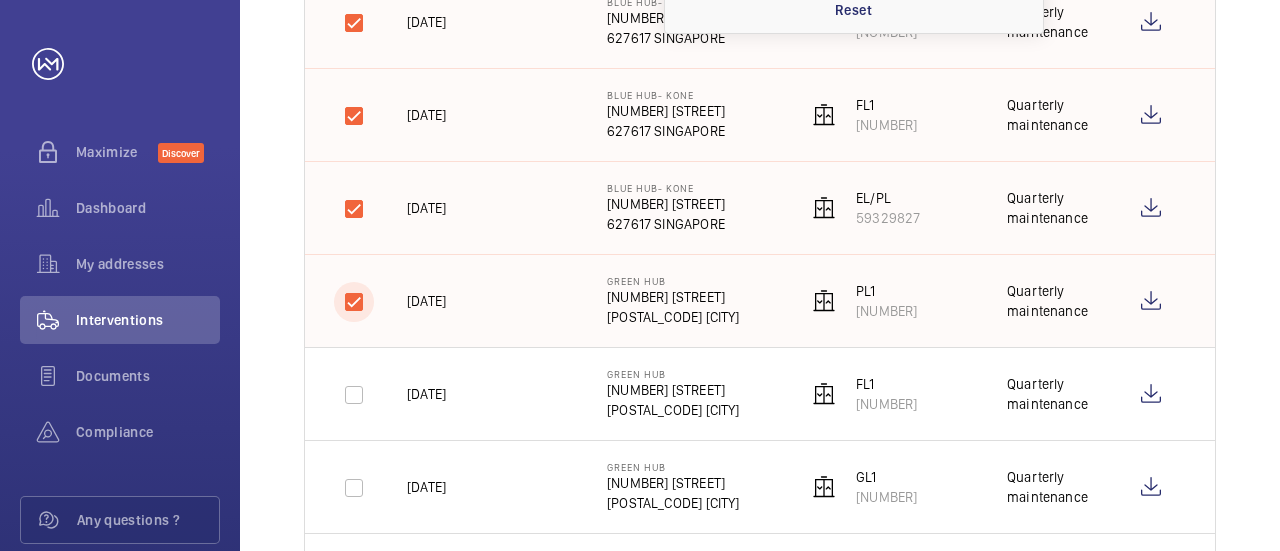 scroll, scrollTop: 800, scrollLeft: 0, axis: vertical 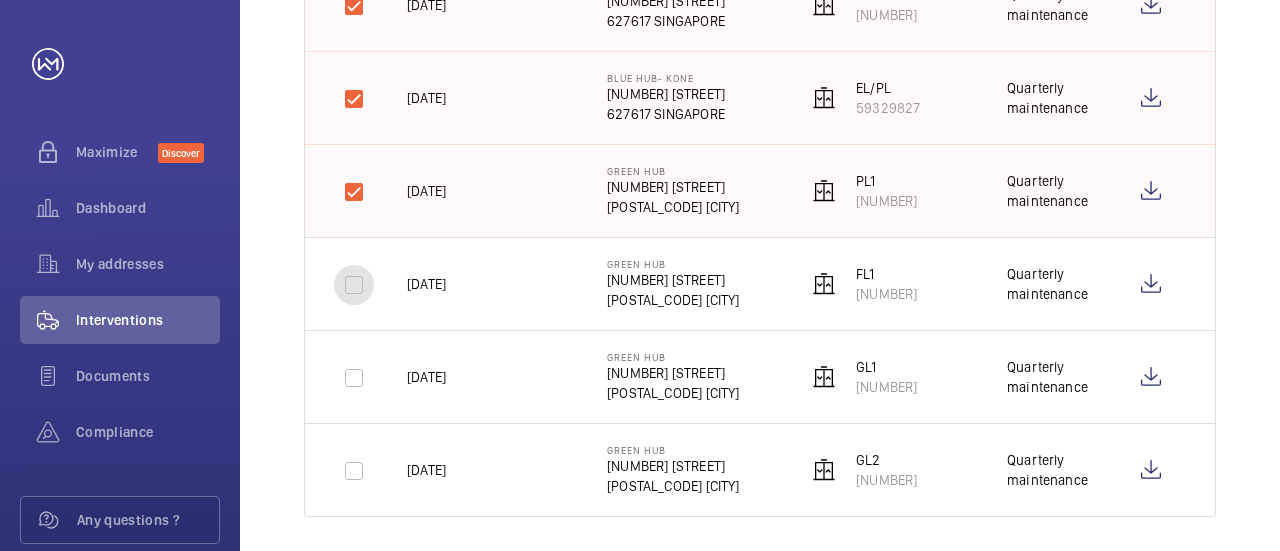 click at bounding box center [354, 285] 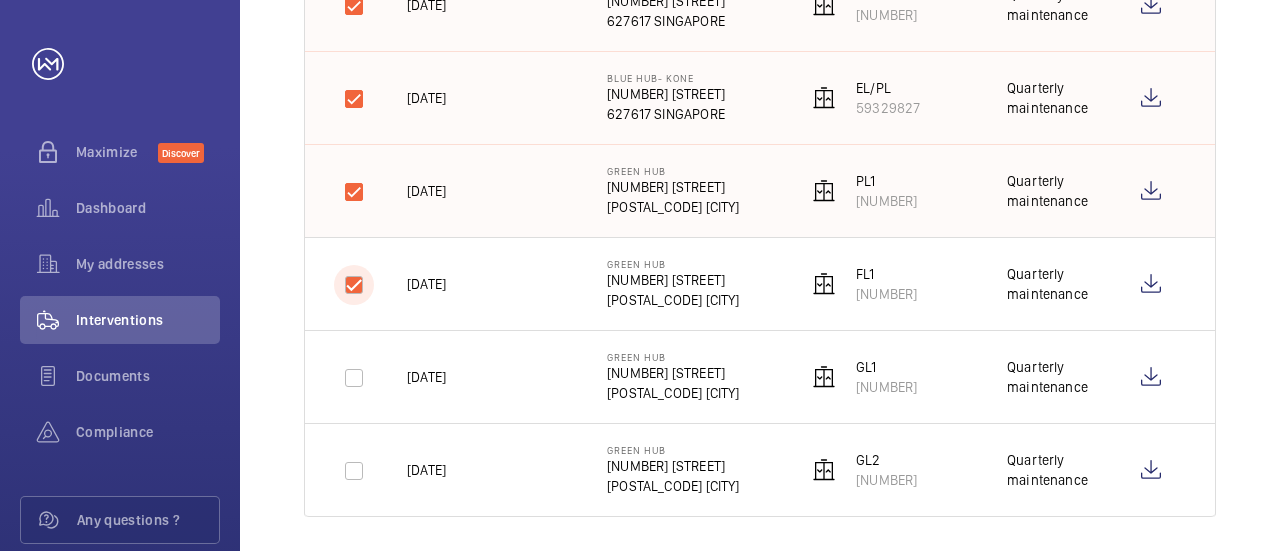 checkbox on "true" 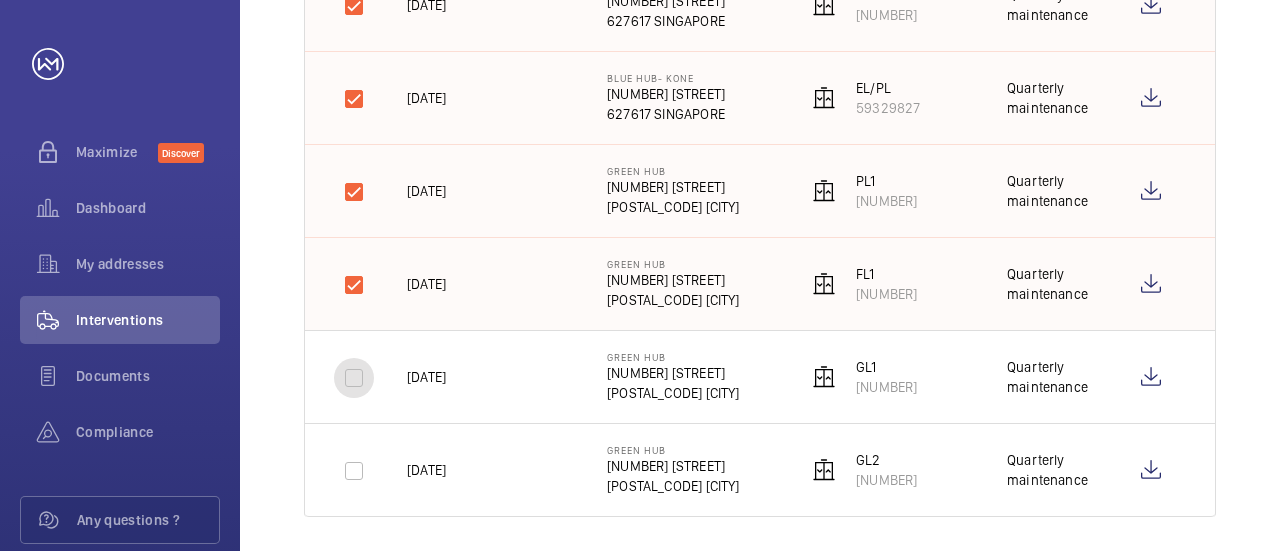 click at bounding box center (354, 378) 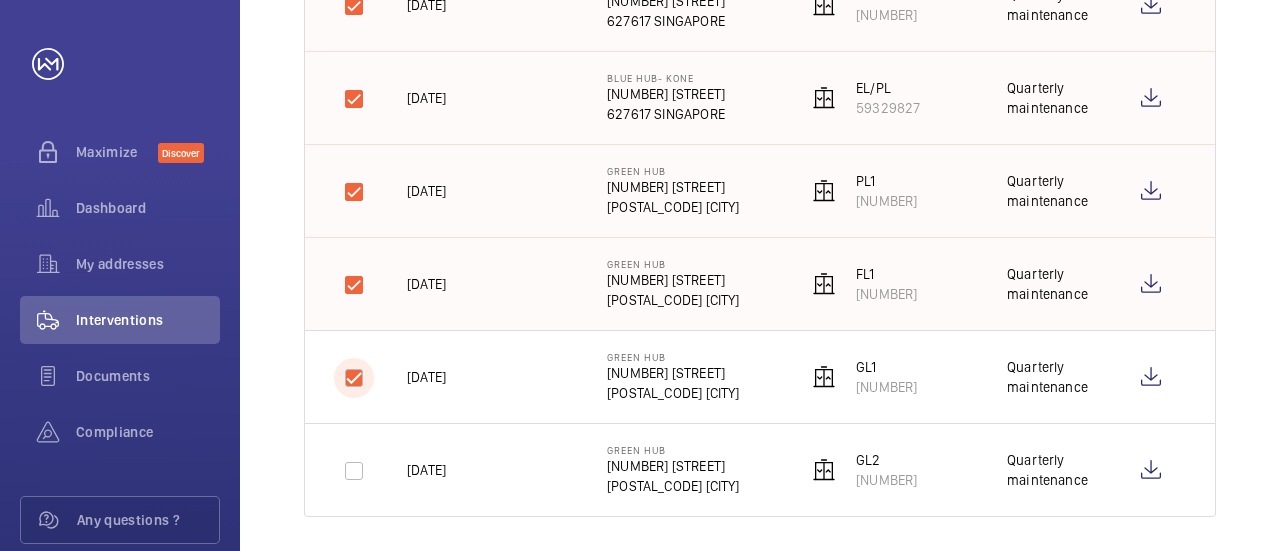 checkbox on "true" 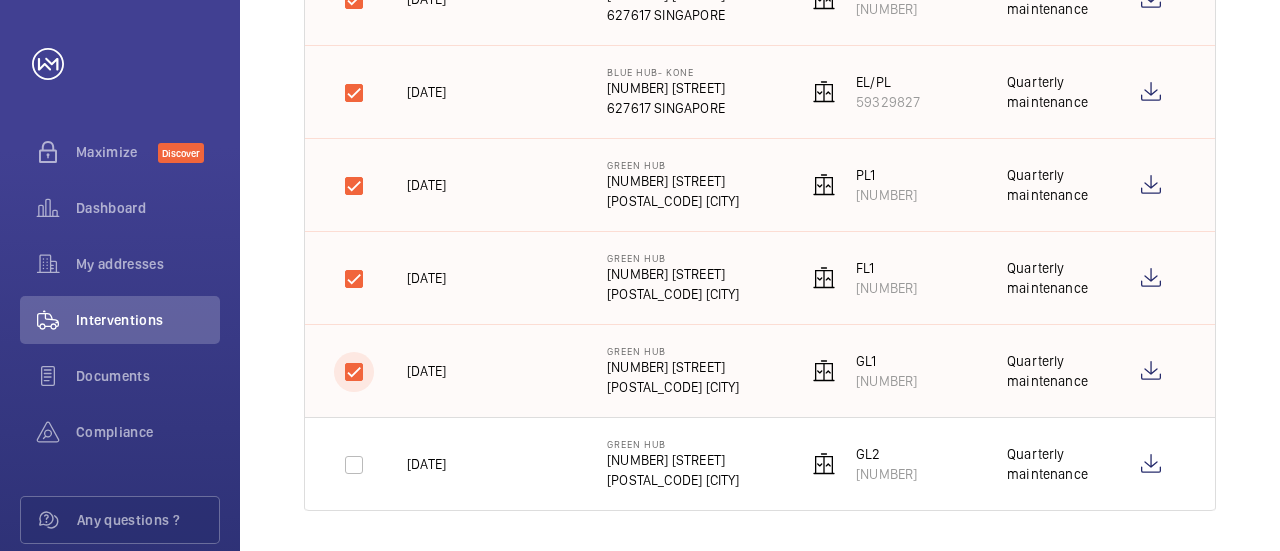 scroll, scrollTop: 810, scrollLeft: 0, axis: vertical 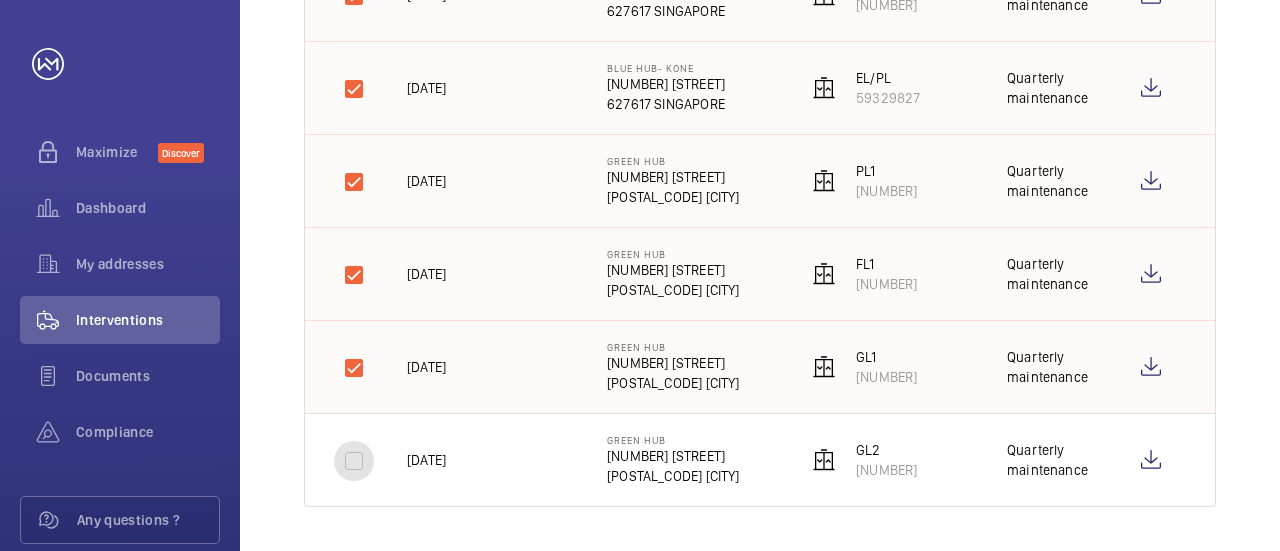 click at bounding box center [354, 461] 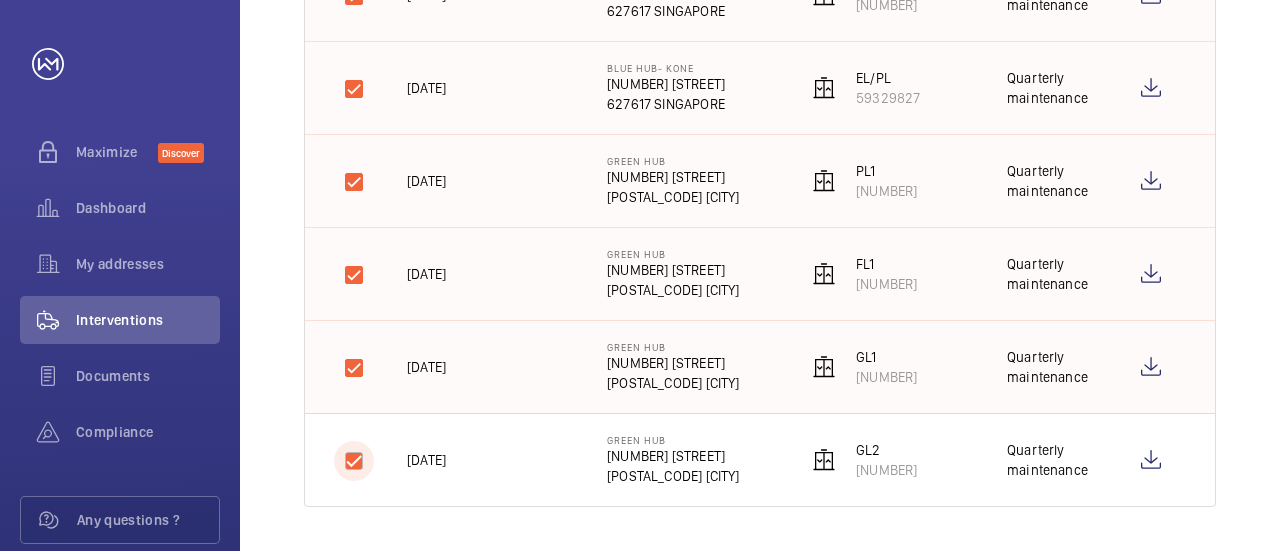 checkbox on "true" 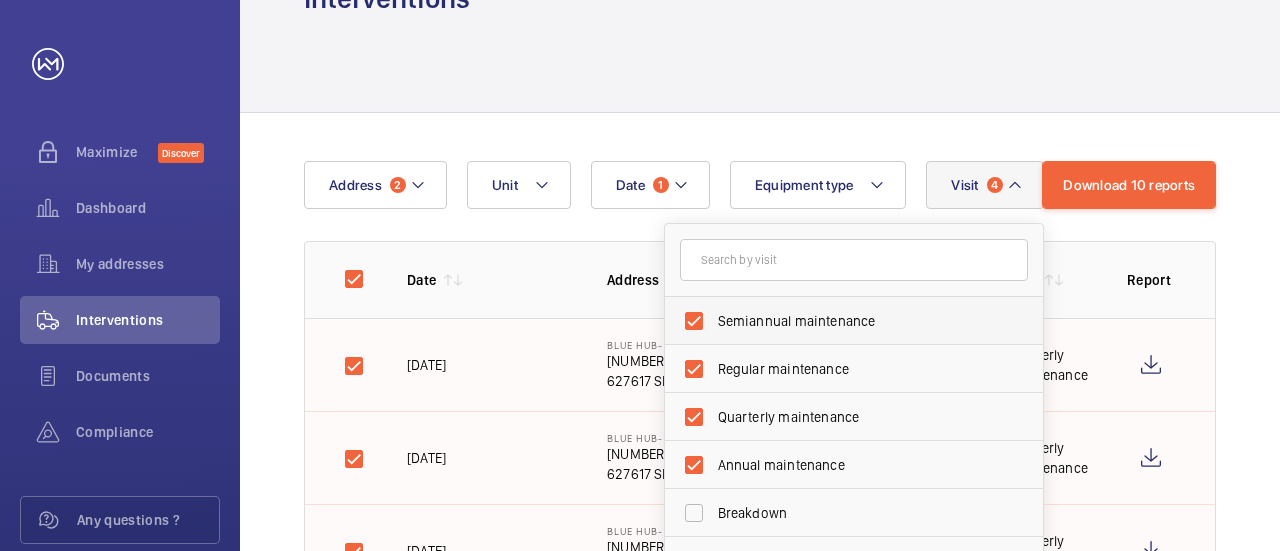 scroll, scrollTop: 0, scrollLeft: 0, axis: both 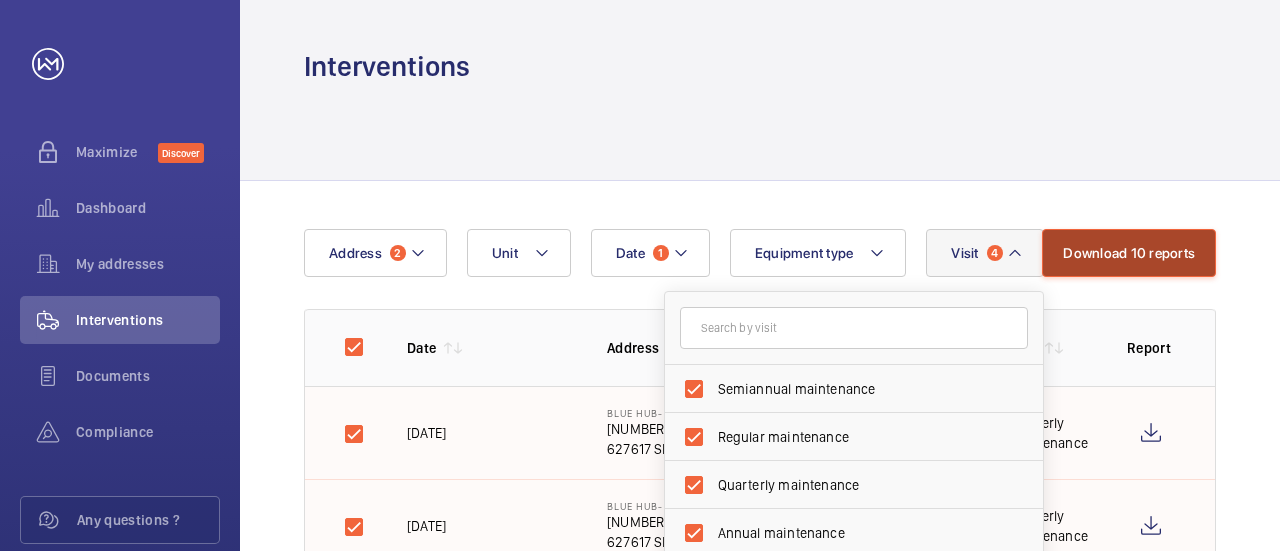 click on "Download 10 reports" 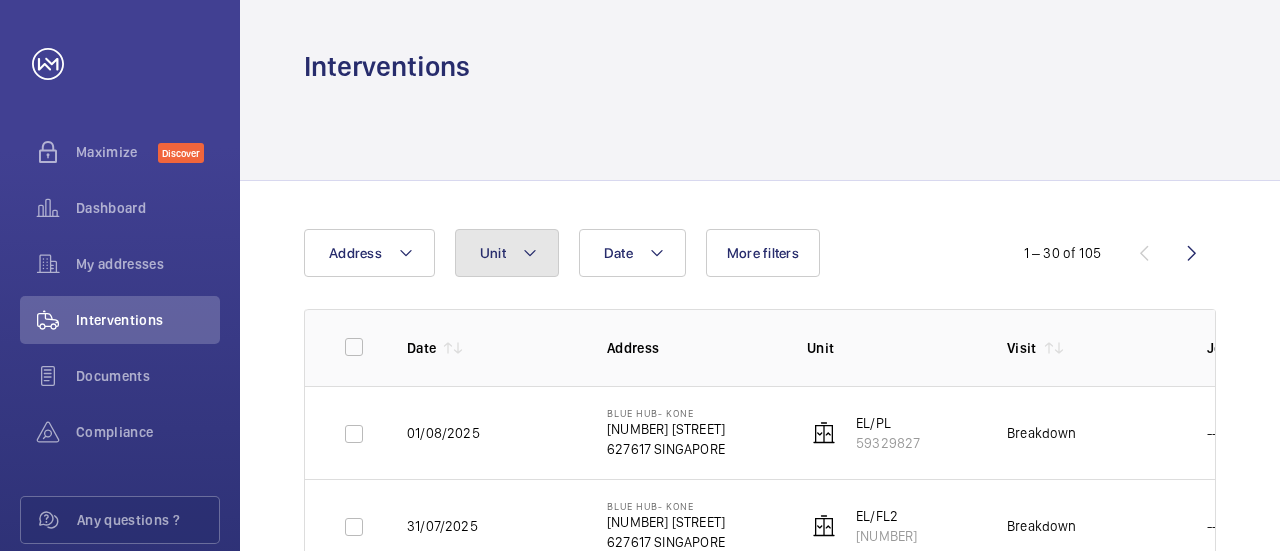 click 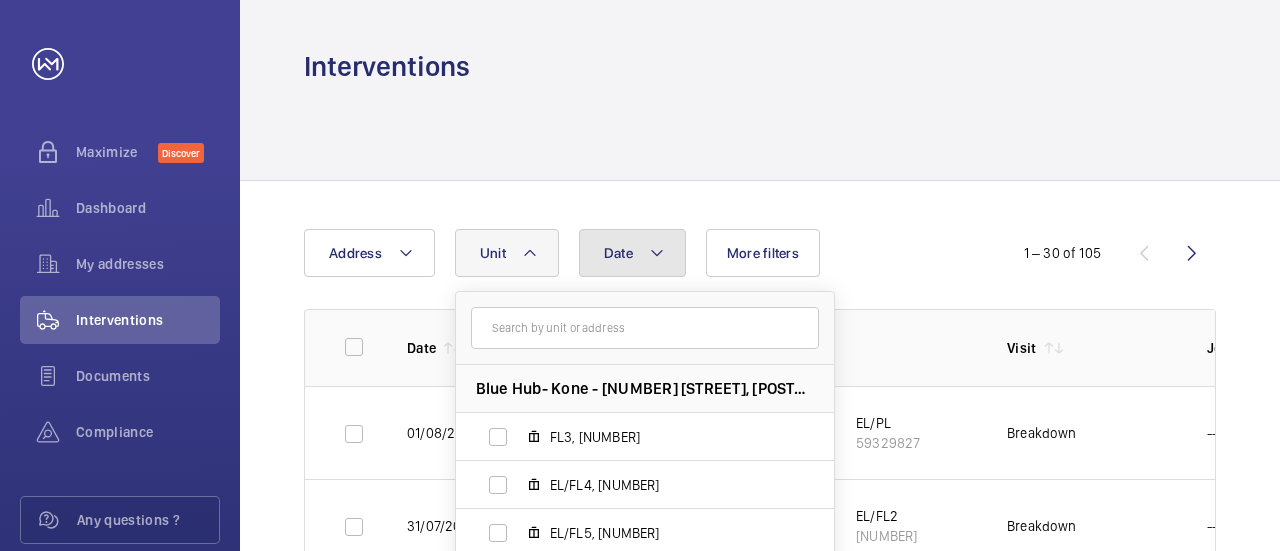 click on "Date" 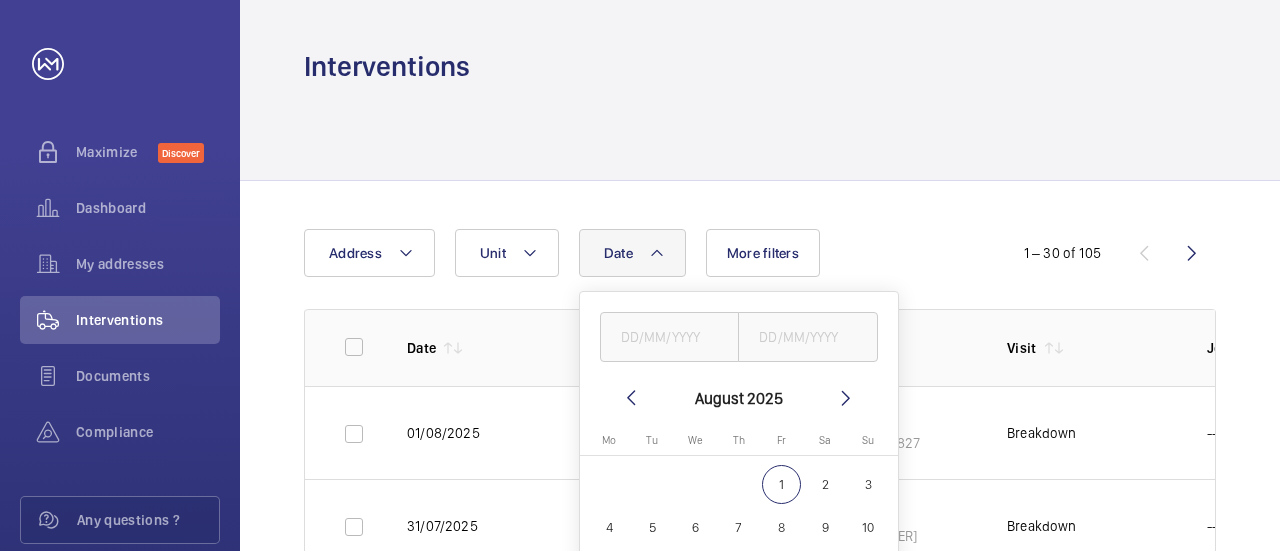 click 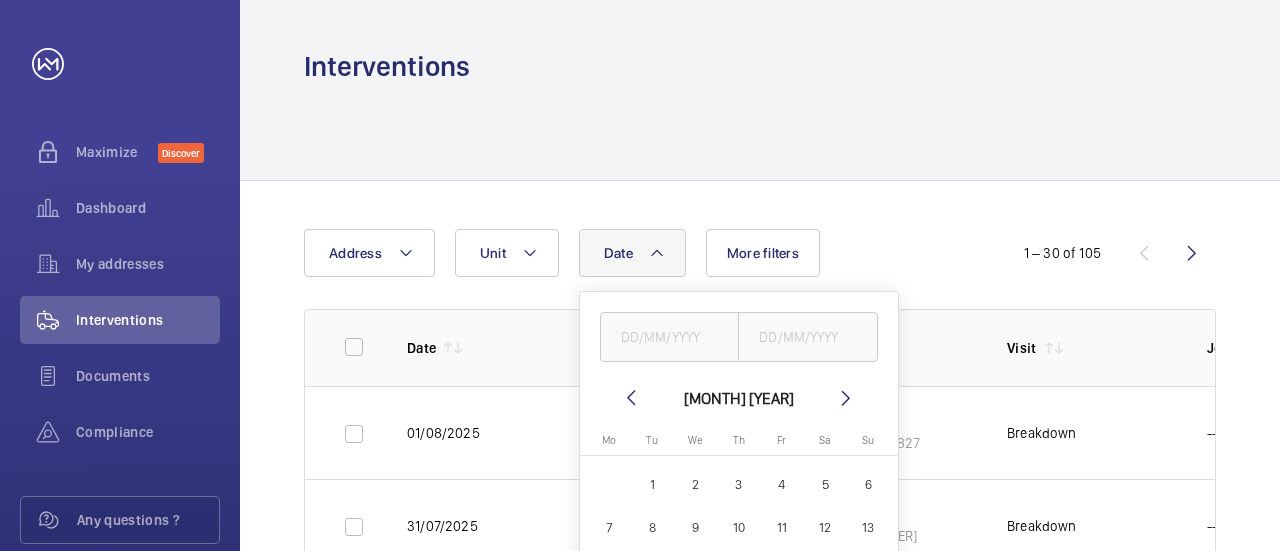 click 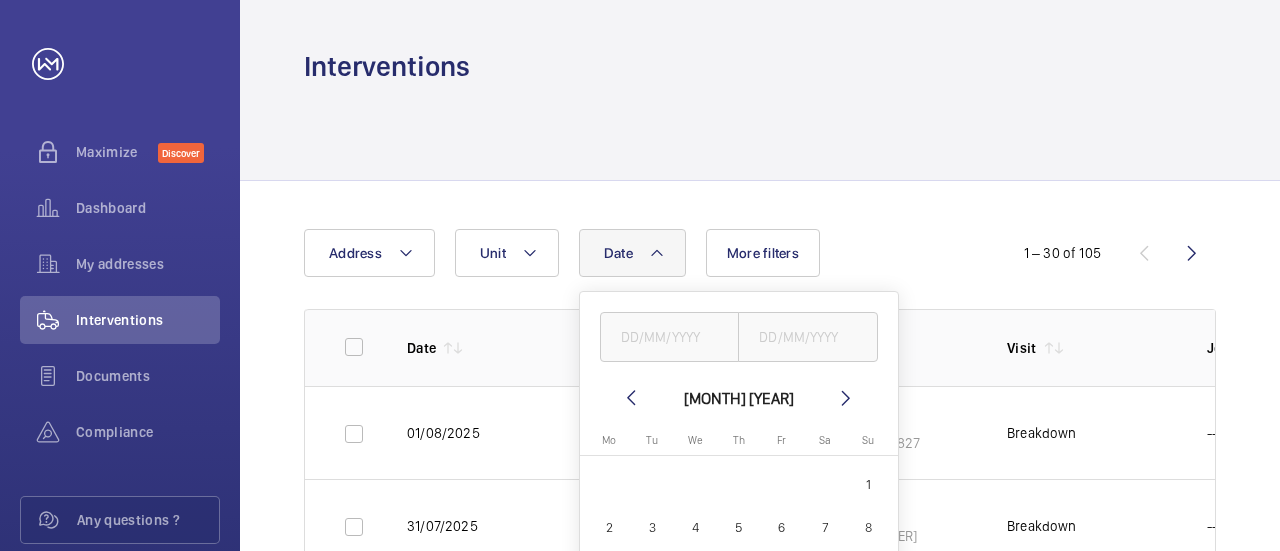 click 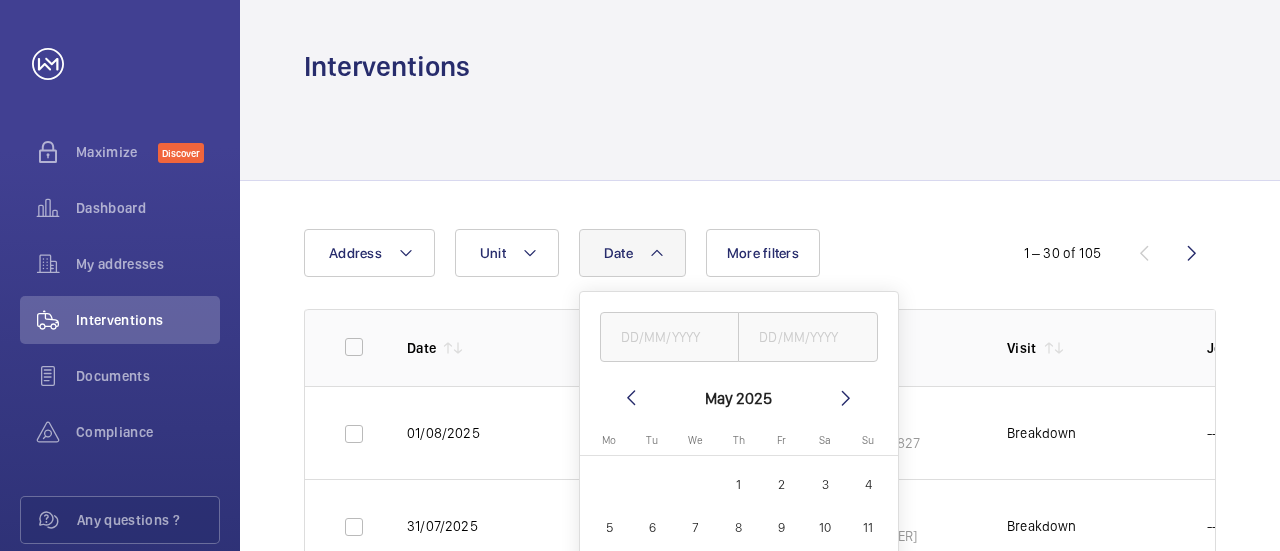 click 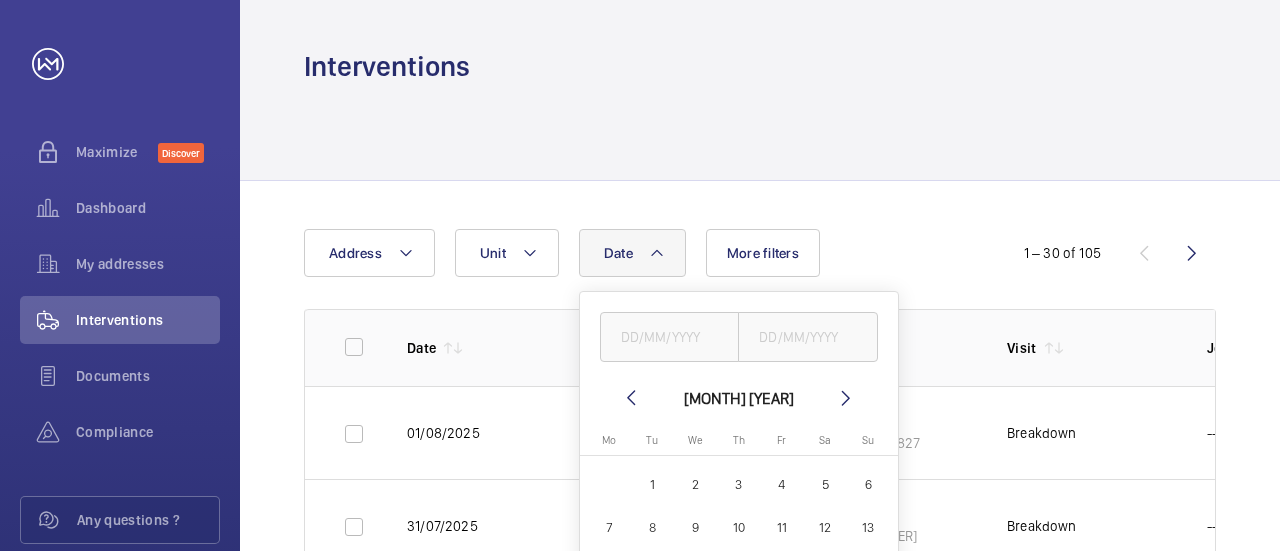 click 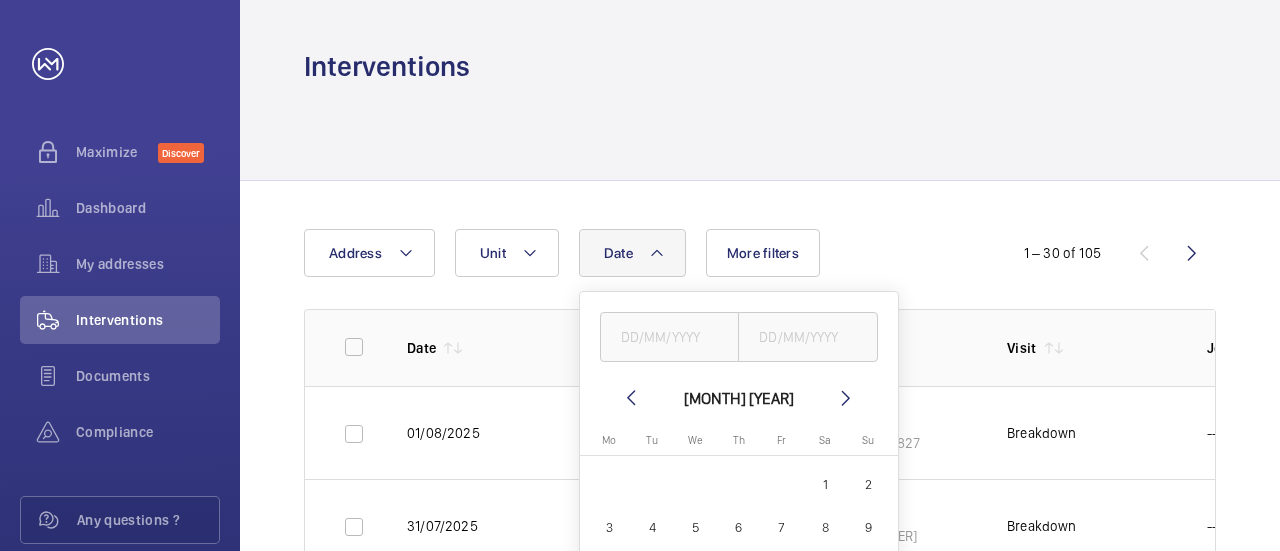 click 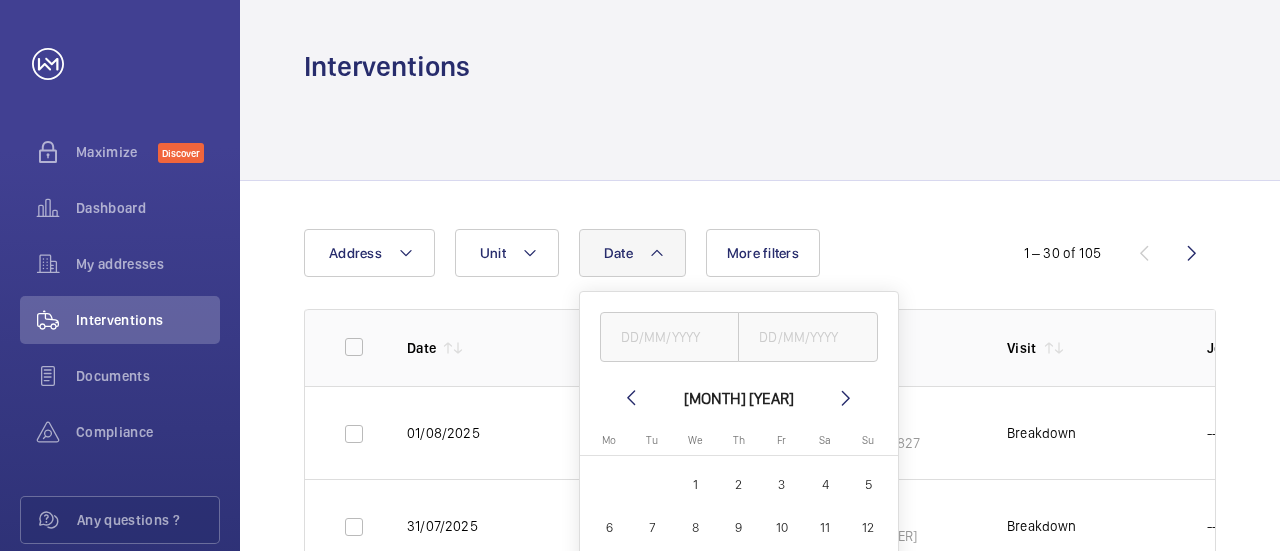 click on "[MONTH] [YEAR]" 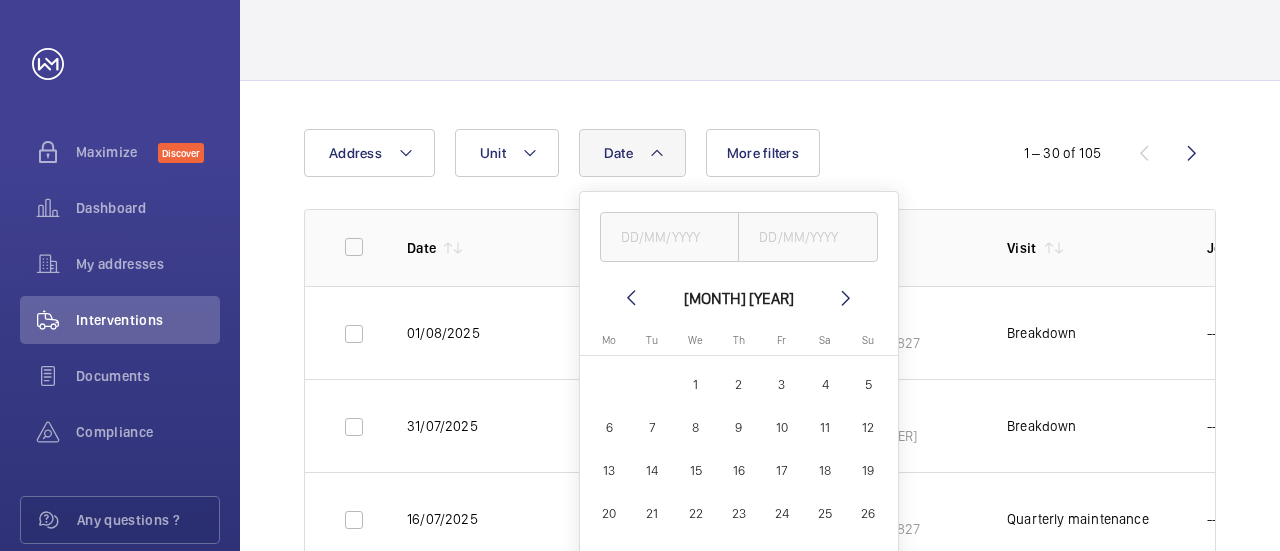 click 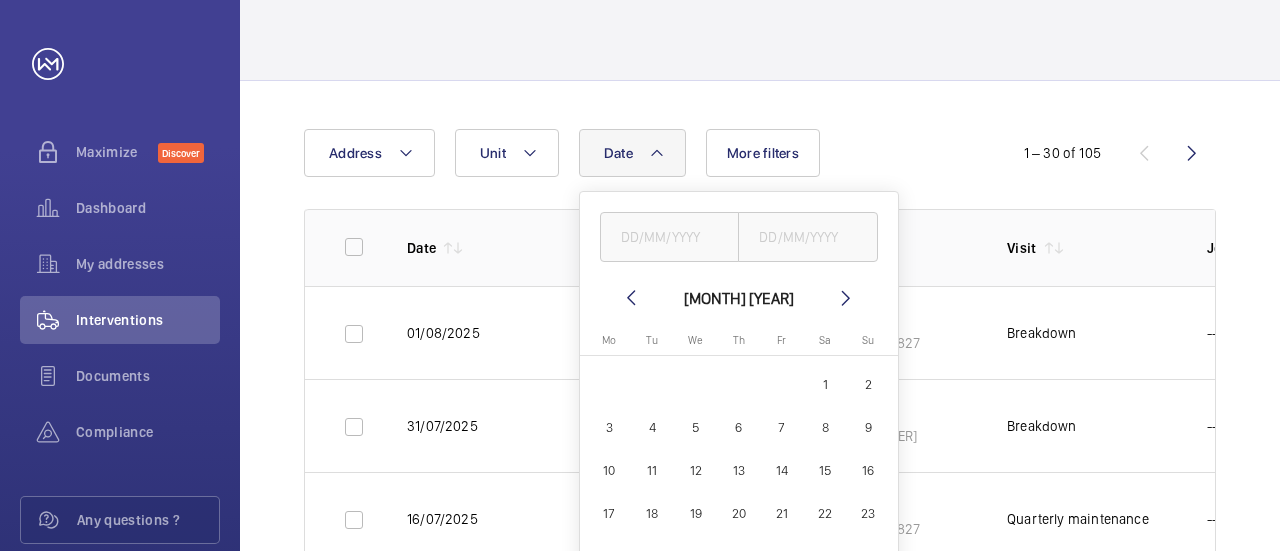 click on "1" 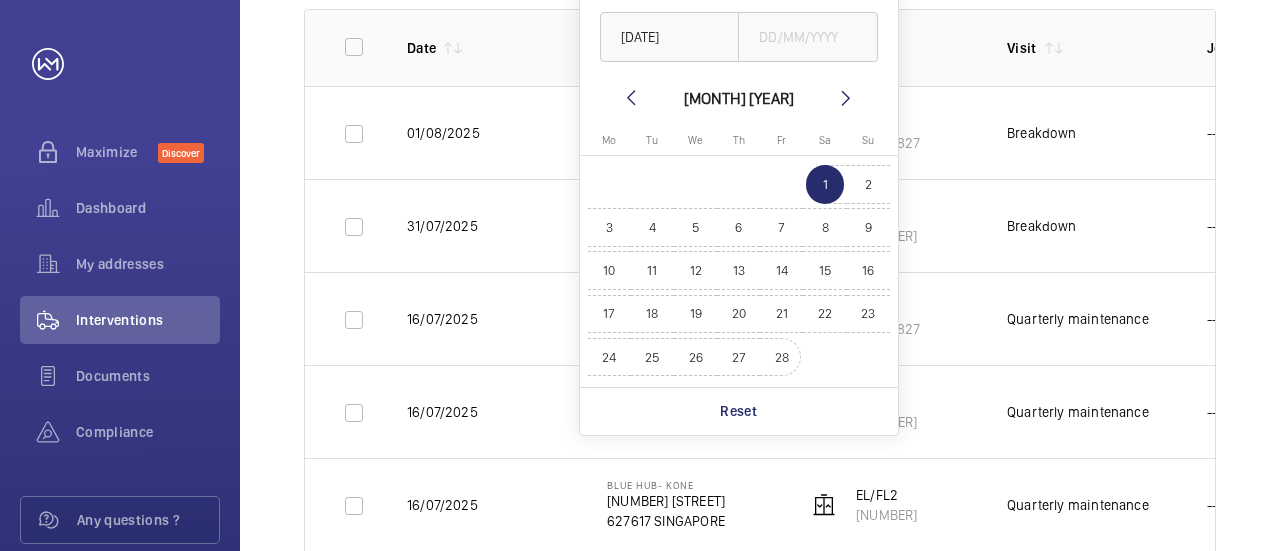 click on "28" 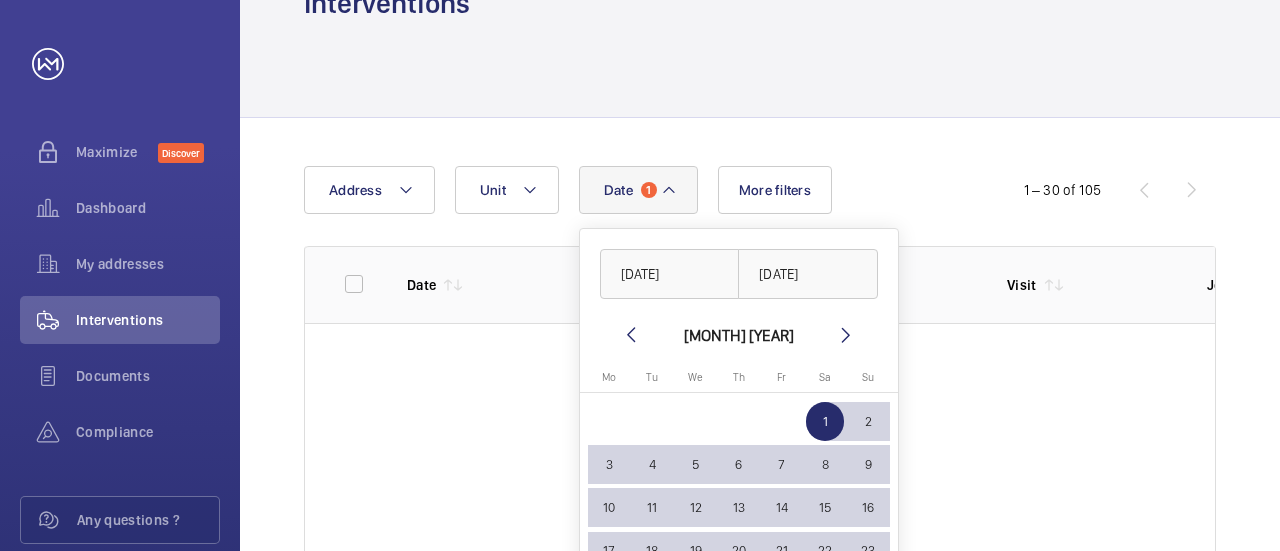 scroll, scrollTop: 62, scrollLeft: 0, axis: vertical 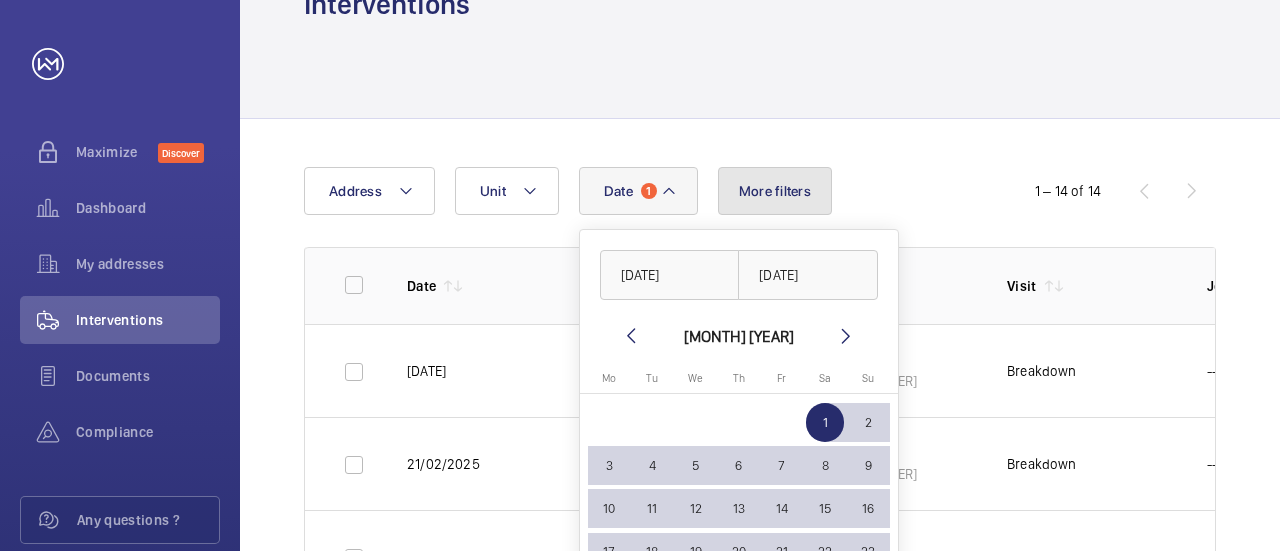 click on "More filters" 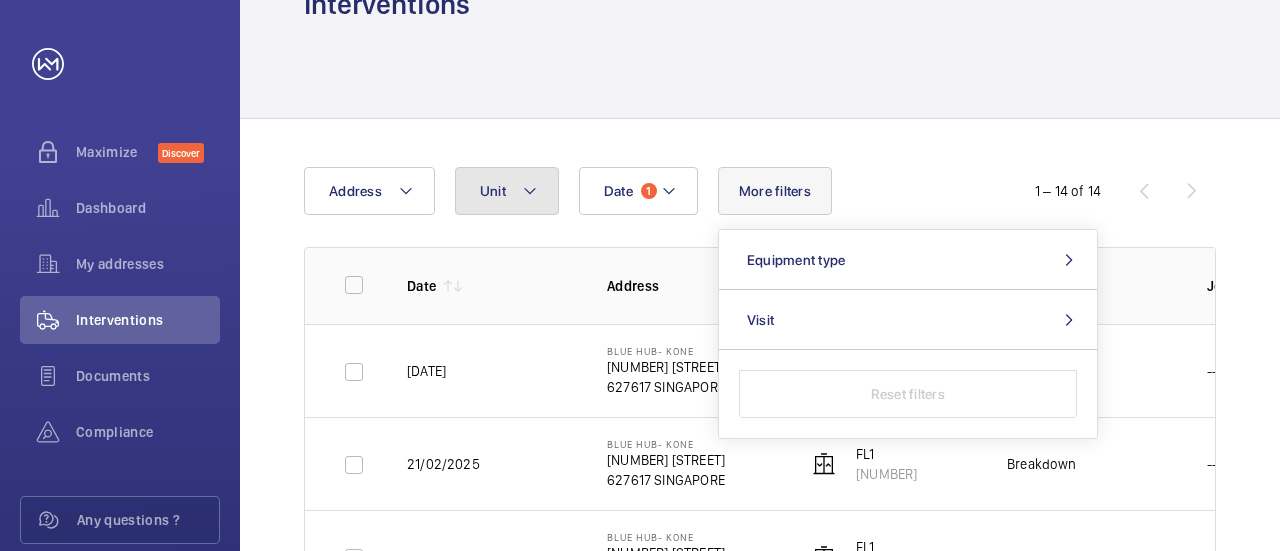 click 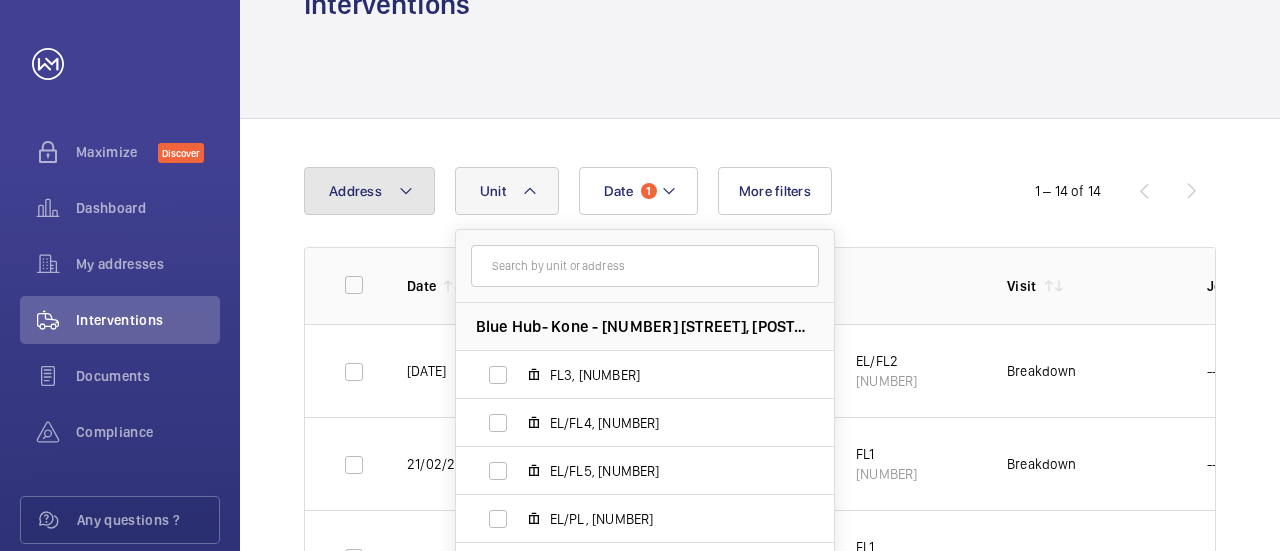 click on "Address" 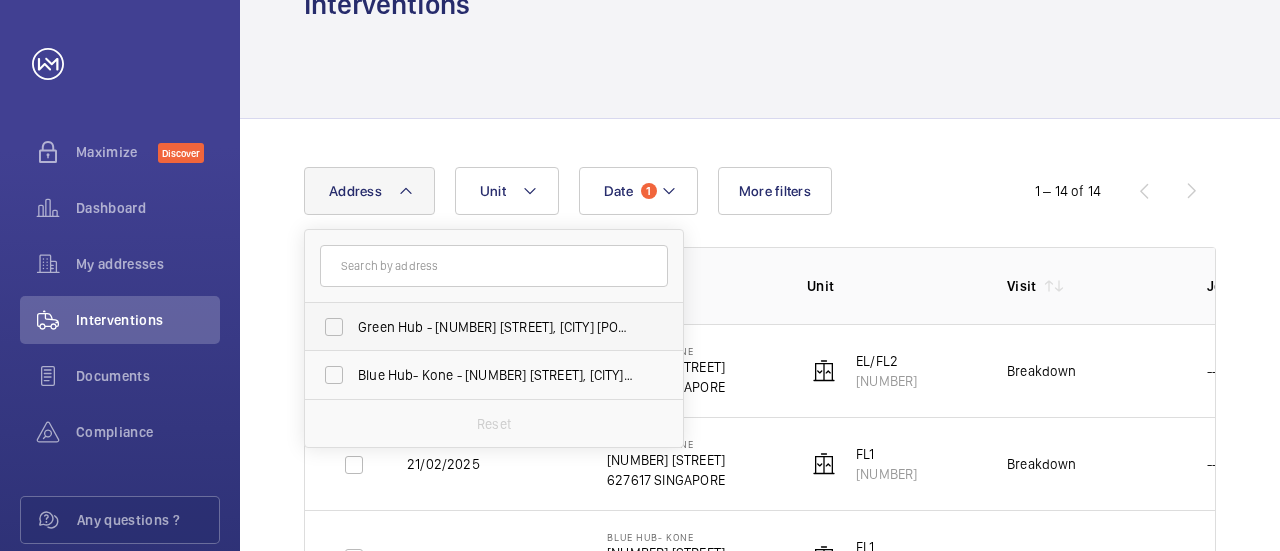 click on "Green Hub - [NUMBER] [STREET], [CITY] [POSTAL_CODE]" at bounding box center (479, 327) 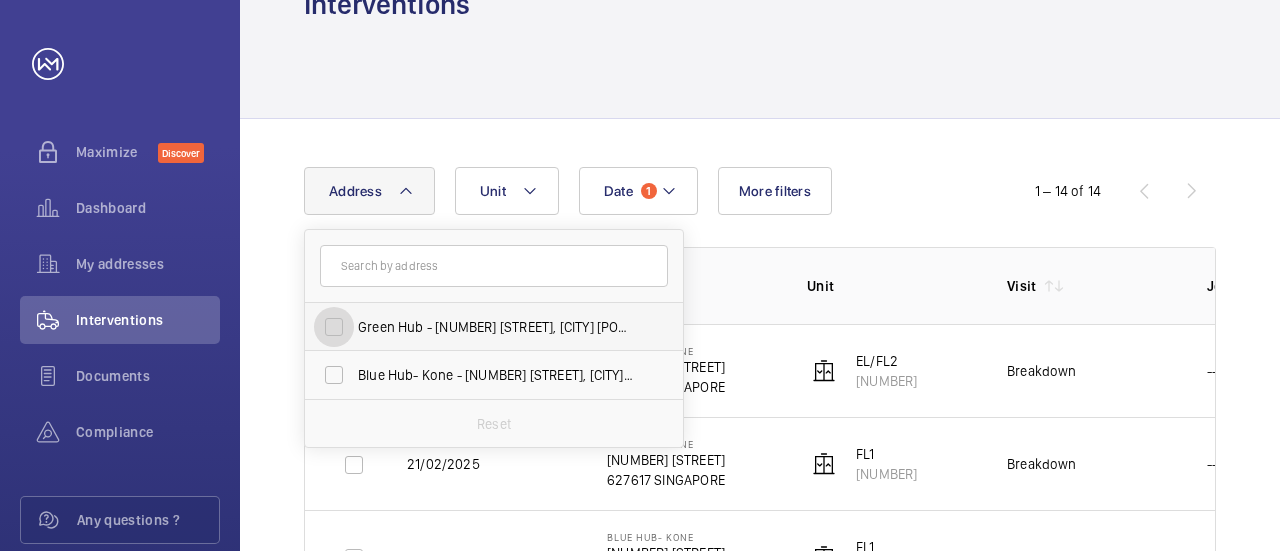click on "Green Hub - [NUMBER] [STREET], [CITY] [POSTAL_CODE]" at bounding box center [334, 327] 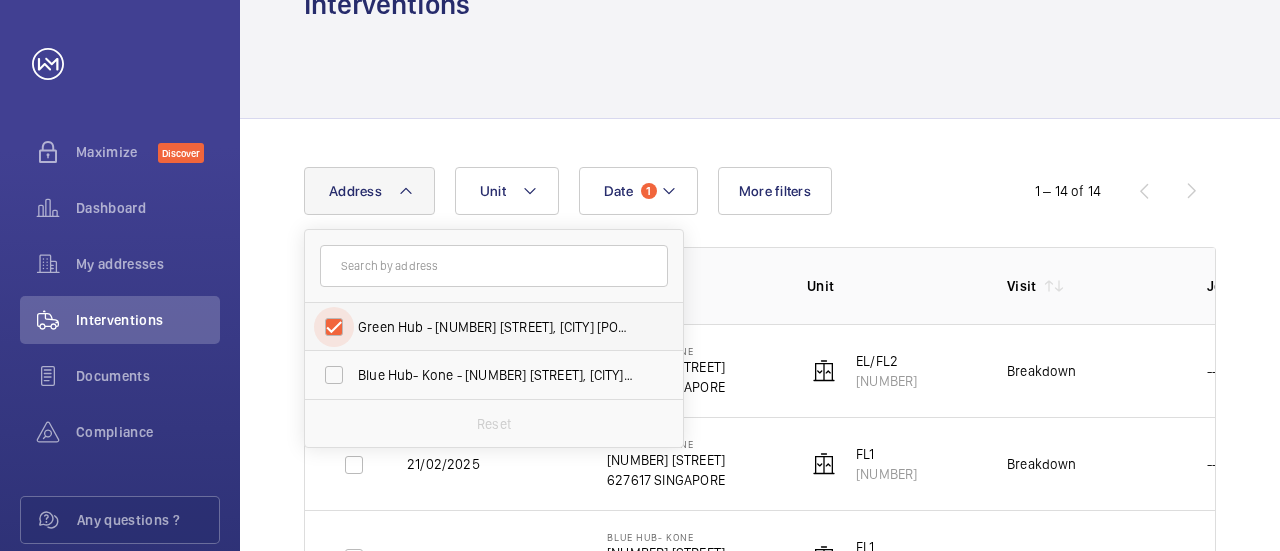 checkbox on "true" 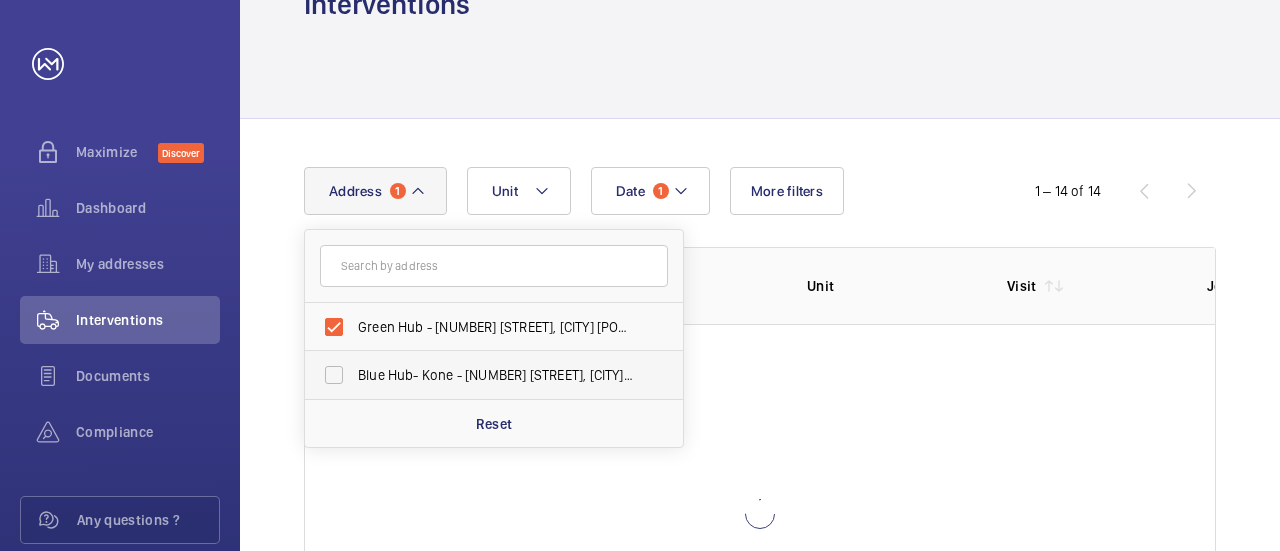 click on "Blue Hub- Kone - [NUMBER] [STREET], [CITY] [POSTAL_CODE]" at bounding box center [479, 375] 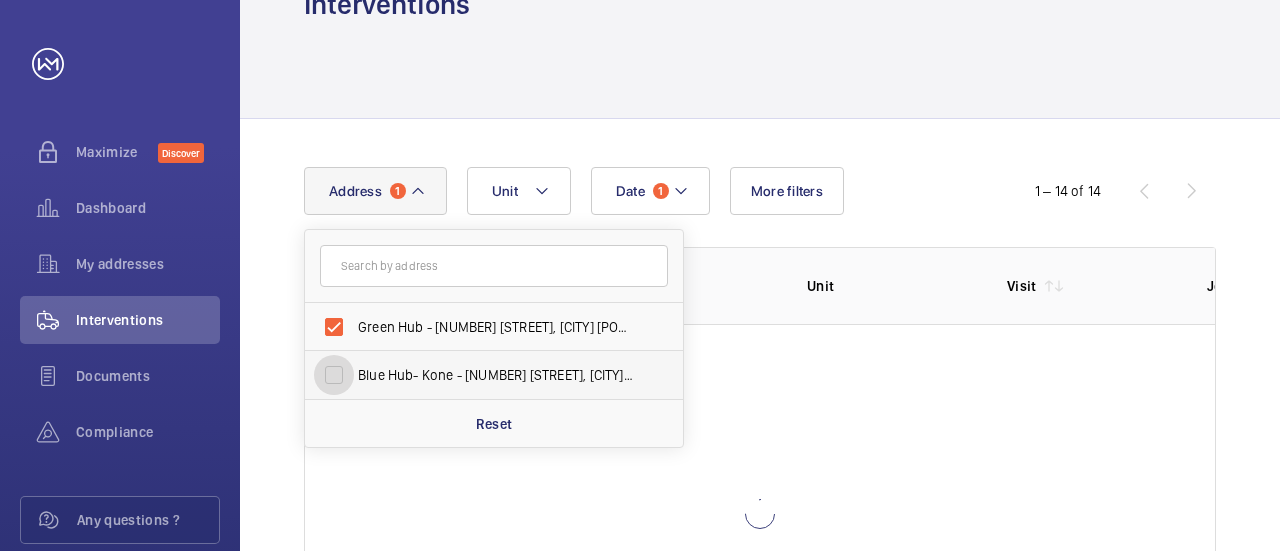click on "Blue Hub- Kone - [NUMBER] [STREET], [CITY] [POSTAL_CODE]" at bounding box center [334, 375] 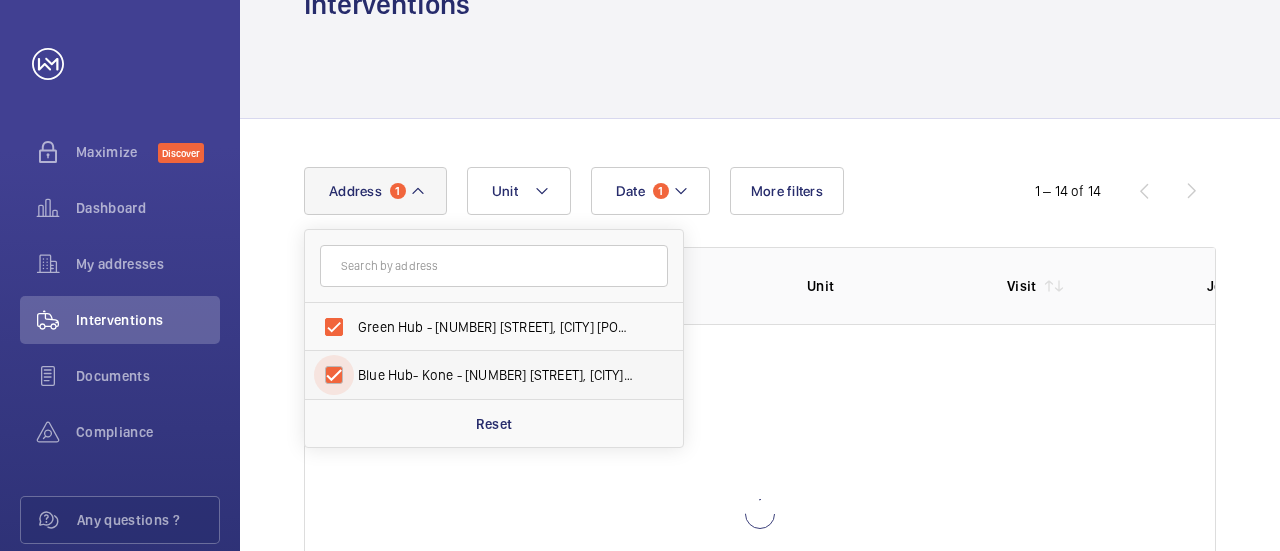 checkbox on "true" 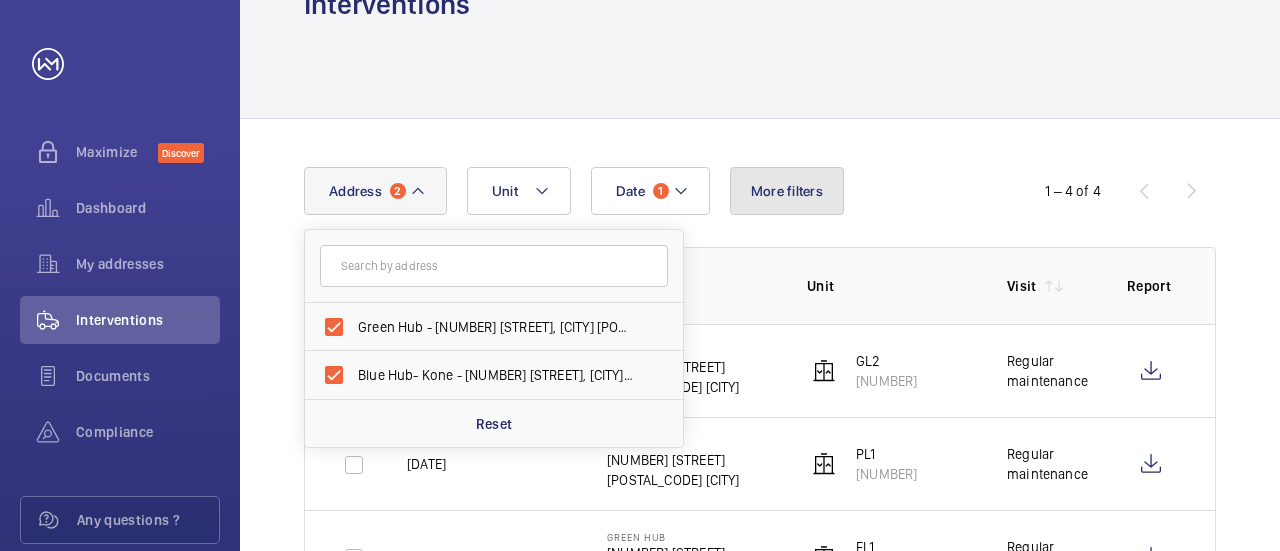 click on "More filters" 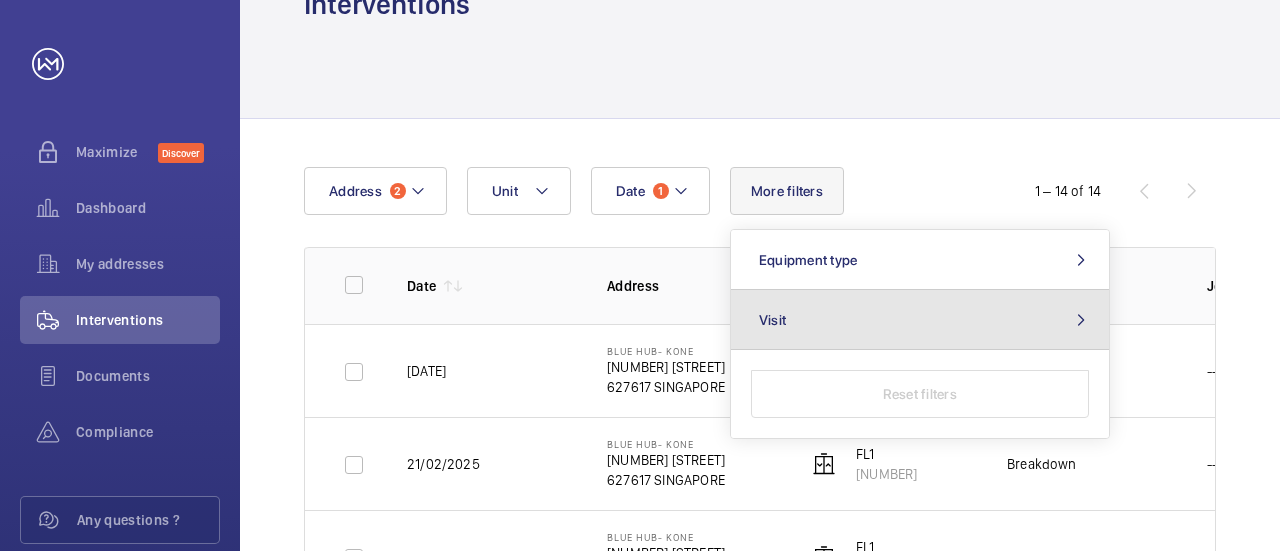 click on "Visit" 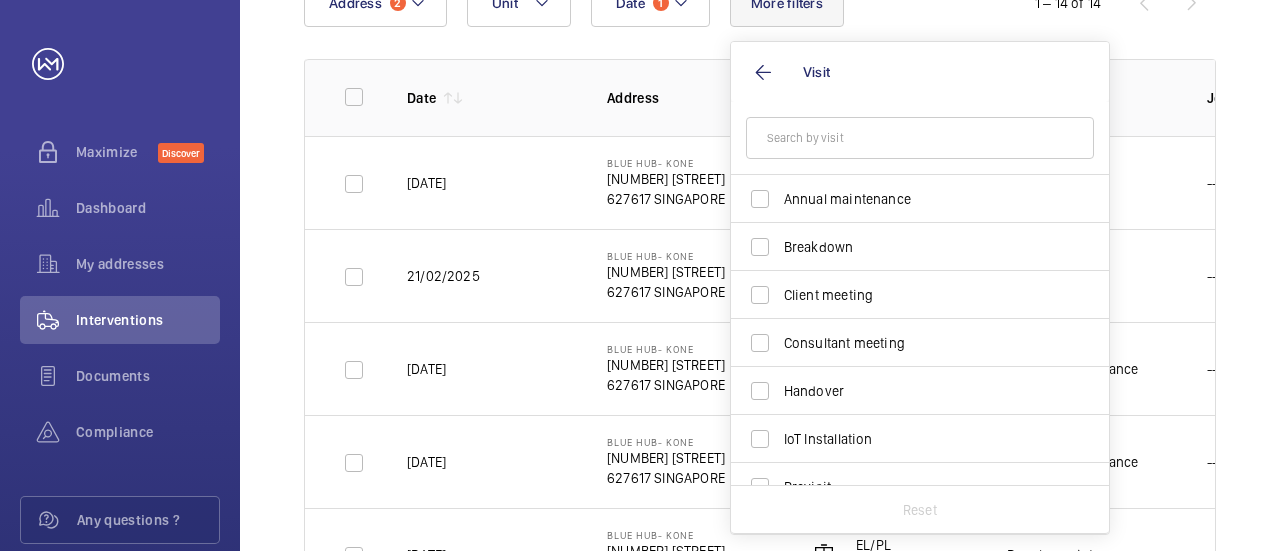 scroll, scrollTop: 262, scrollLeft: 0, axis: vertical 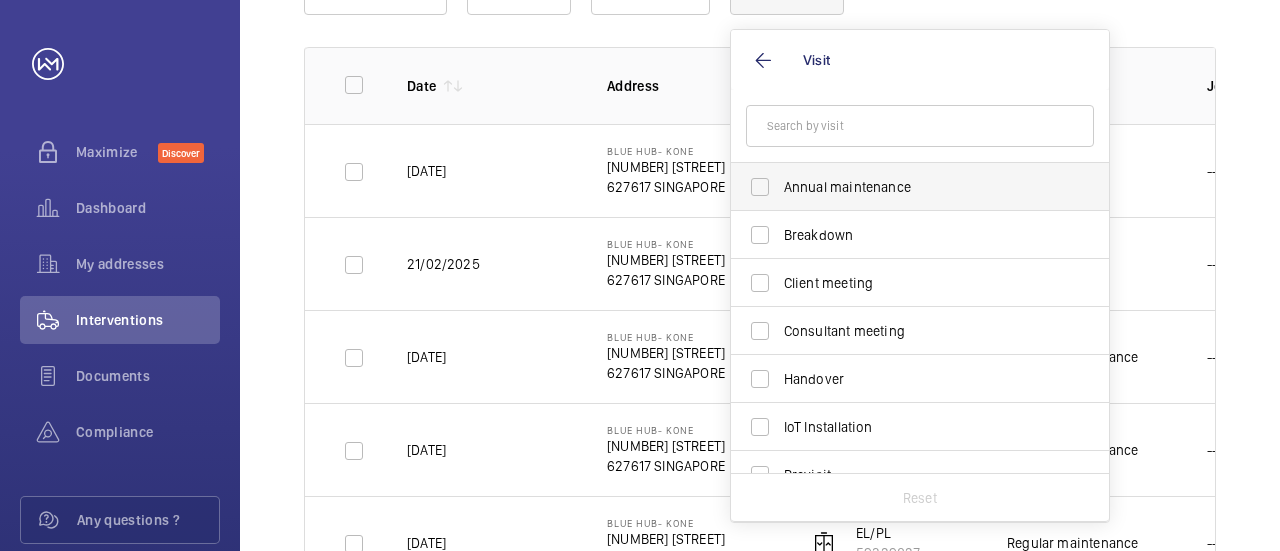 click on "Annual maintenance" at bounding box center (905, 187) 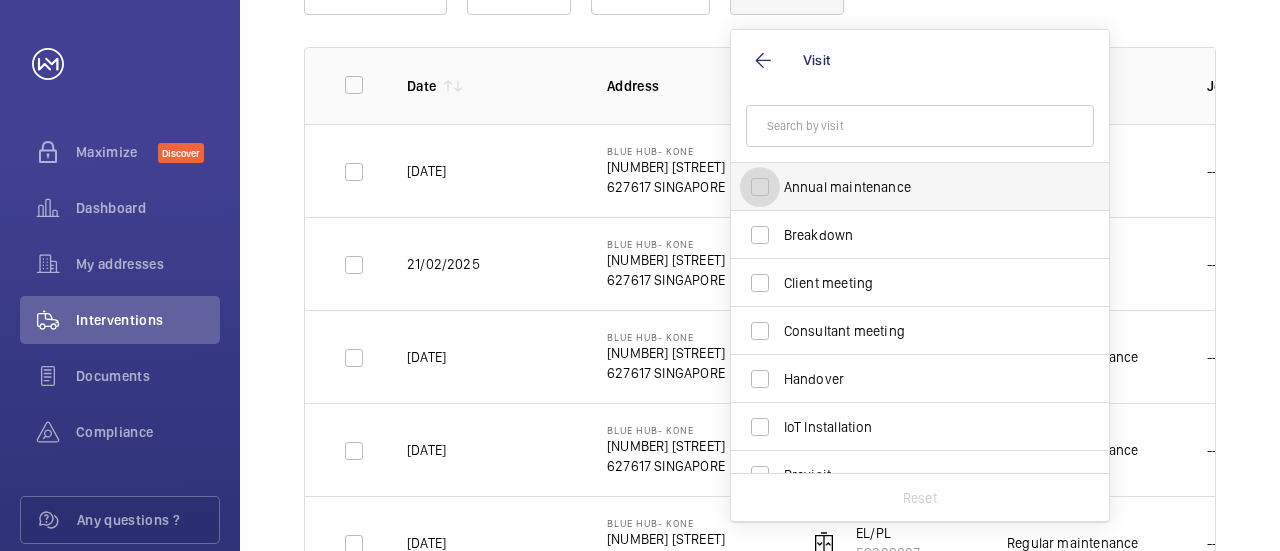 click on "Annual maintenance" at bounding box center [760, 187] 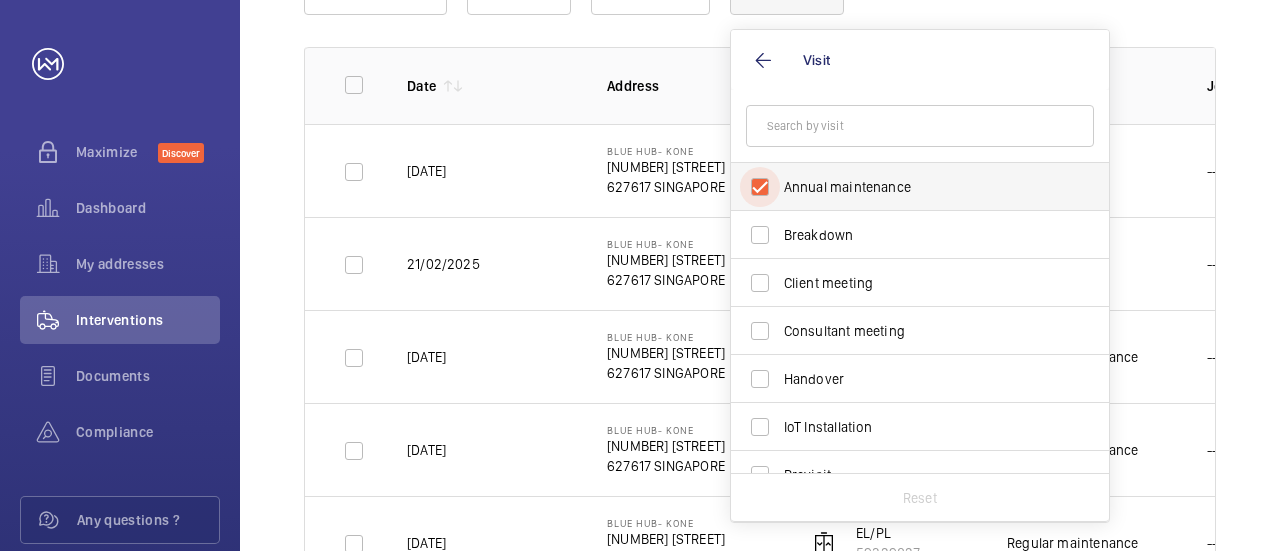 checkbox on "true" 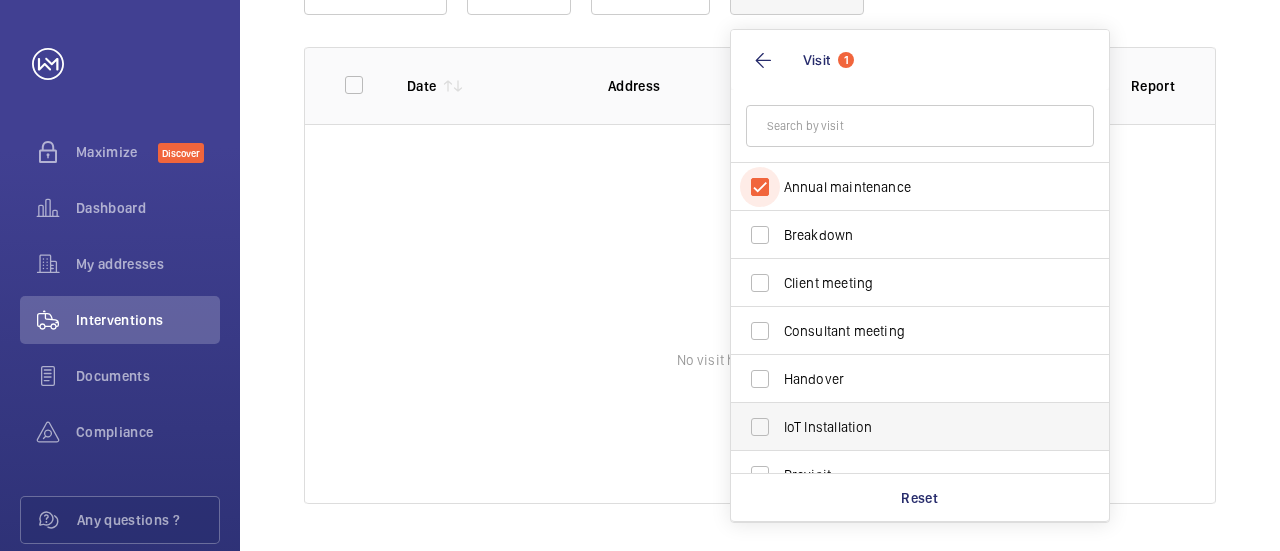 scroll, scrollTop: 100, scrollLeft: 0, axis: vertical 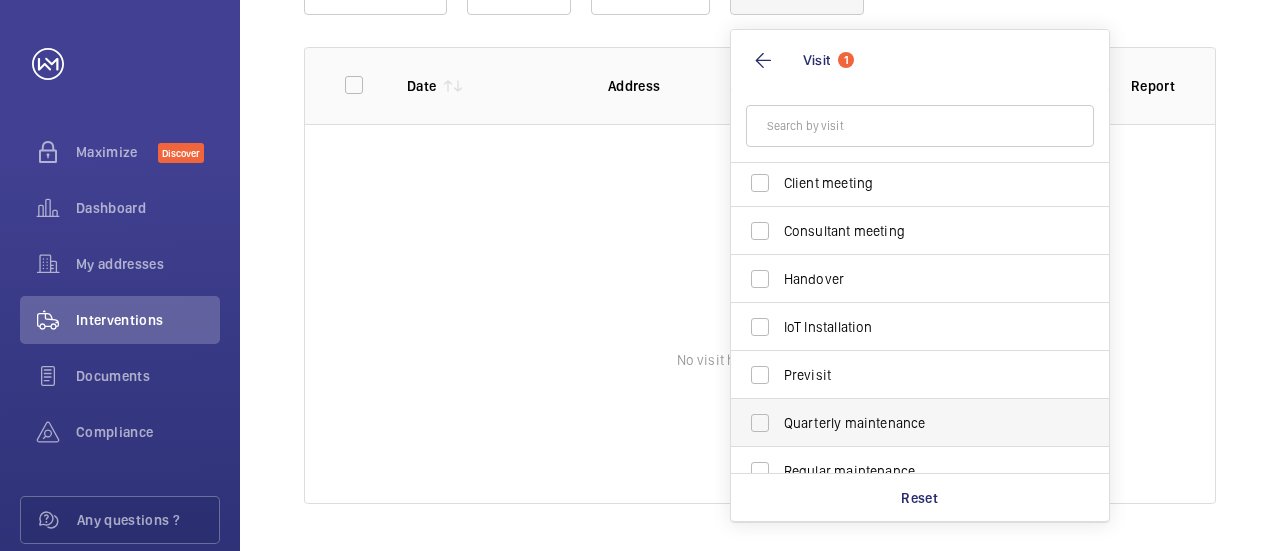 click on "Quarterly maintenance" at bounding box center (905, 423) 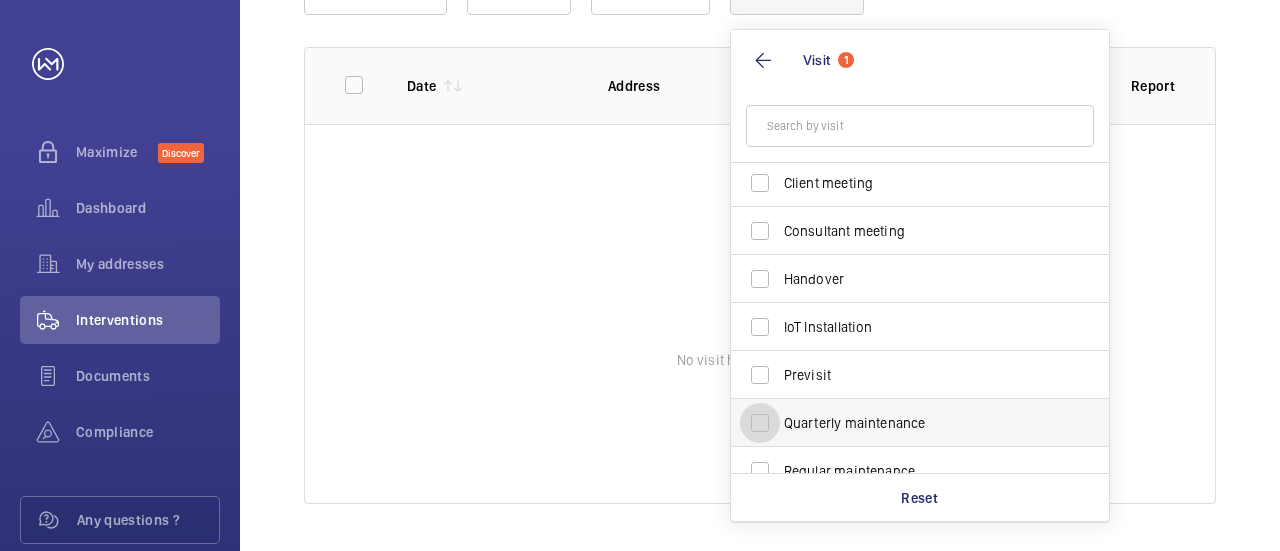 click on "Quarterly maintenance" at bounding box center (760, 423) 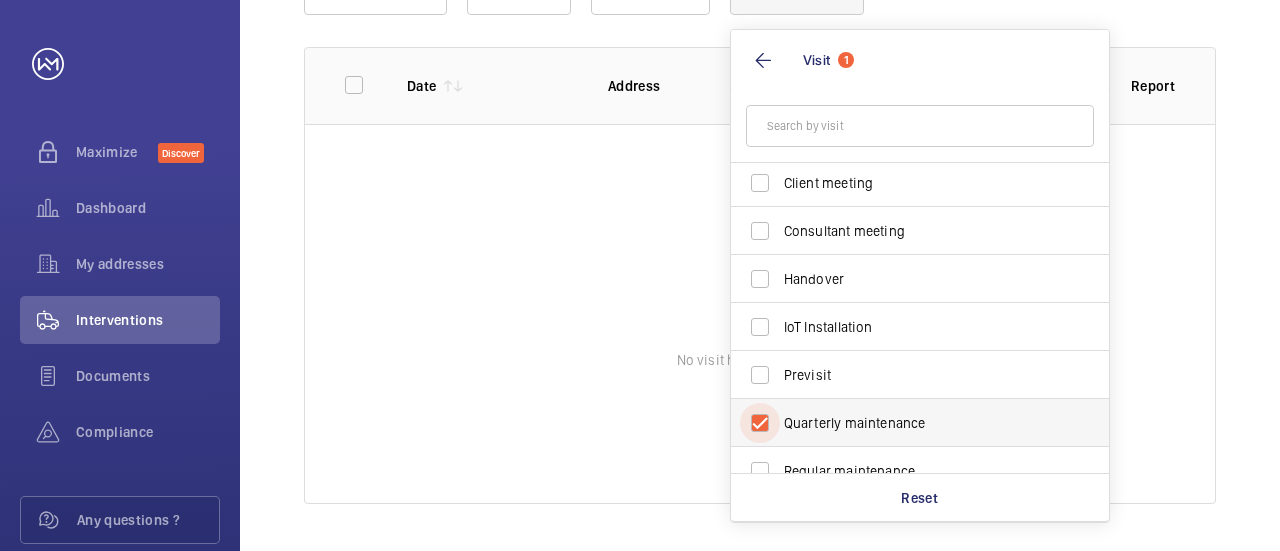 checkbox on "true" 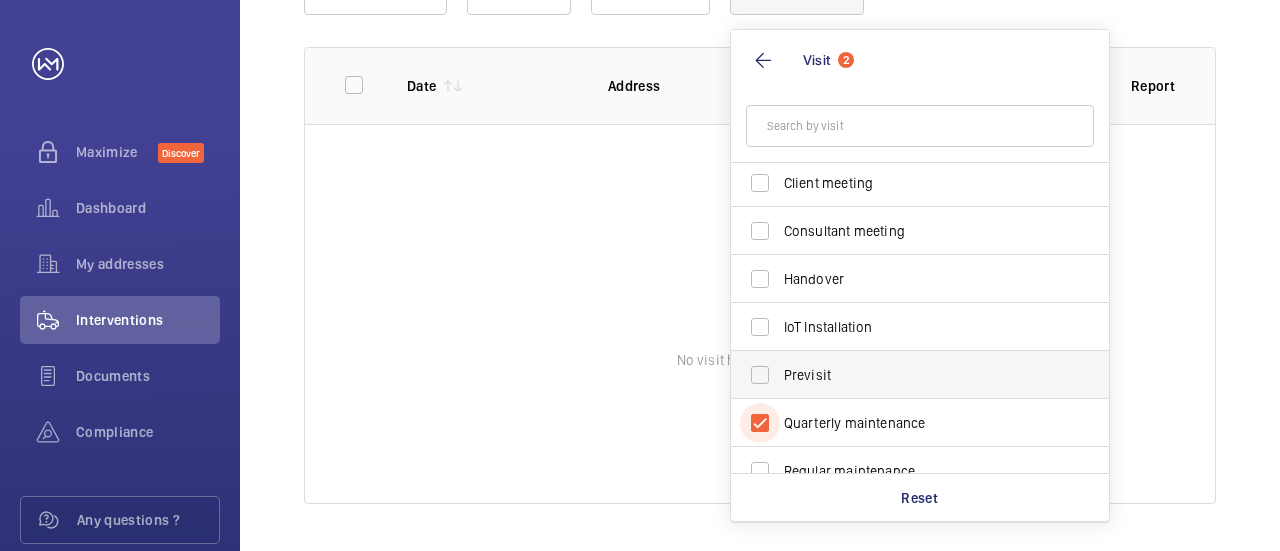 scroll, scrollTop: 200, scrollLeft: 0, axis: vertical 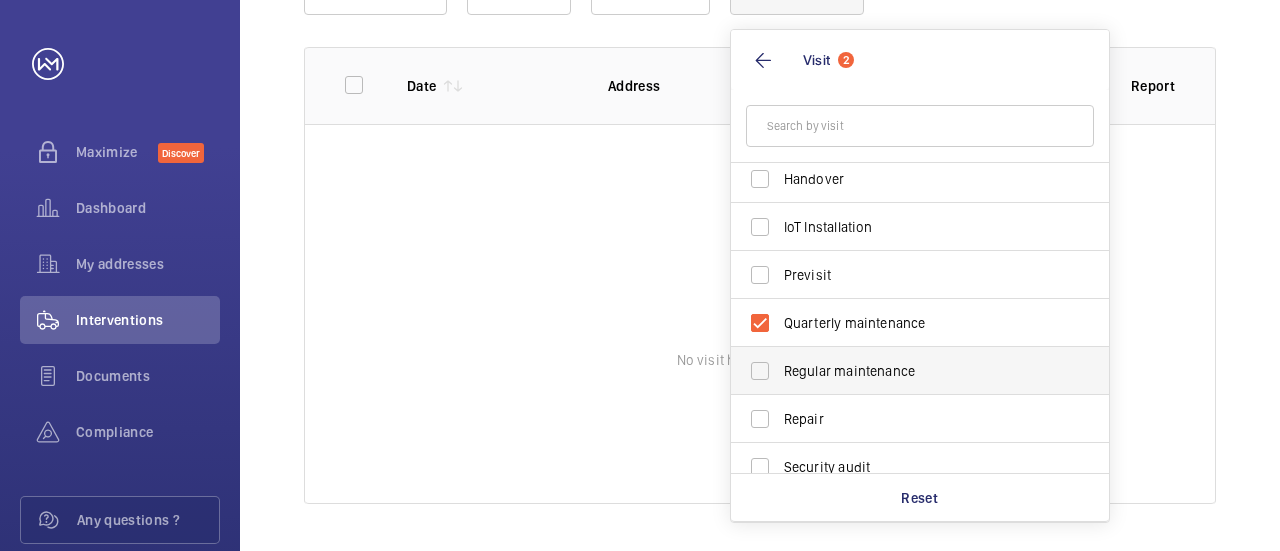 click on "Regular maintenance" at bounding box center [905, 371] 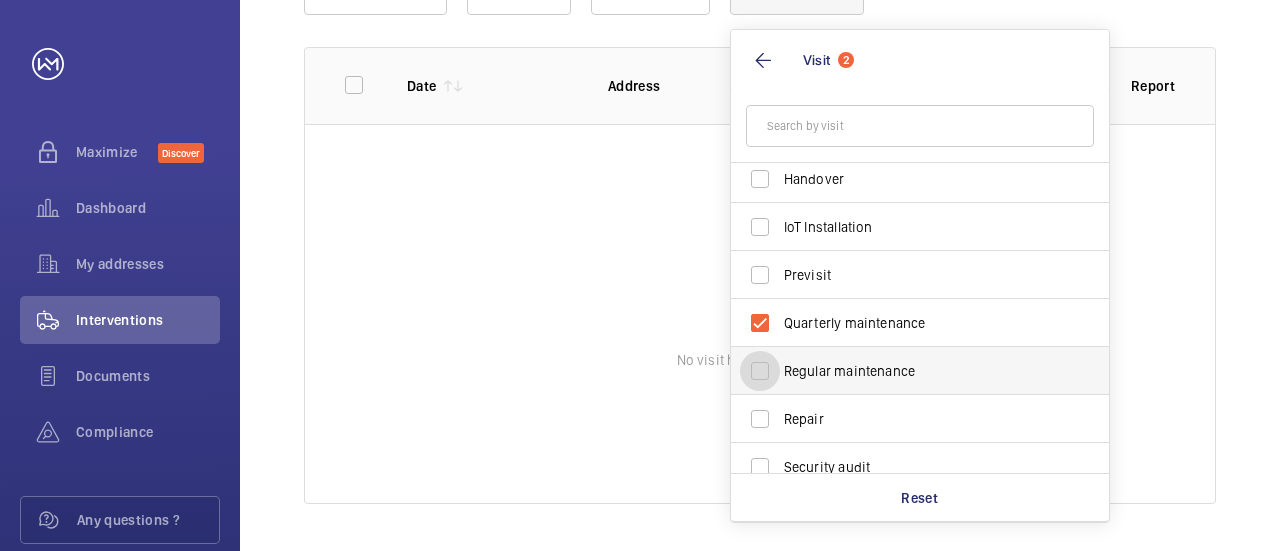 click on "Regular maintenance" at bounding box center [760, 371] 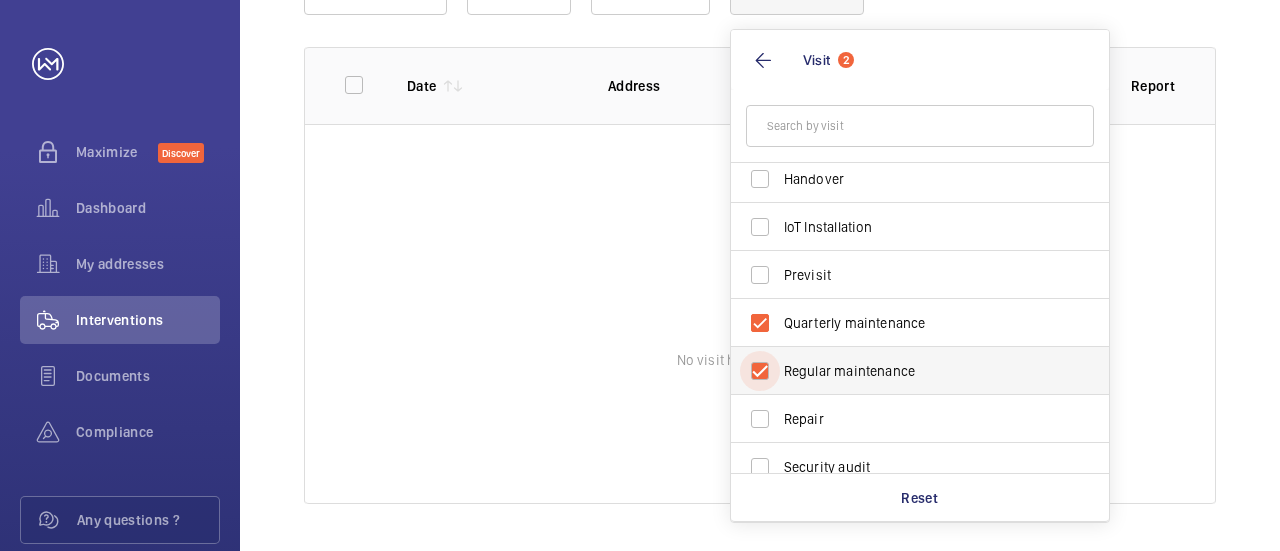 checkbox on "true" 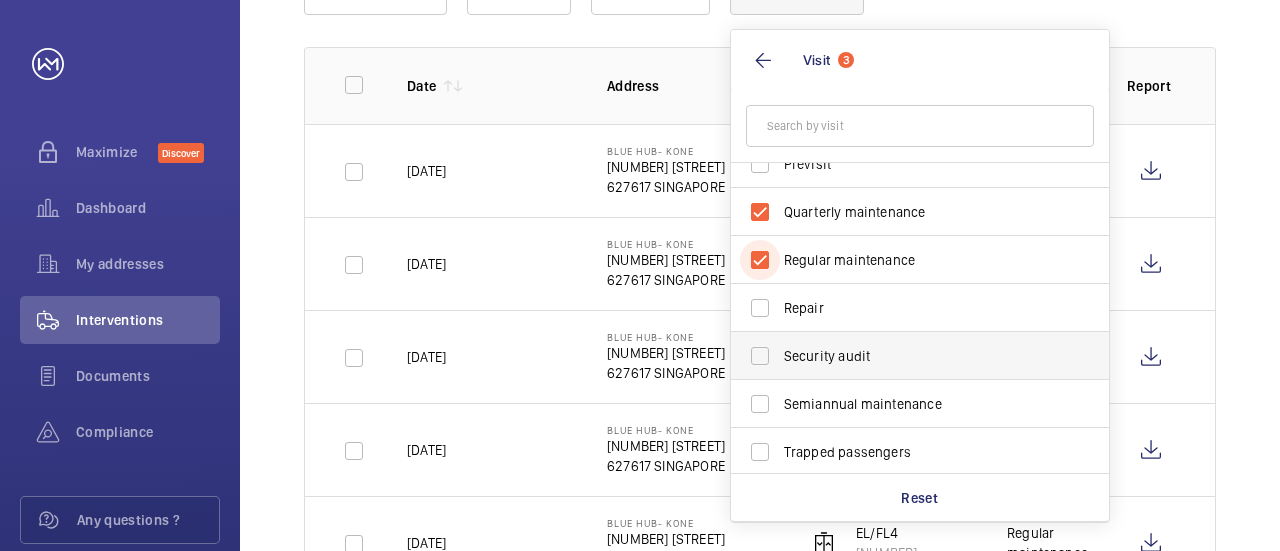 scroll, scrollTop: 314, scrollLeft: 0, axis: vertical 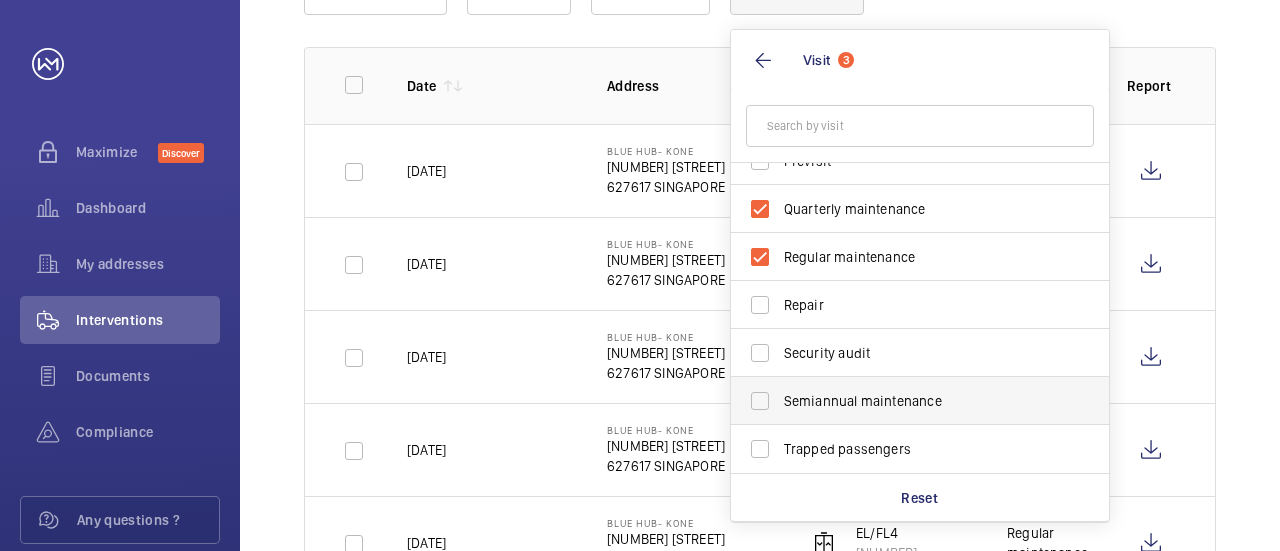 click on "Semiannual maintenance" at bounding box center (905, 401) 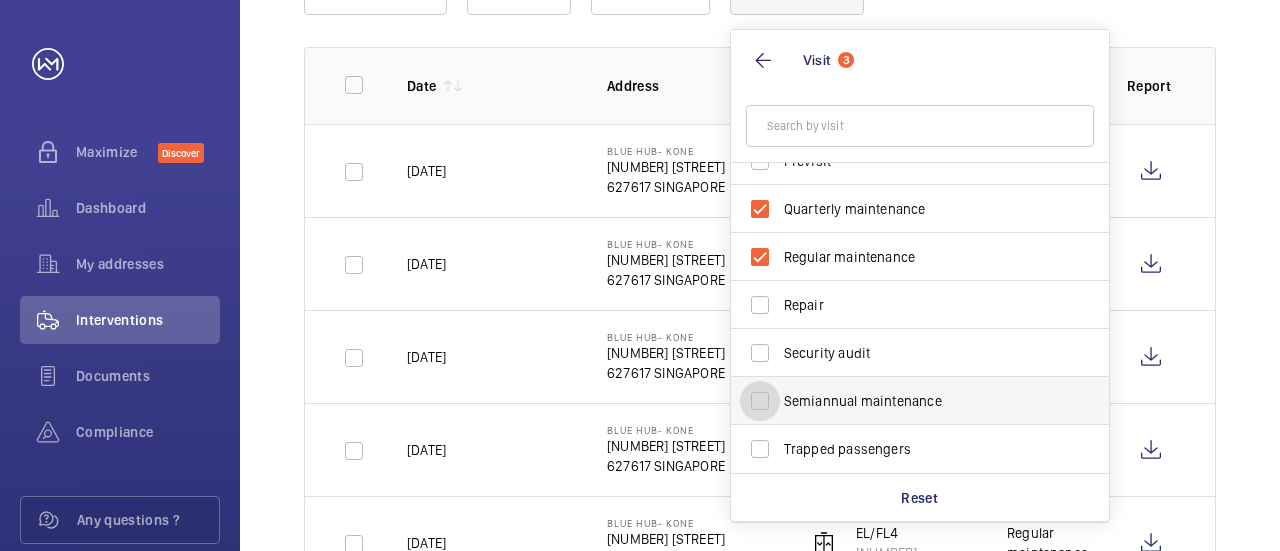 click on "Semiannual maintenance" at bounding box center (760, 401) 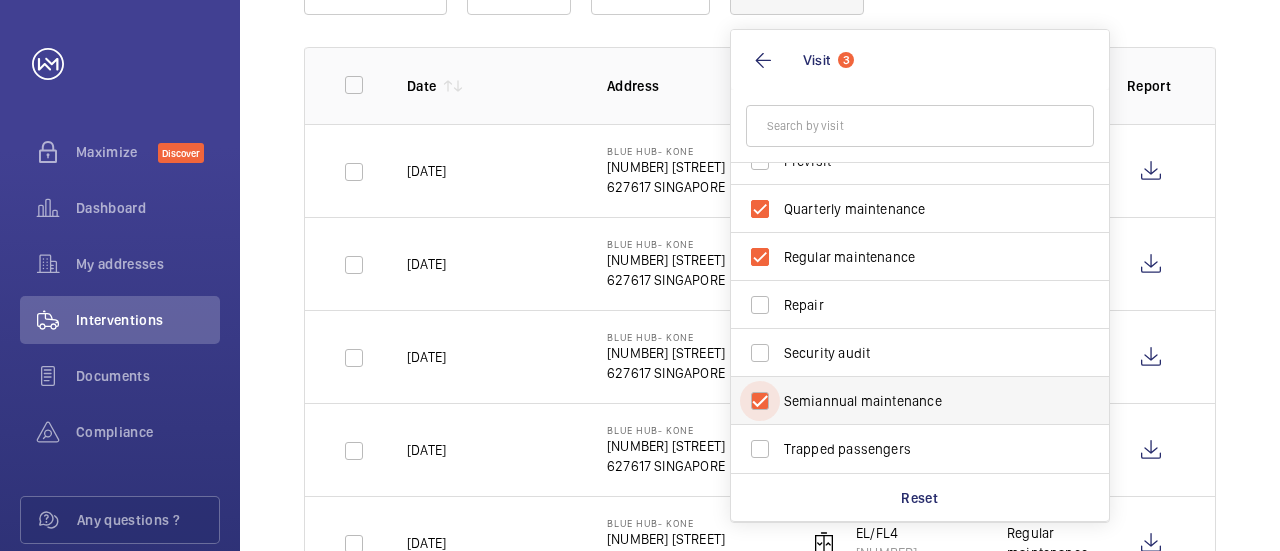 checkbox on "true" 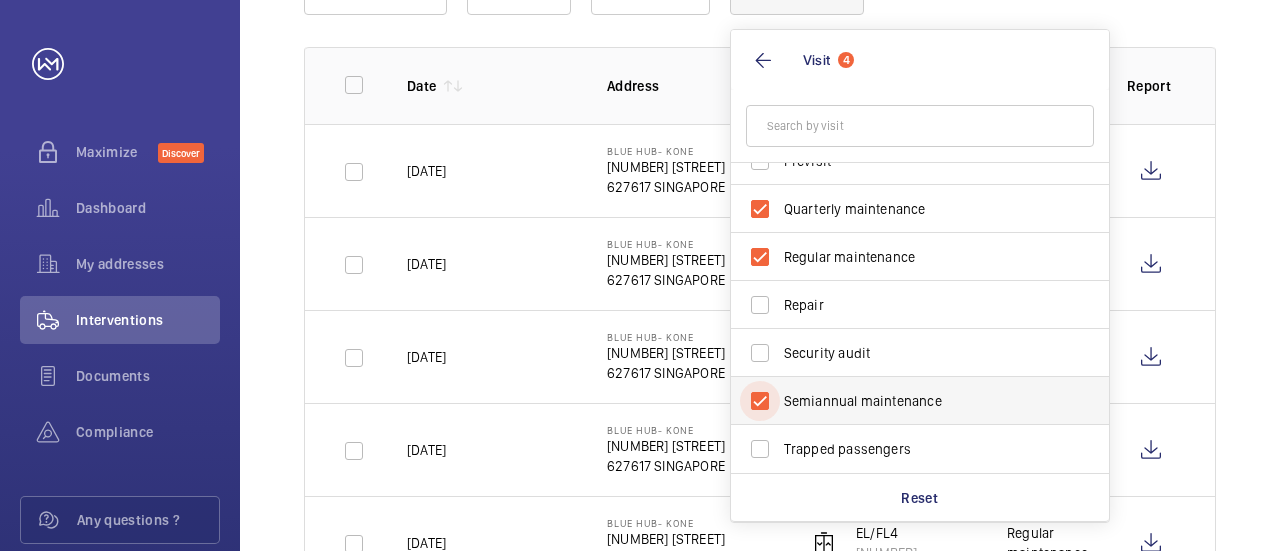 scroll, scrollTop: 0, scrollLeft: 0, axis: both 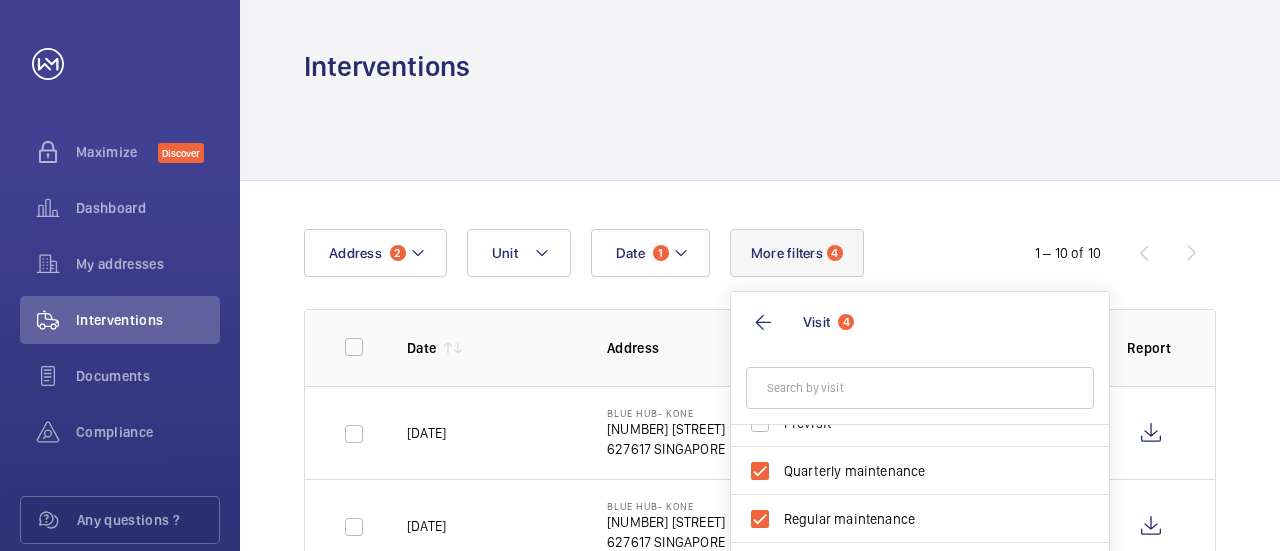 click on "Date 1 Address 2 Unit More filters 4 Visit 4 Annual maintenance Breakdown Client meeting Consultant meeting Handover IoT Installation Previsit Quarterly maintenance Regular maintenance Repair Security audit Semiannual maintenance Trapped passengers Reset 1 – 10 of 10 Date Address Unit Visit Report [DATE] Blue Hub- Kone [NUMBER] [STREET] [POSTAL_CODE] [CITY] FL1 [NUMBER] Regular maintenance [DATE] Blue Hub- Kone [NUMBER] [STREET] [POSTAL_CODE] [CITY] EL/FL2 [NUMBER] Regular maintenance [DATE] Blue Hub- Kone [NUMBER] [STREET] [POSTAL_CODE] [CITY] EL/PL [NUMBER] Regular maintenance [DATE] Blue Hub- Kone [NUMBER] [STREET] [POSTAL_CODE] [CITY] FL3 [NUMBER] Regular maintenance [DATE] Blue Hub- Kone [NUMBER] [STREET] [POSTAL_CODE] [CITY] EL/FL4 [NUMBER] Regular maintenance [DATE] Blue Hub- Kone [NUMBER] [STREET] [POSTAL_CODE] [CITY] EL/FL5 [NUMBER] Regular maintenance [DATE] Green Hub [NUMBER] [STREET] [POSTAL_CODE] [CITY] GL2 [NUMBER]" 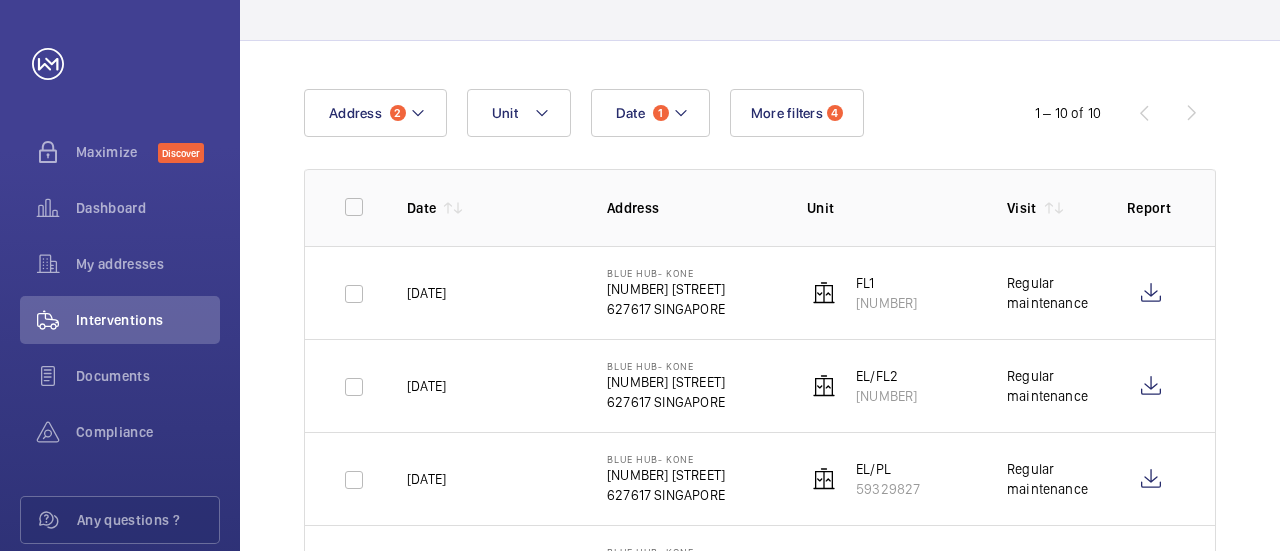 scroll, scrollTop: 110, scrollLeft: 0, axis: vertical 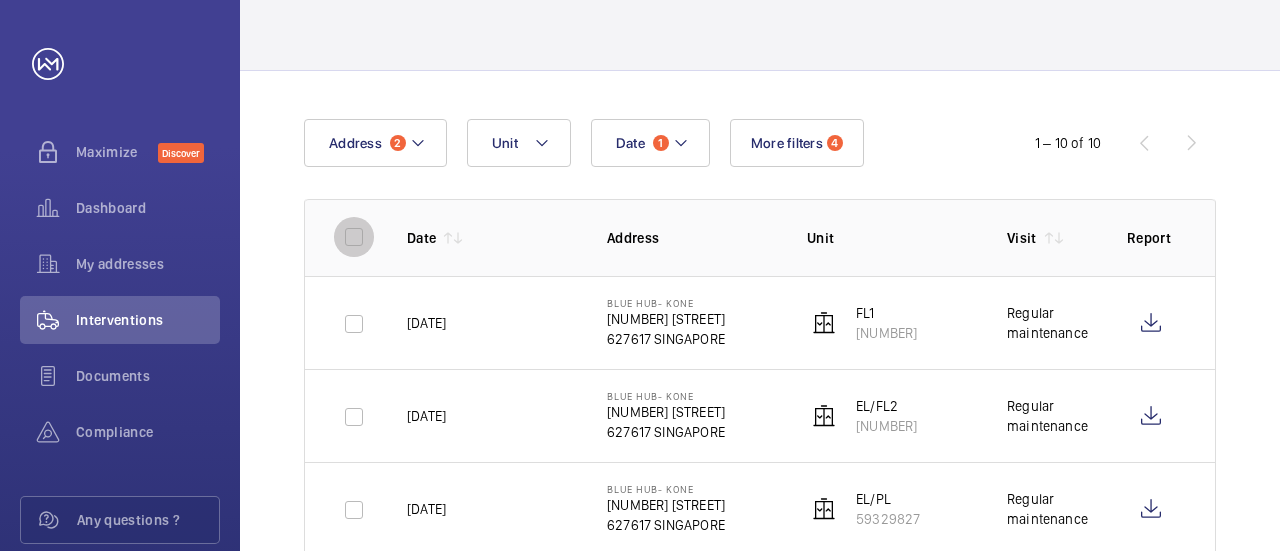 click at bounding box center (354, 237) 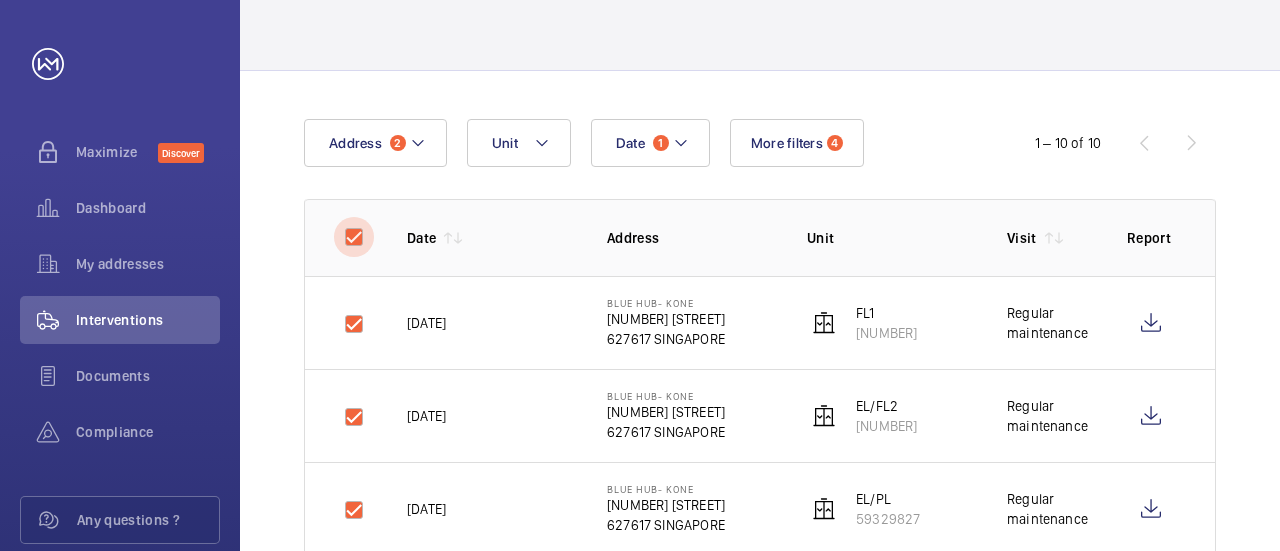 checkbox on "true" 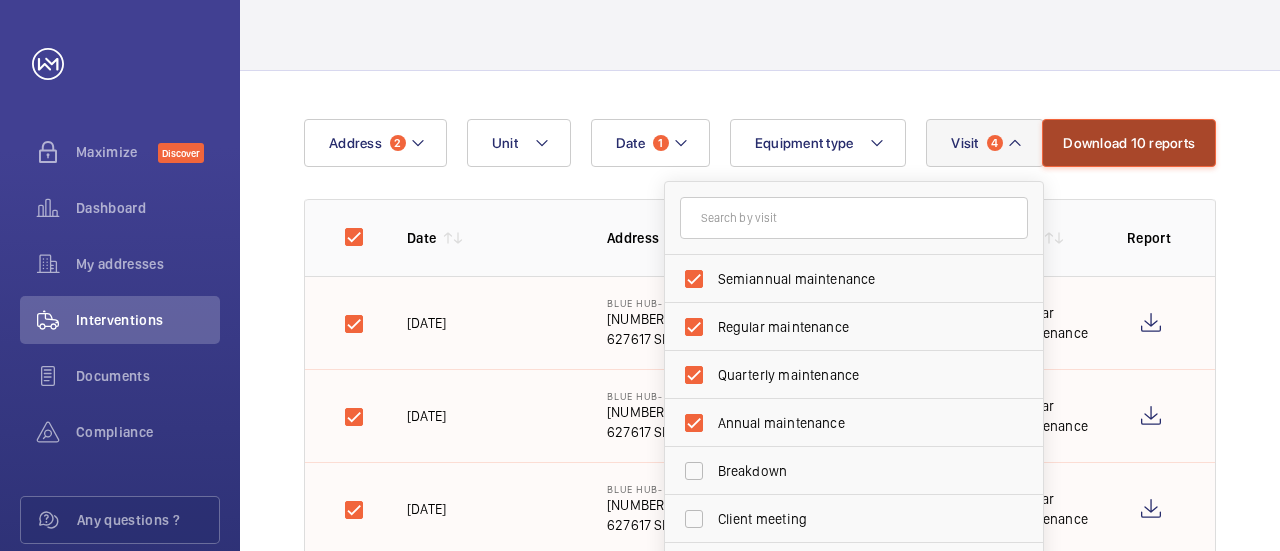 click on "Download 10 reports" 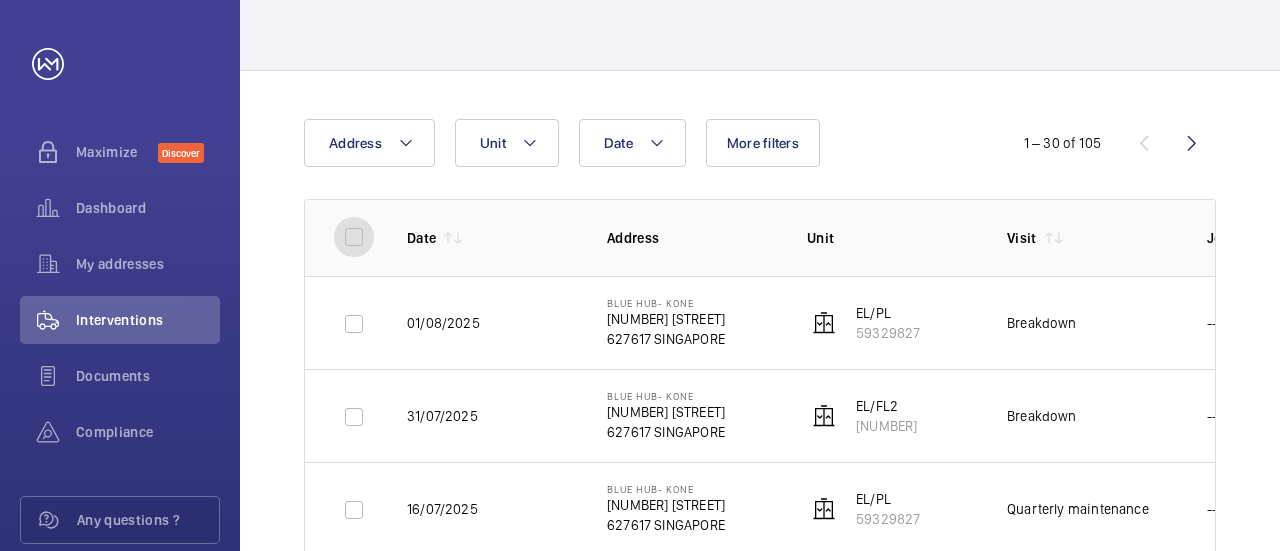click at bounding box center [354, 237] 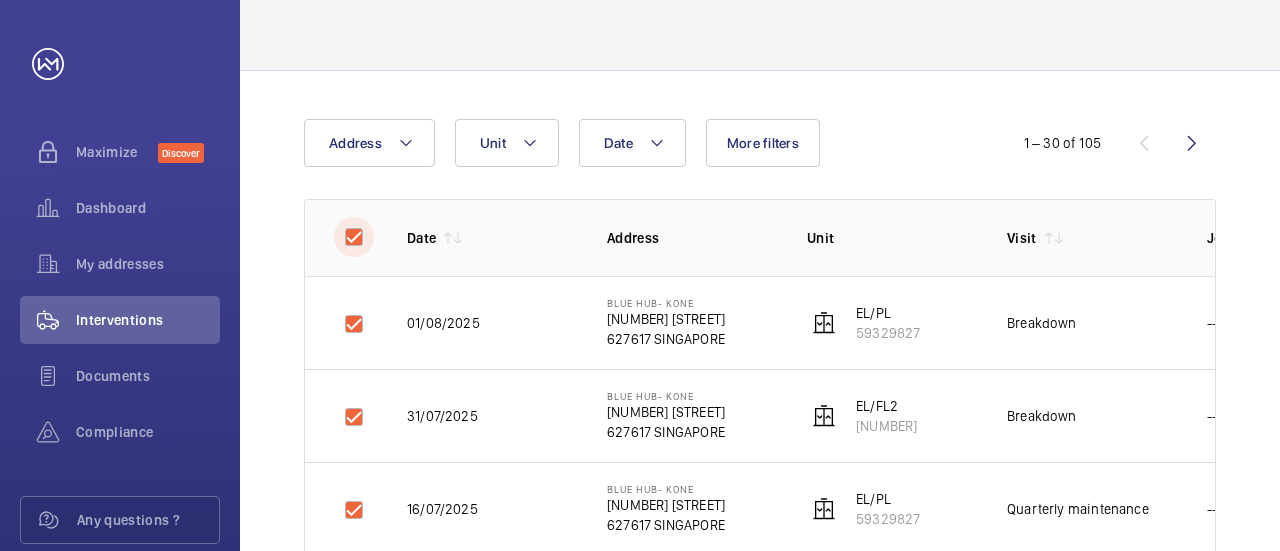 checkbox on "true" 